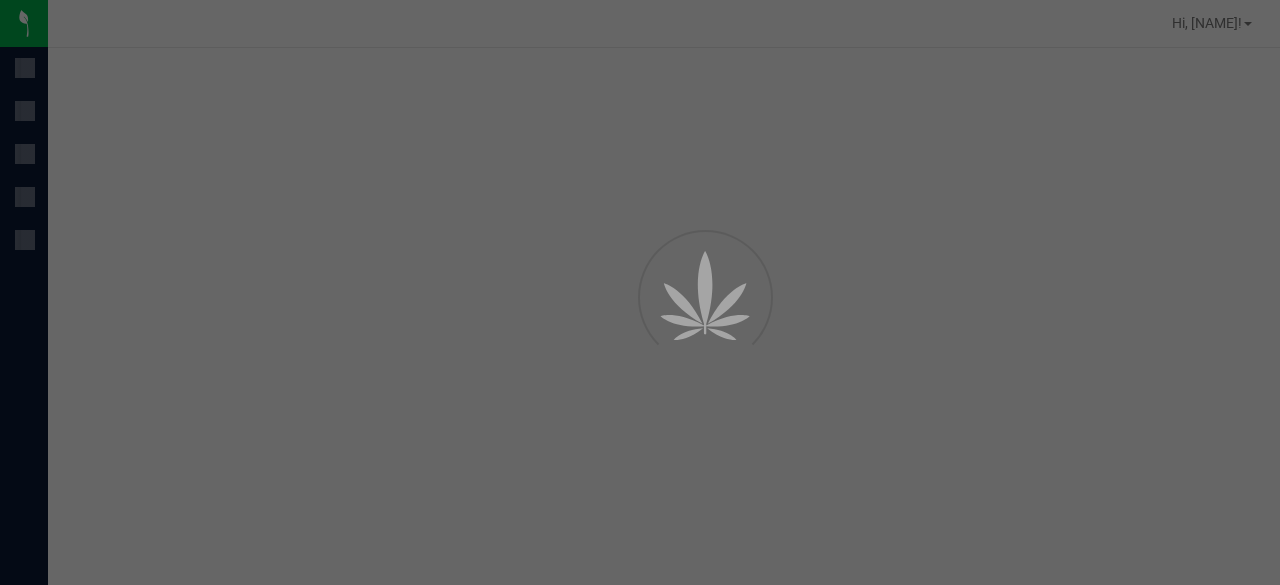 scroll, scrollTop: 0, scrollLeft: 0, axis: both 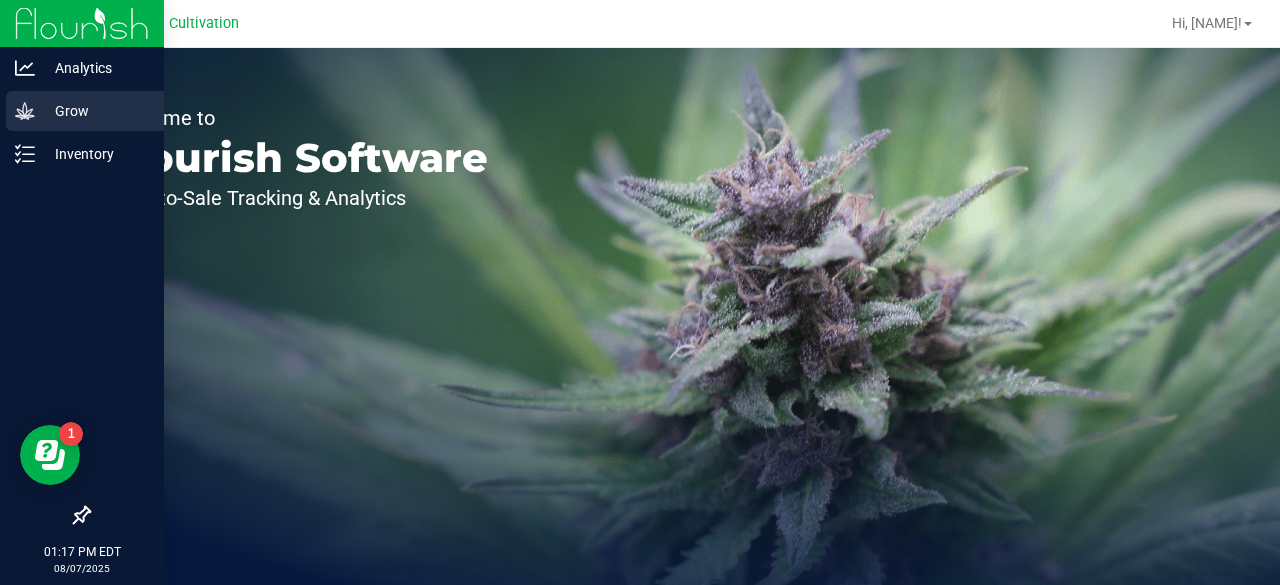 click on "Grow" at bounding box center (95, 111) 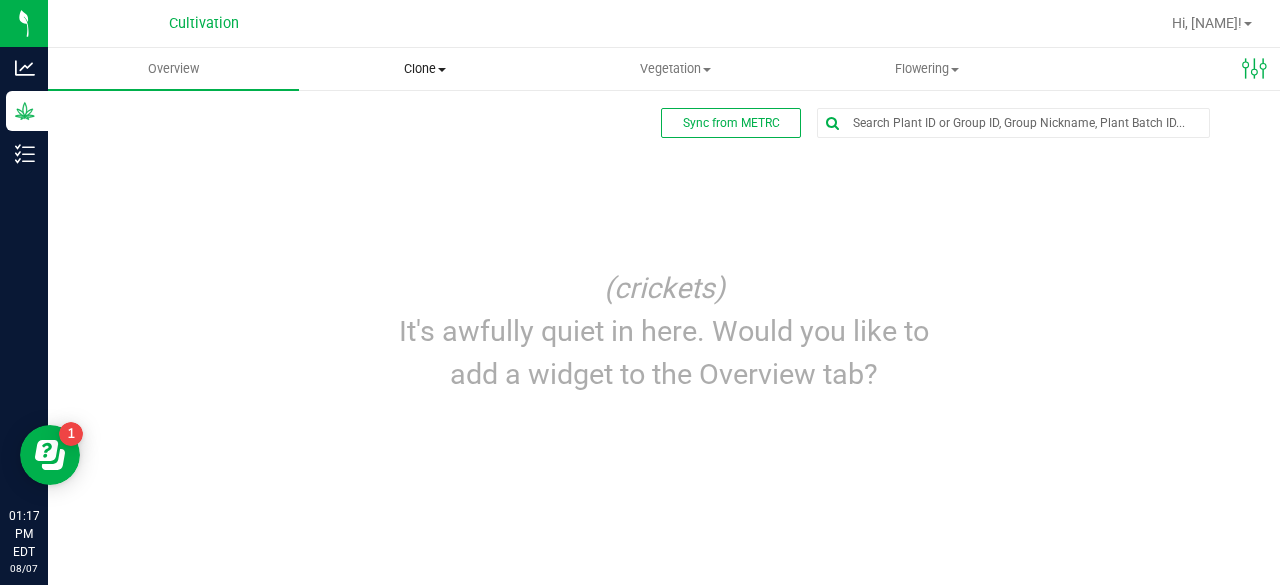 click on "Clone
Create plants
Cloning groups
Cloning plant batches
Apply to plants" at bounding box center [424, 69] 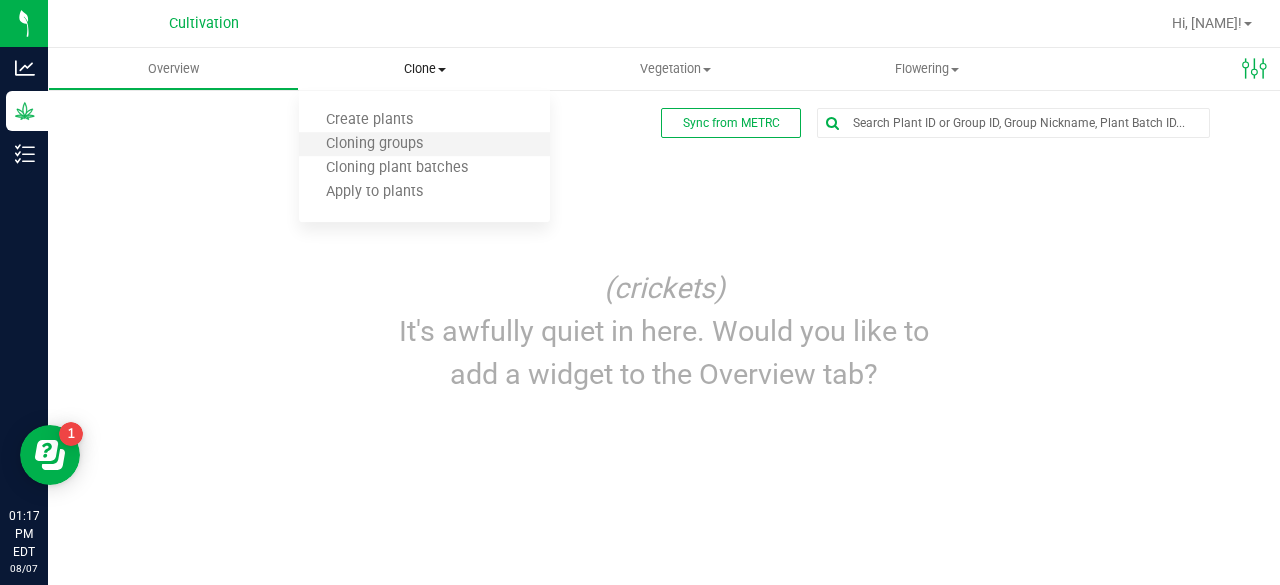 click on "Cloning groups" at bounding box center [424, 145] 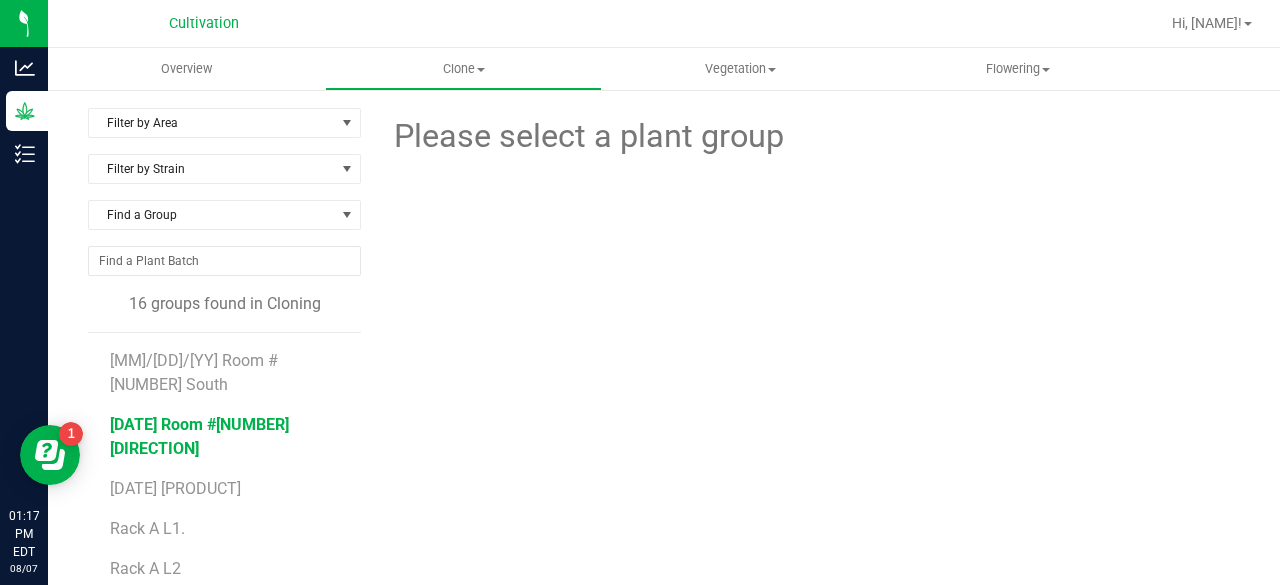 click on "[DATE] Room #[NUMBER] [DIRECTION]" at bounding box center [199, 436] 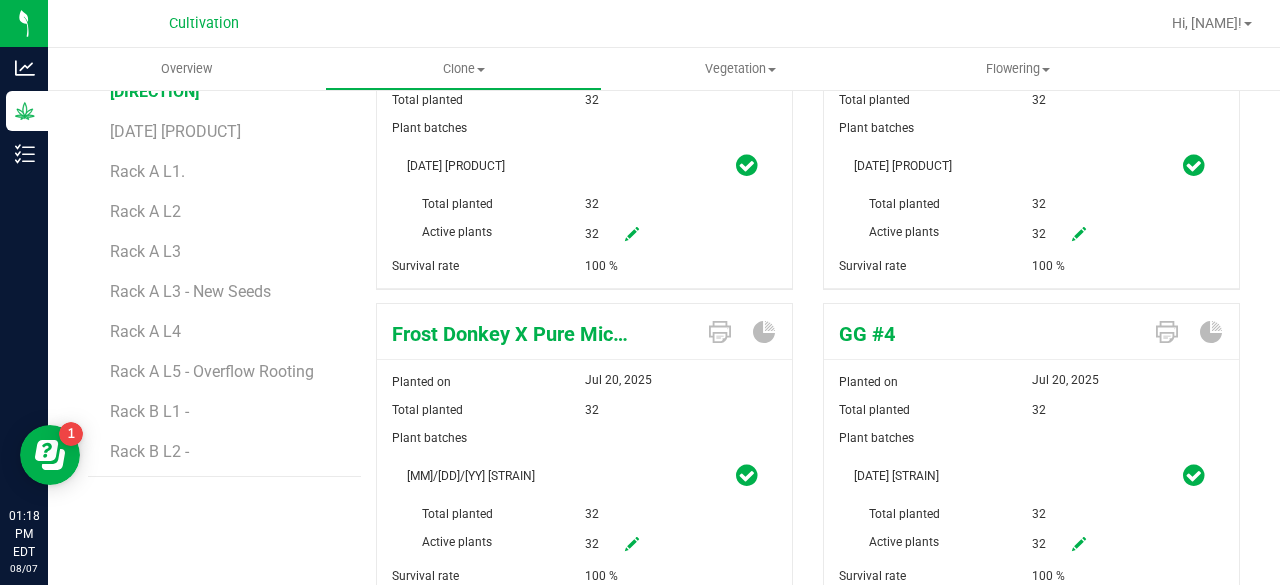 scroll, scrollTop: 396, scrollLeft: 0, axis: vertical 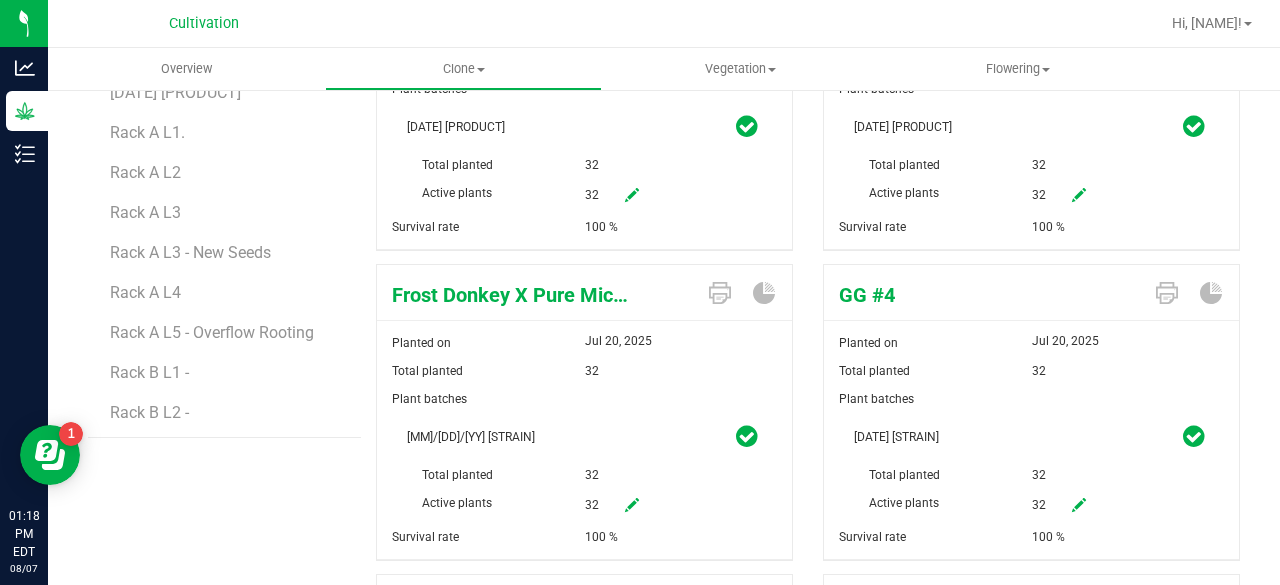click on "[PRODUCT]
Planted on
[DATE]
Total planted
32
Plant batches
[DATE] [PRODUCT]" at bounding box center [592, 411] 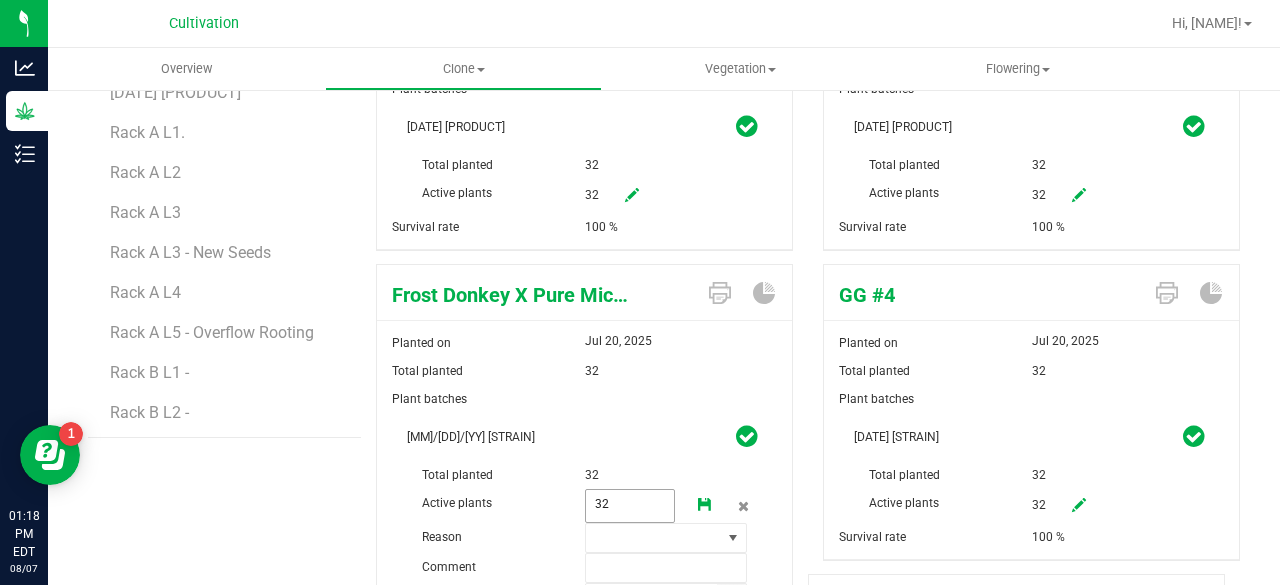 click on "32 32" at bounding box center (630, 506) 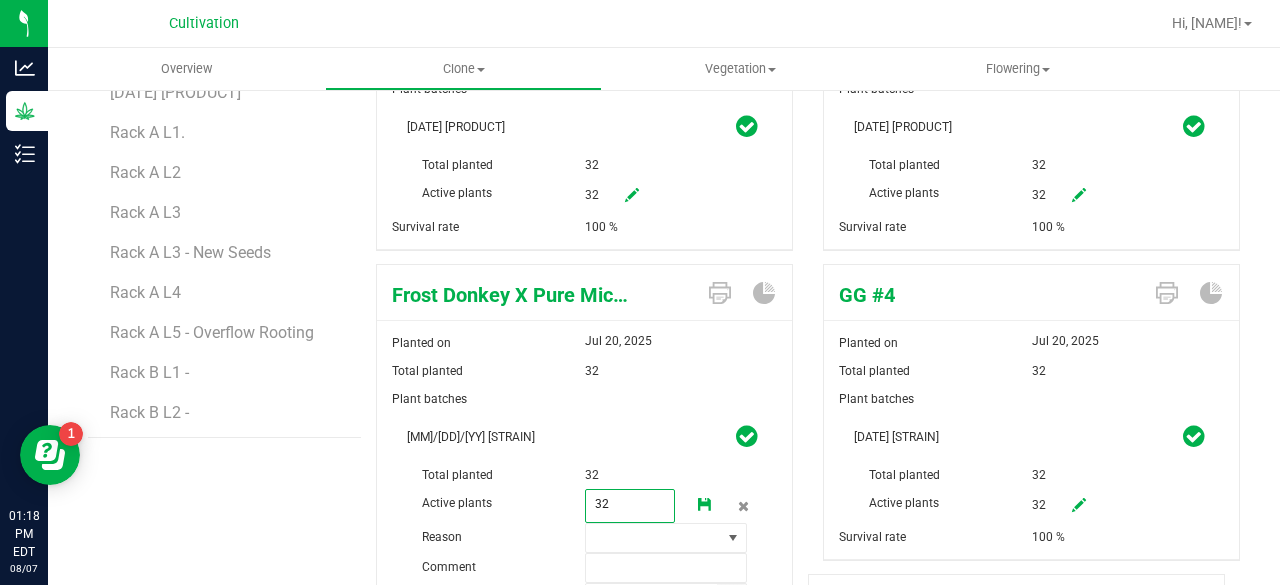 click on "32" at bounding box center (630, 504) 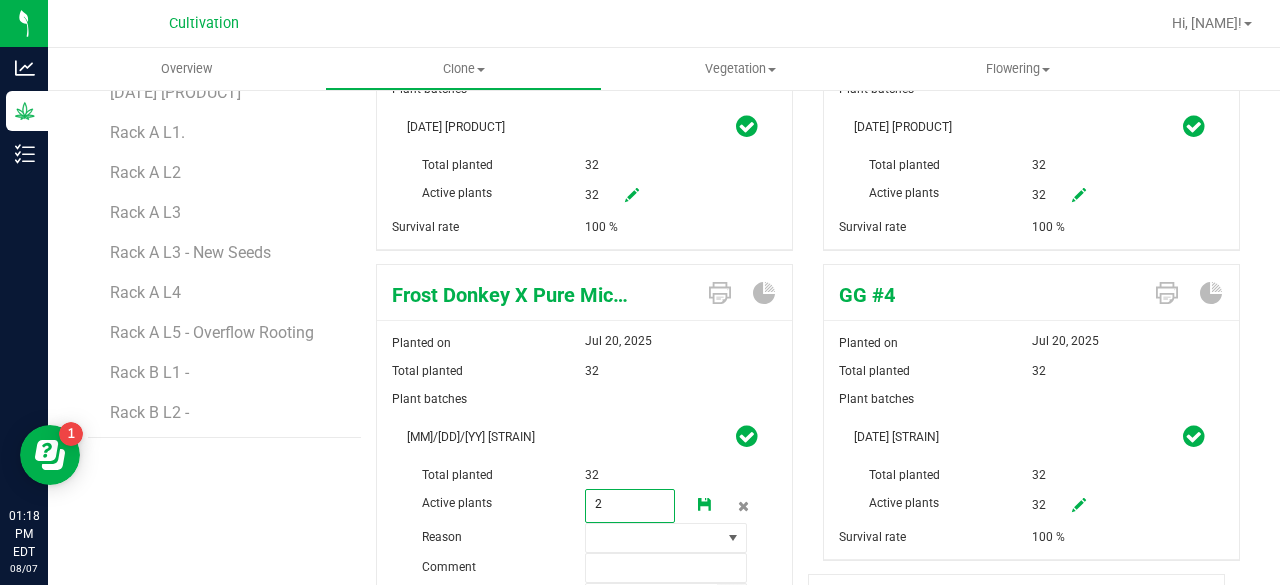 type on "25" 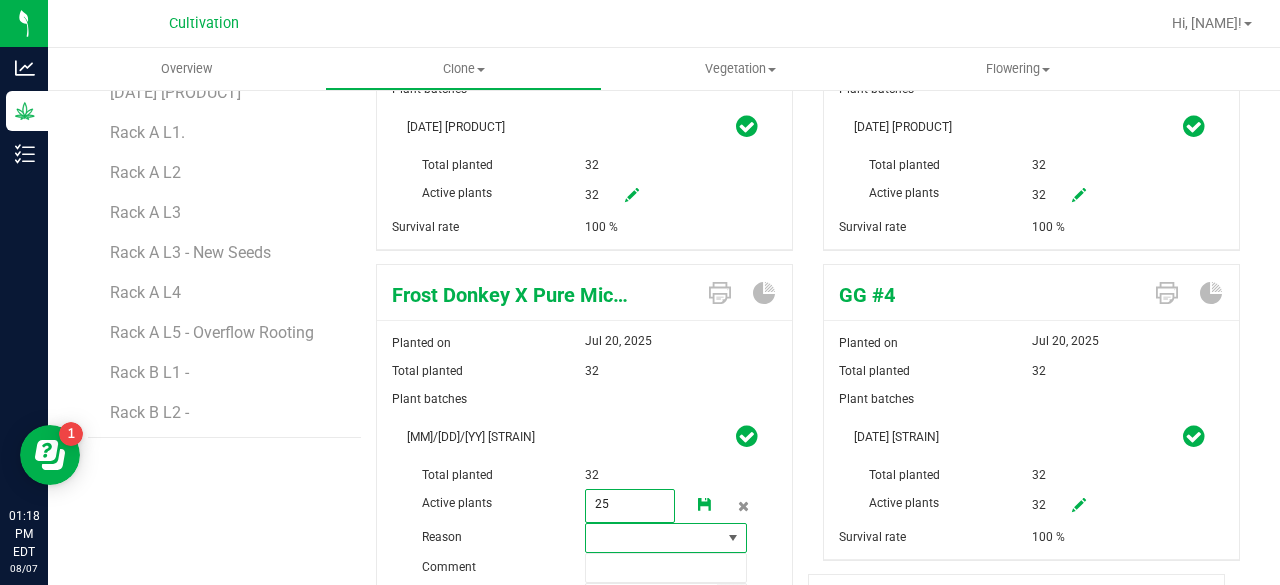 type on "25" 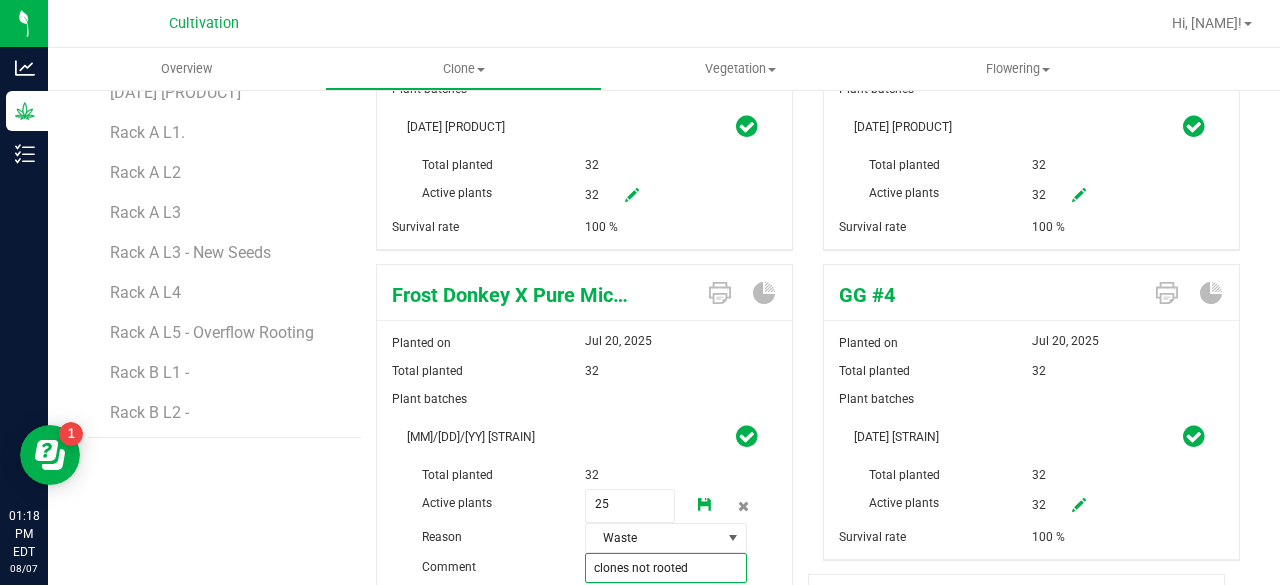 type on "clones not rooted" 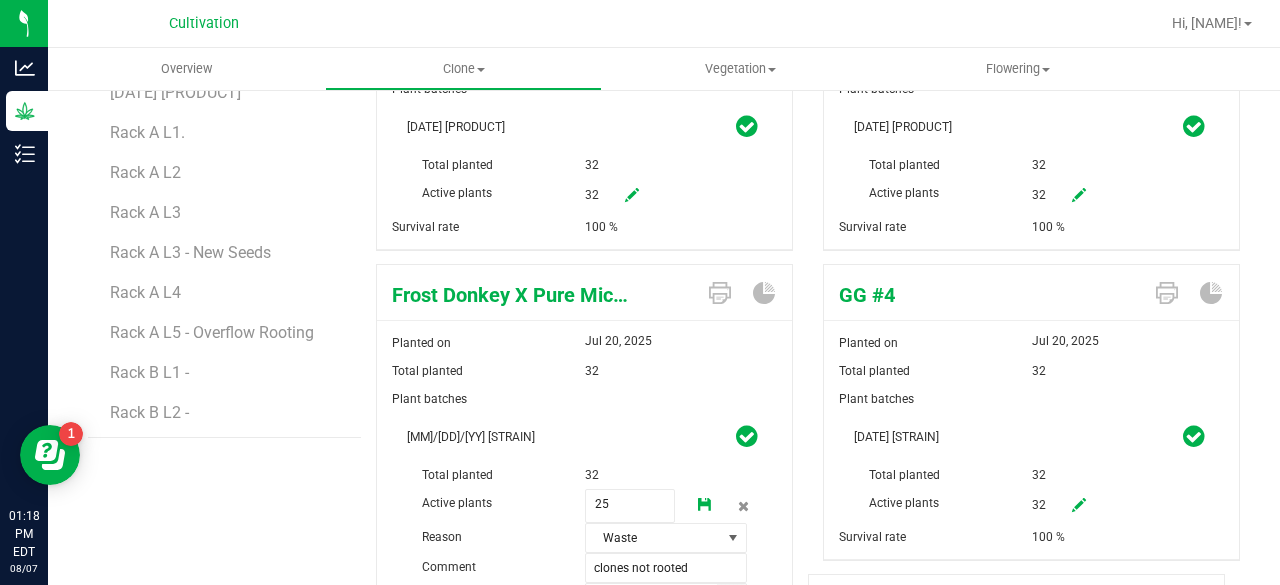 click at bounding box center [705, 506] 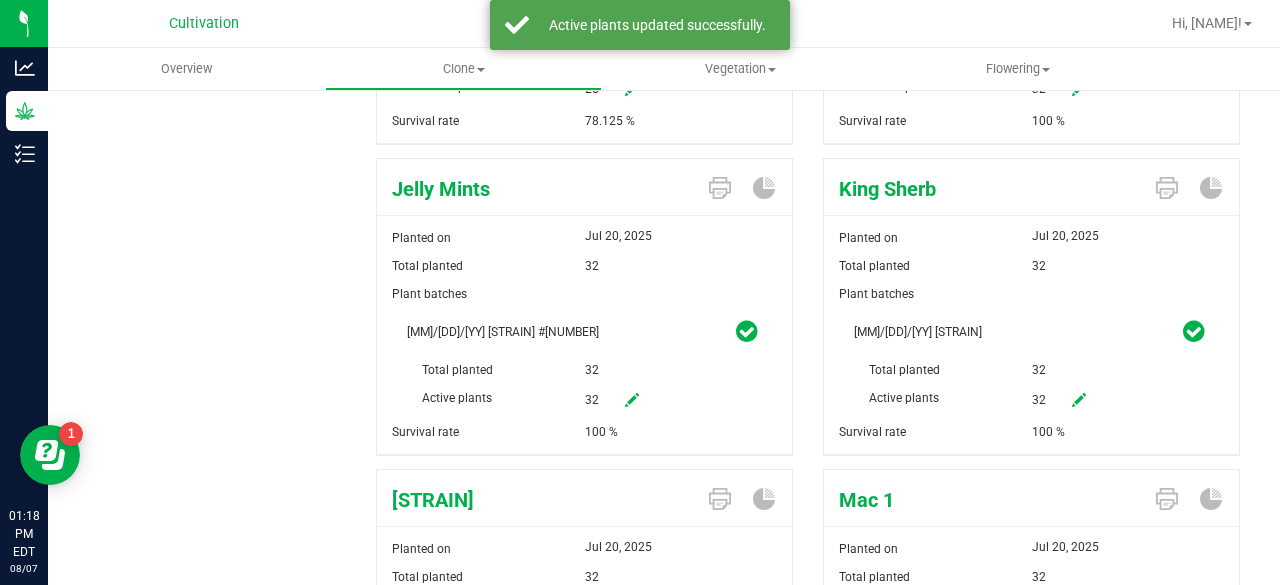 scroll, scrollTop: 816, scrollLeft: 0, axis: vertical 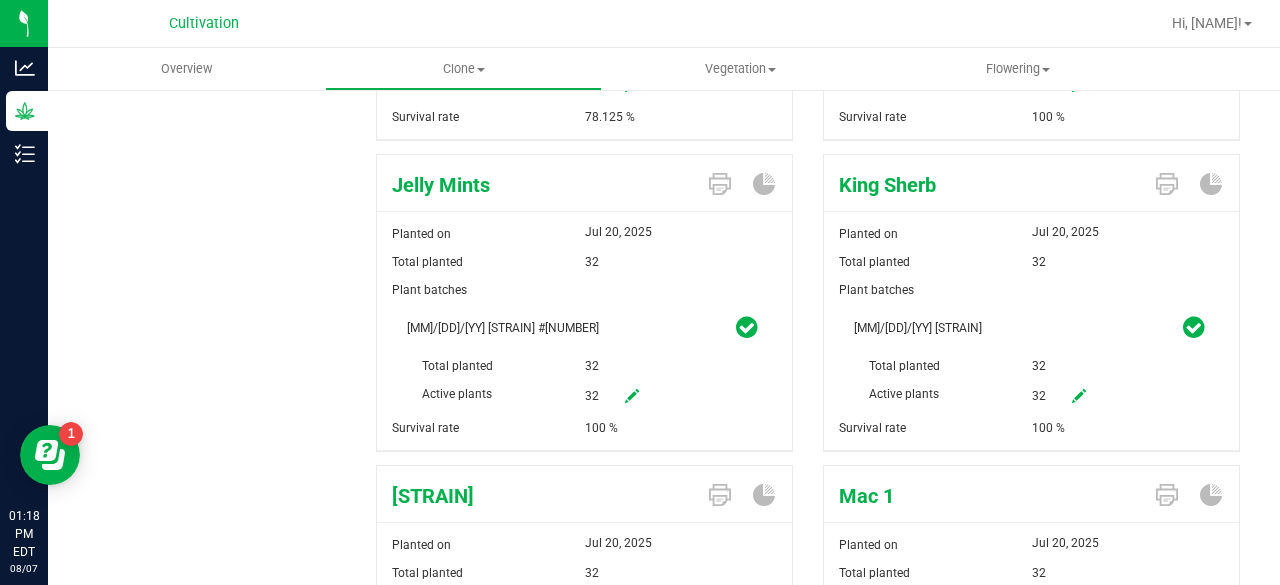 click at bounding box center [632, 397] 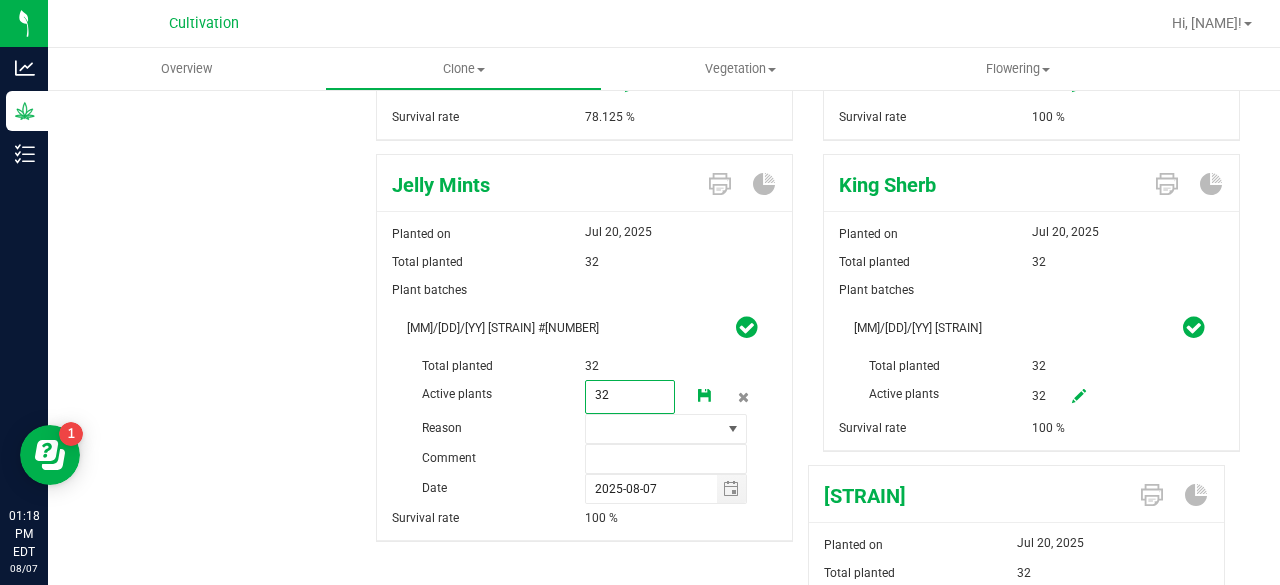 click on "32 32" at bounding box center [630, 397] 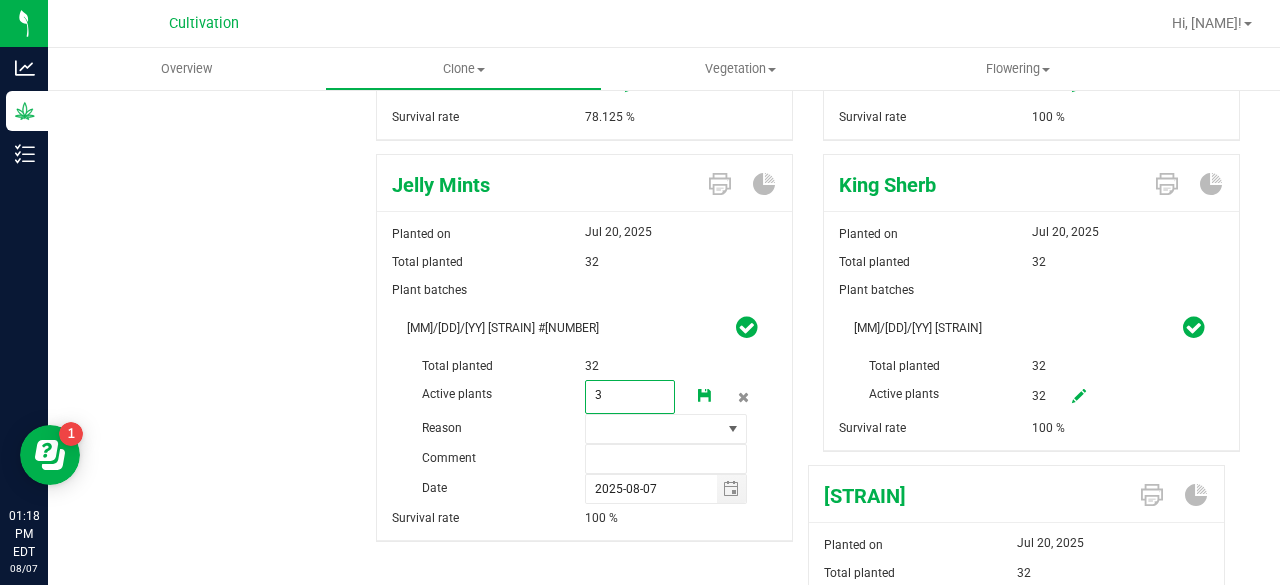 type on "31" 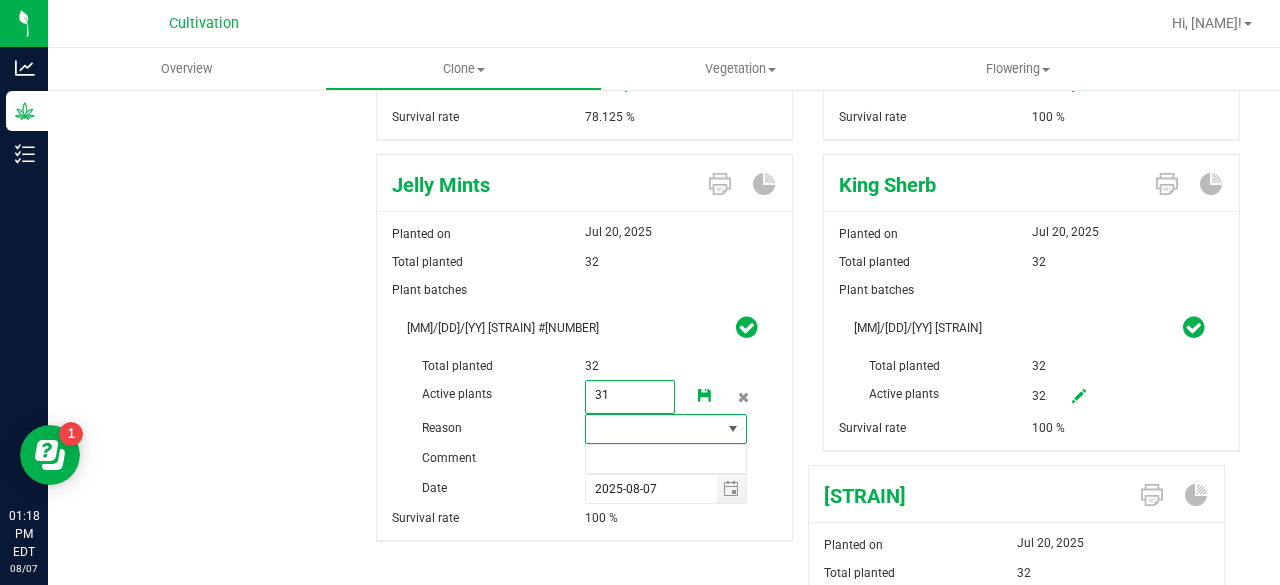 type on "31" 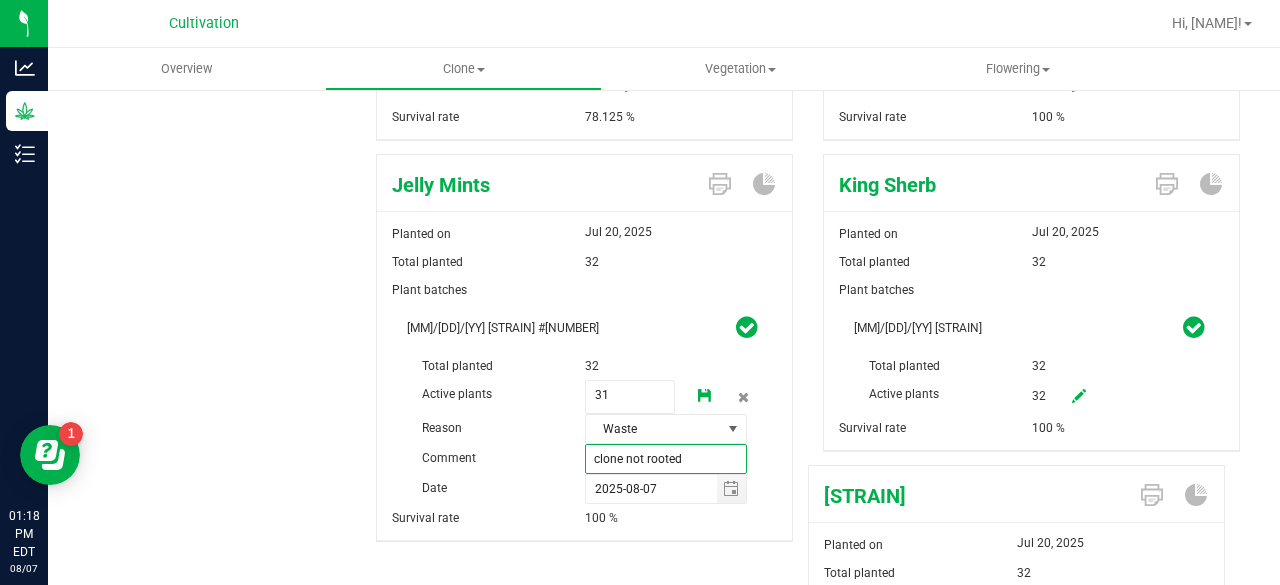 type on "clone not rooted" 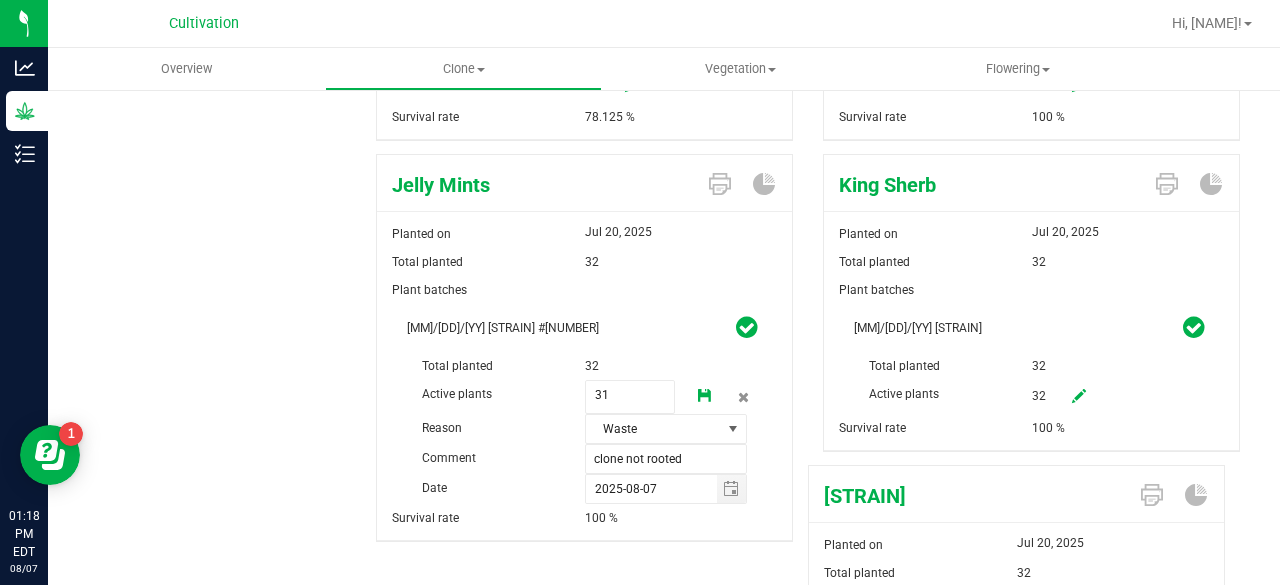 click at bounding box center (705, 396) 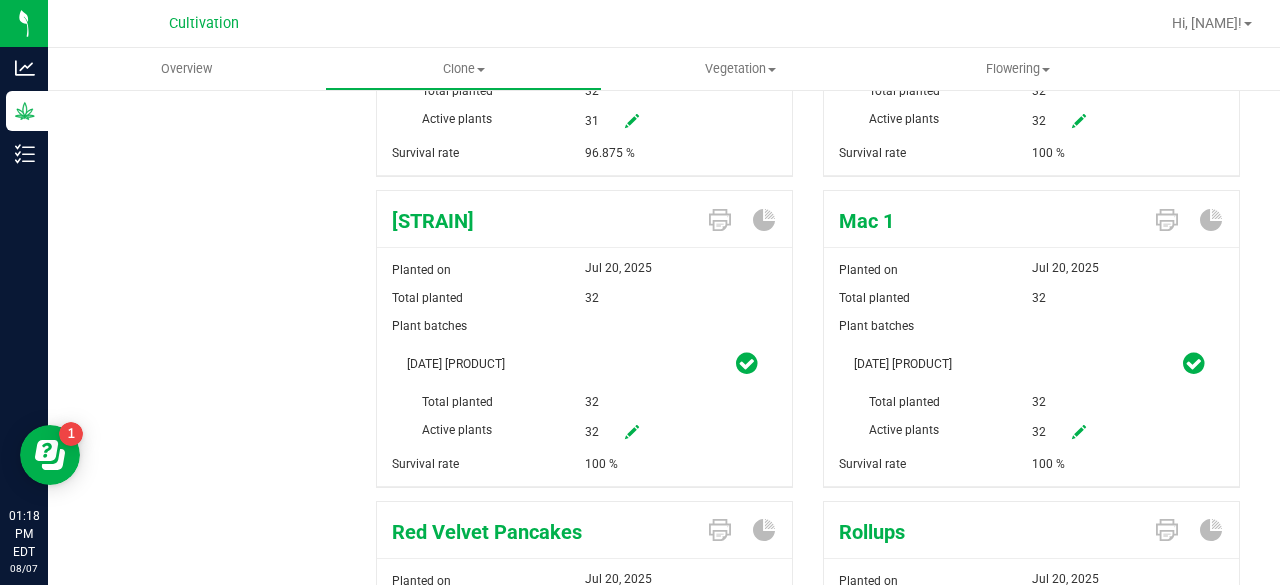scroll, scrollTop: 1105, scrollLeft: 0, axis: vertical 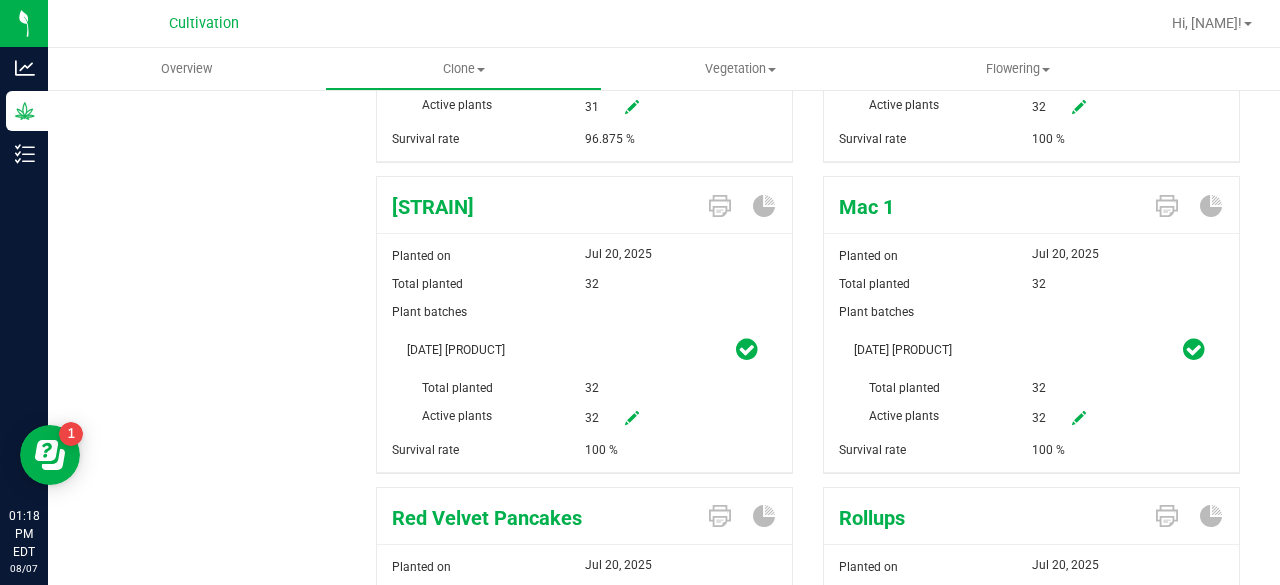 click on "32" at bounding box center [1103, 419] 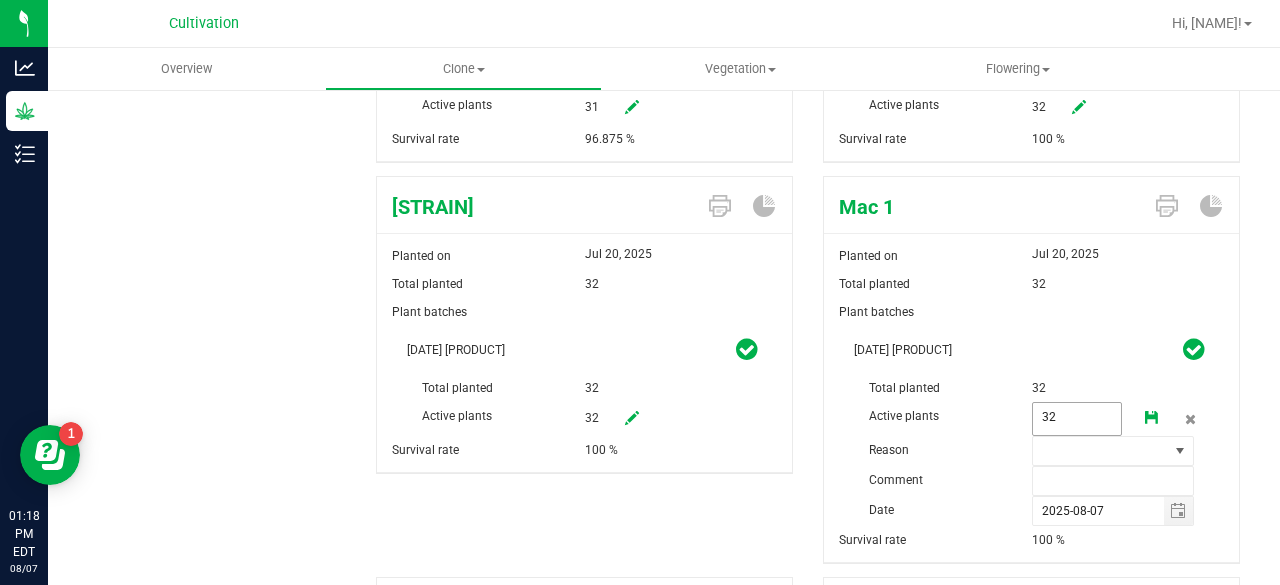 click on "32 32" at bounding box center (1077, 419) 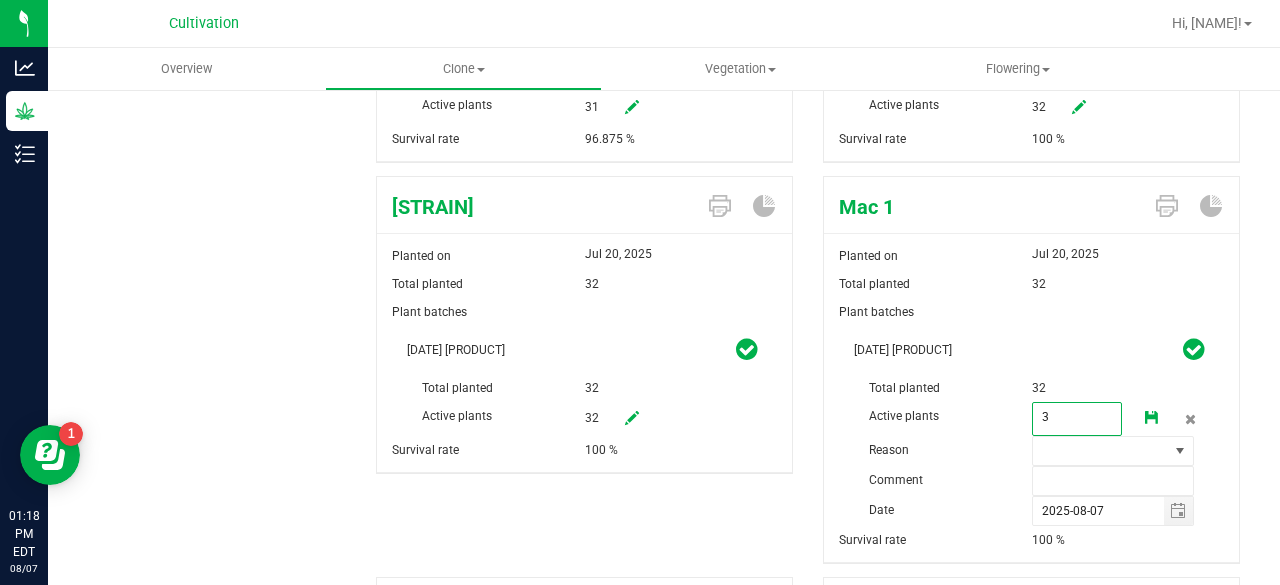 type on "31" 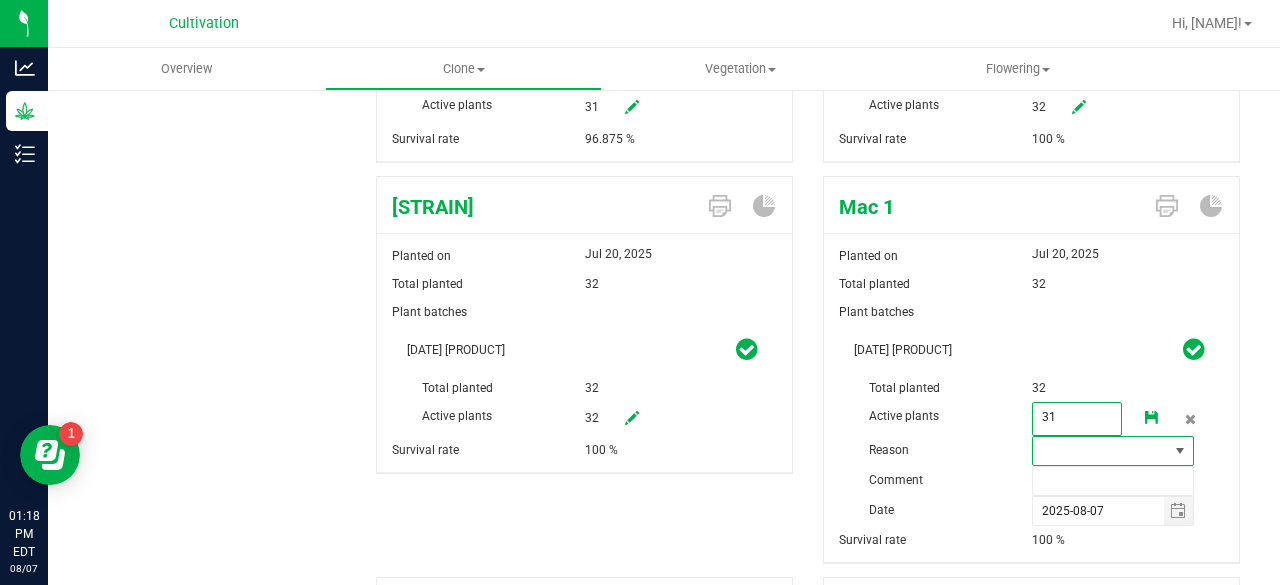 type on "31" 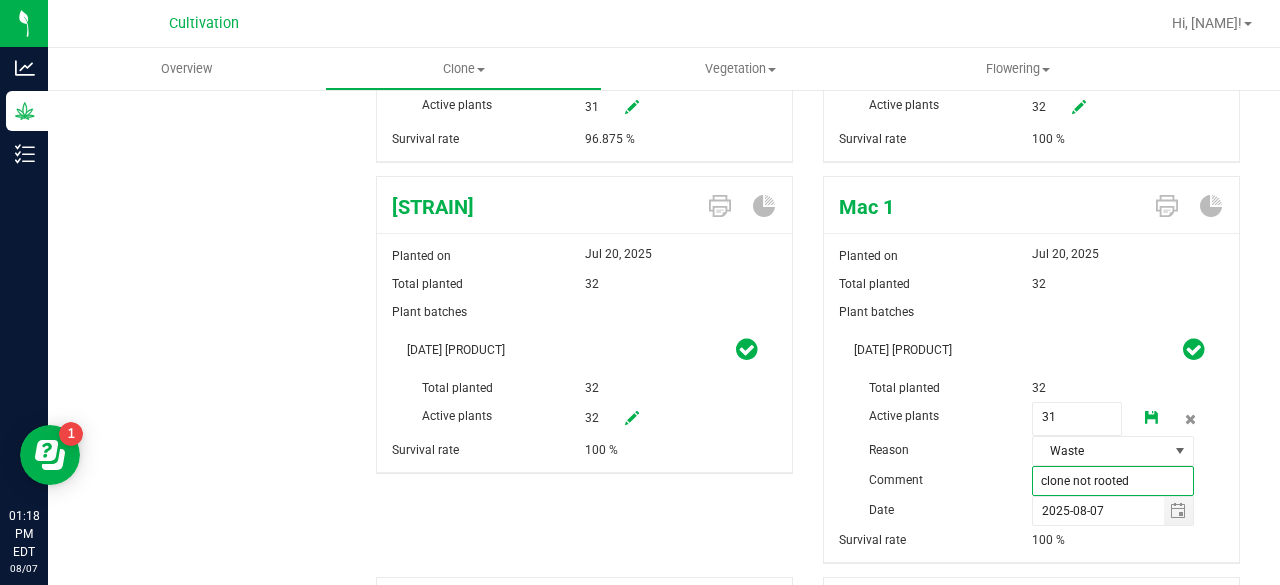 type on "clone not rooted" 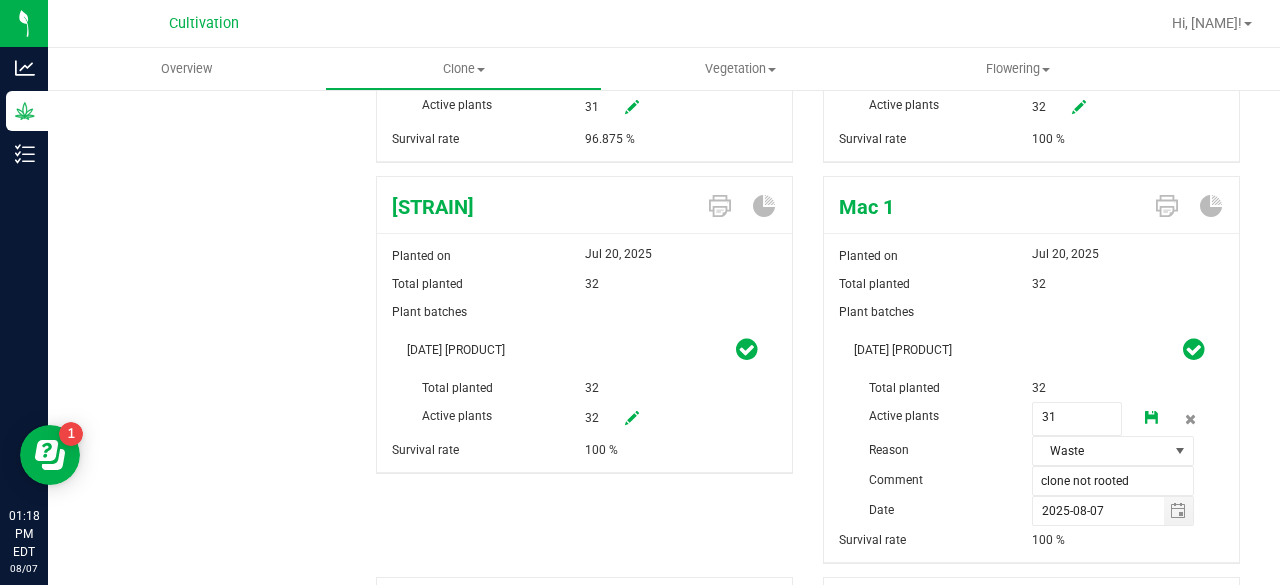 click at bounding box center [1152, 419] 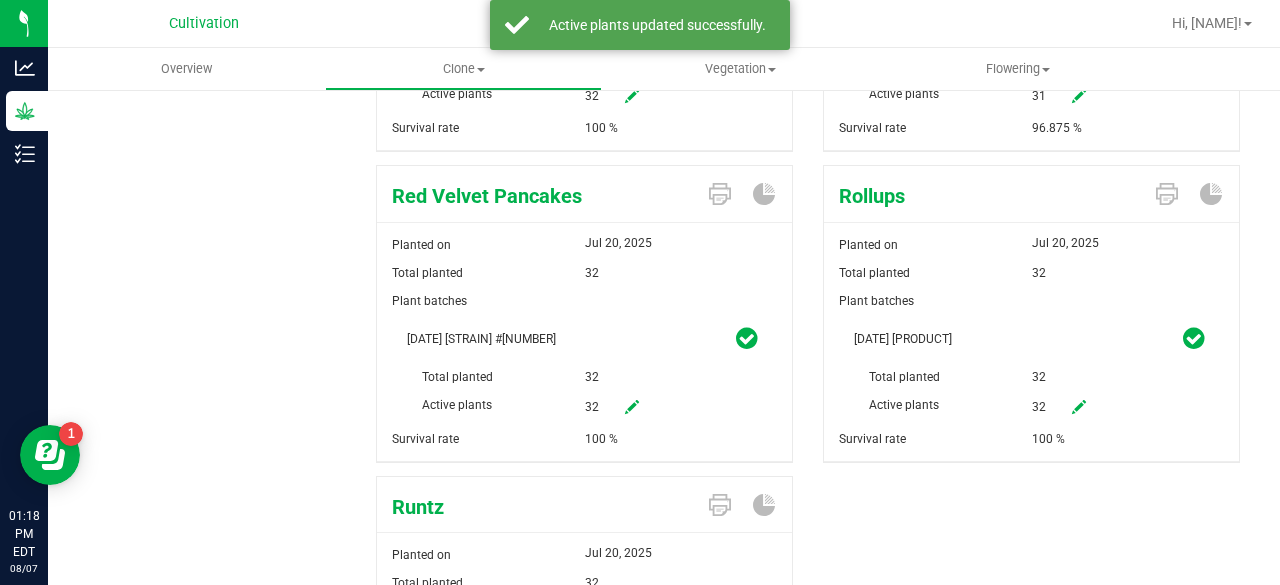 scroll, scrollTop: 1427, scrollLeft: 0, axis: vertical 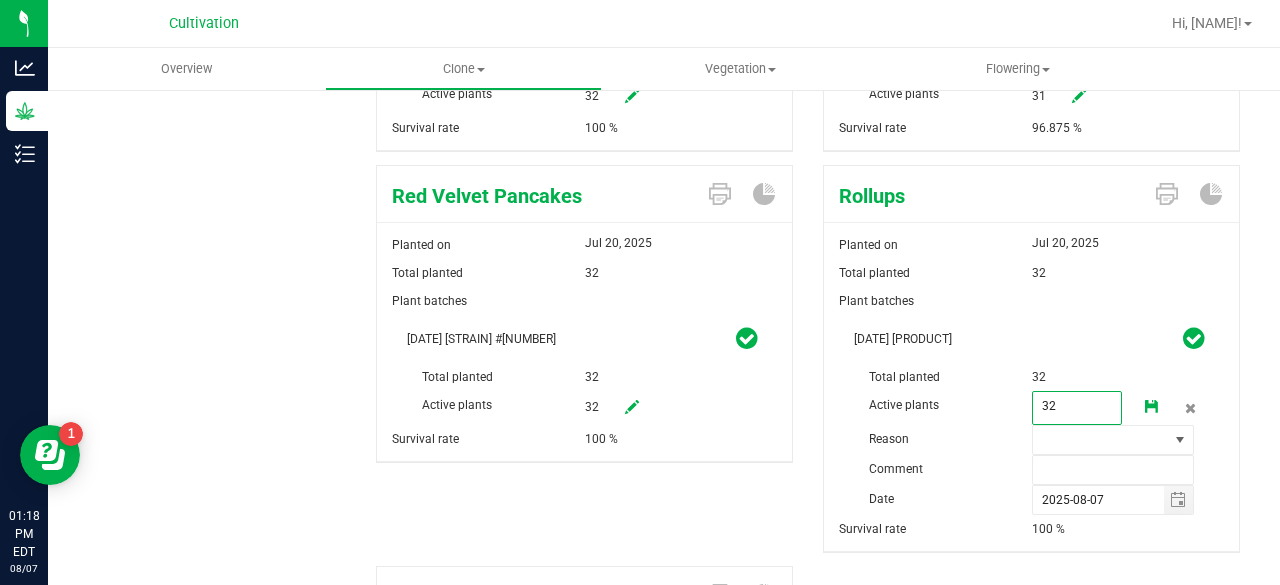 click on "32 32" at bounding box center [1077, 408] 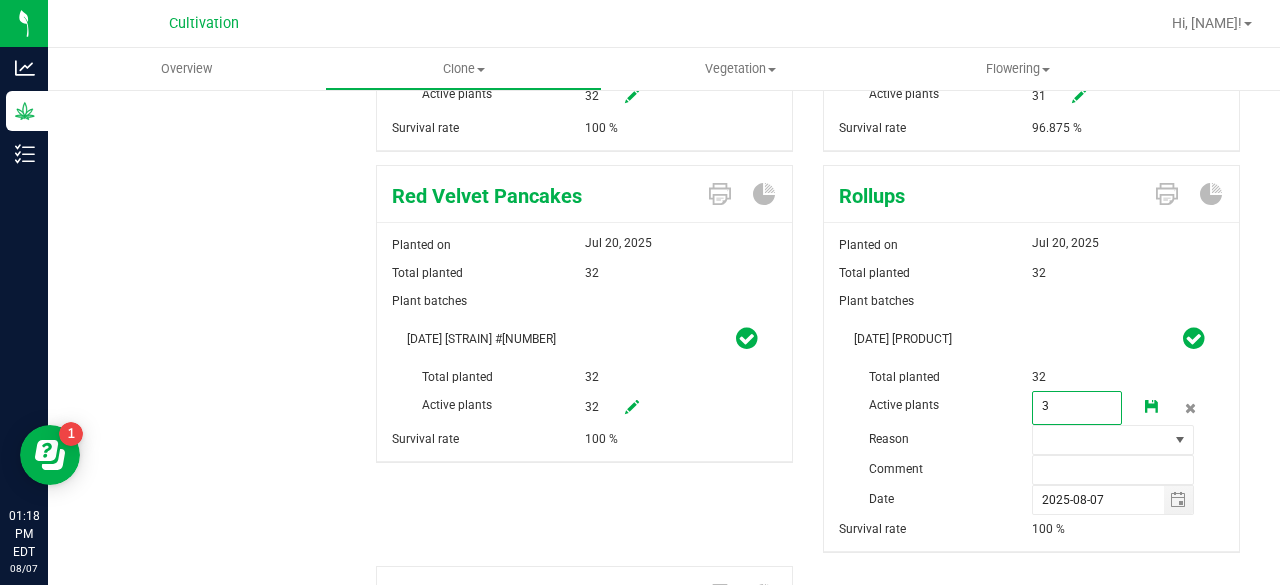 type on "31" 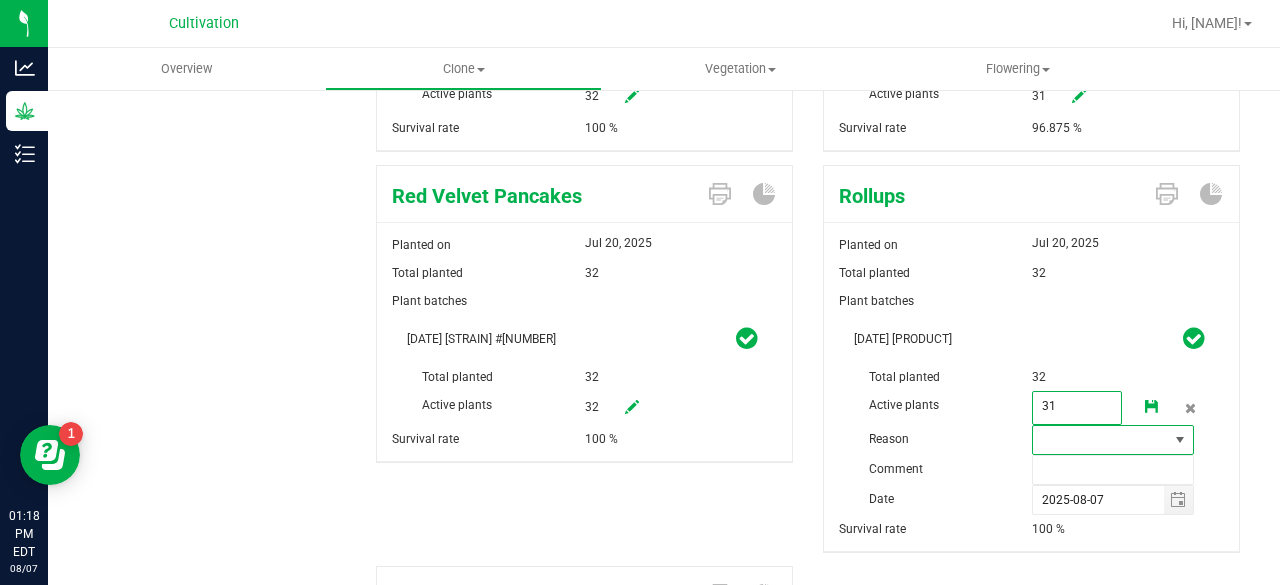 type on "31" 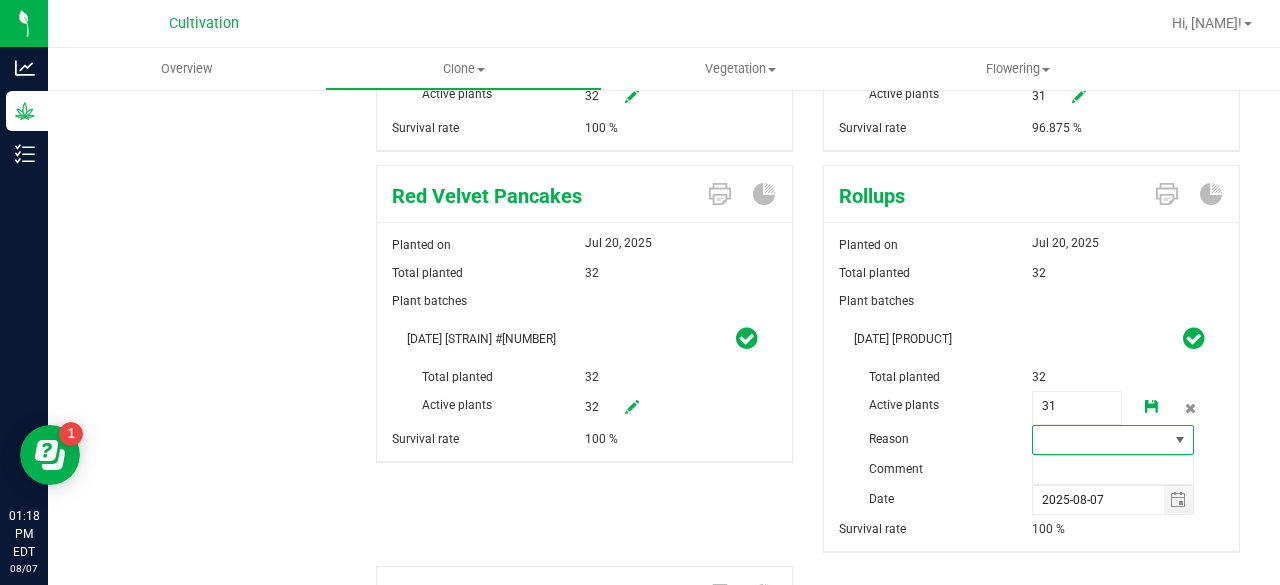 click at bounding box center (1101, 440) 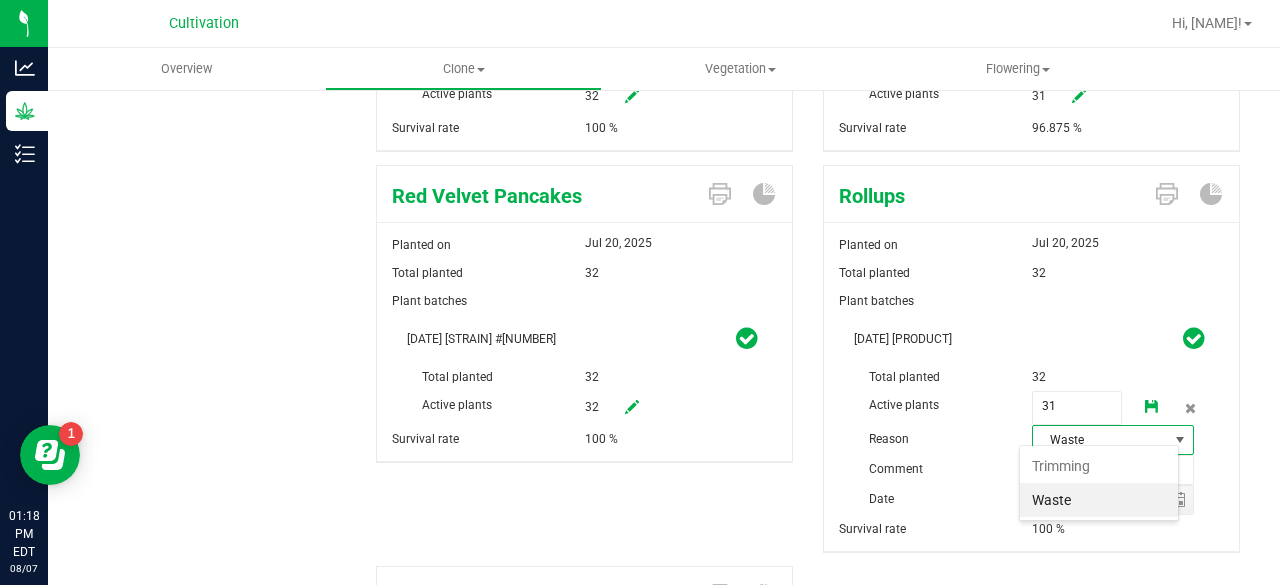 scroll, scrollTop: 99970, scrollLeft: 99840, axis: both 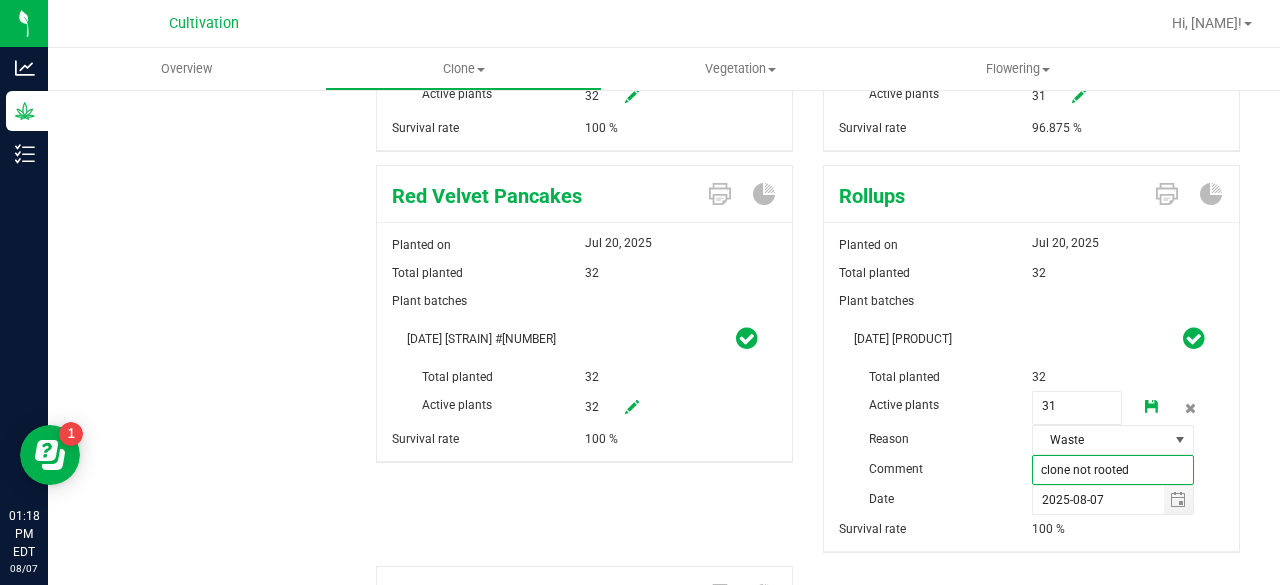 type on "clone not rooted" 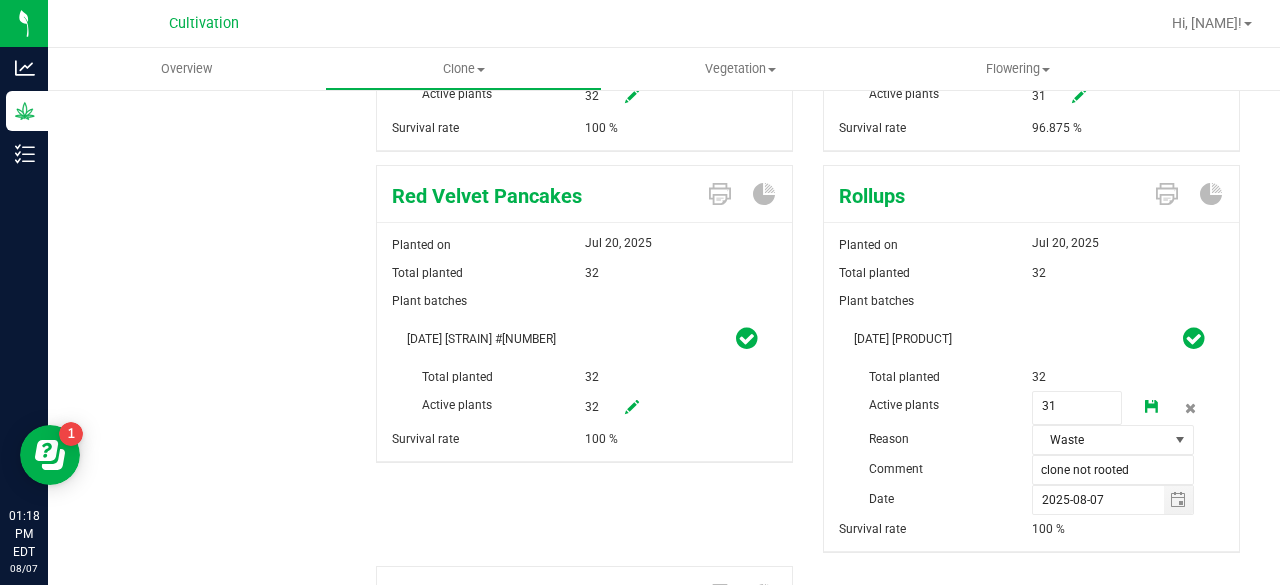 click at bounding box center (1152, 408) 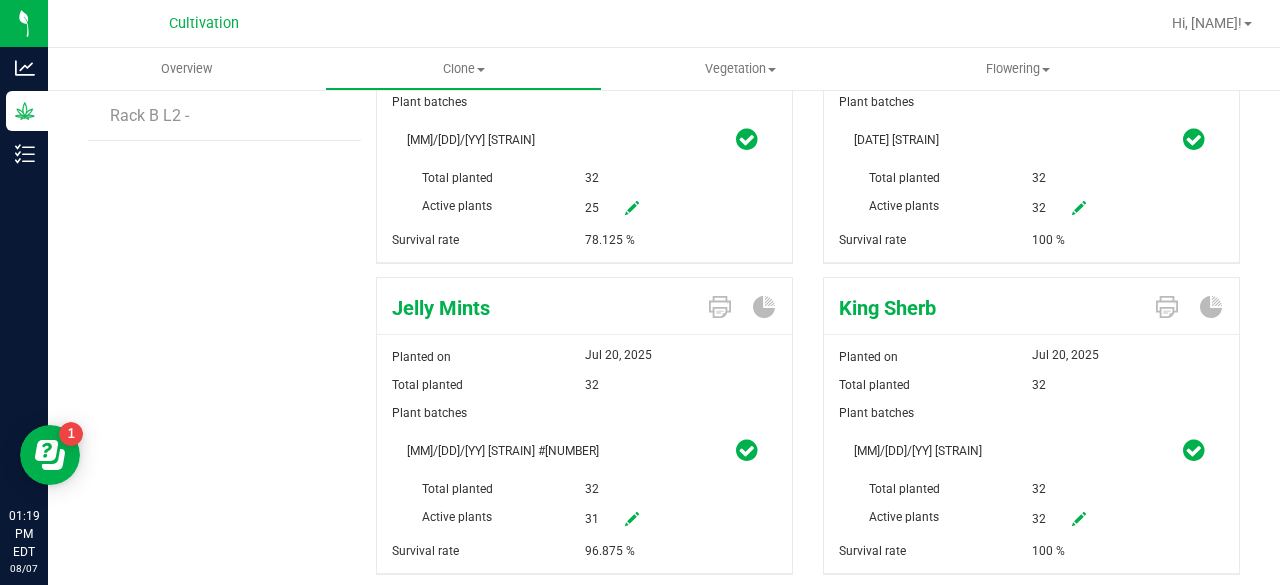 scroll, scrollTop: 751, scrollLeft: 0, axis: vertical 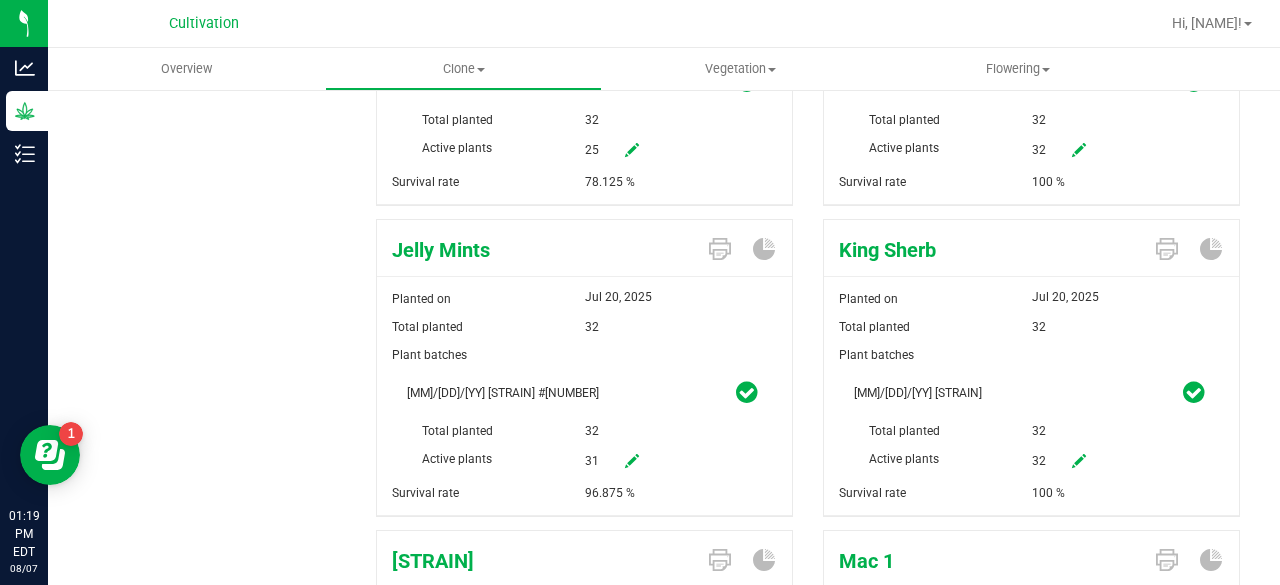 click at bounding box center [1079, 461] 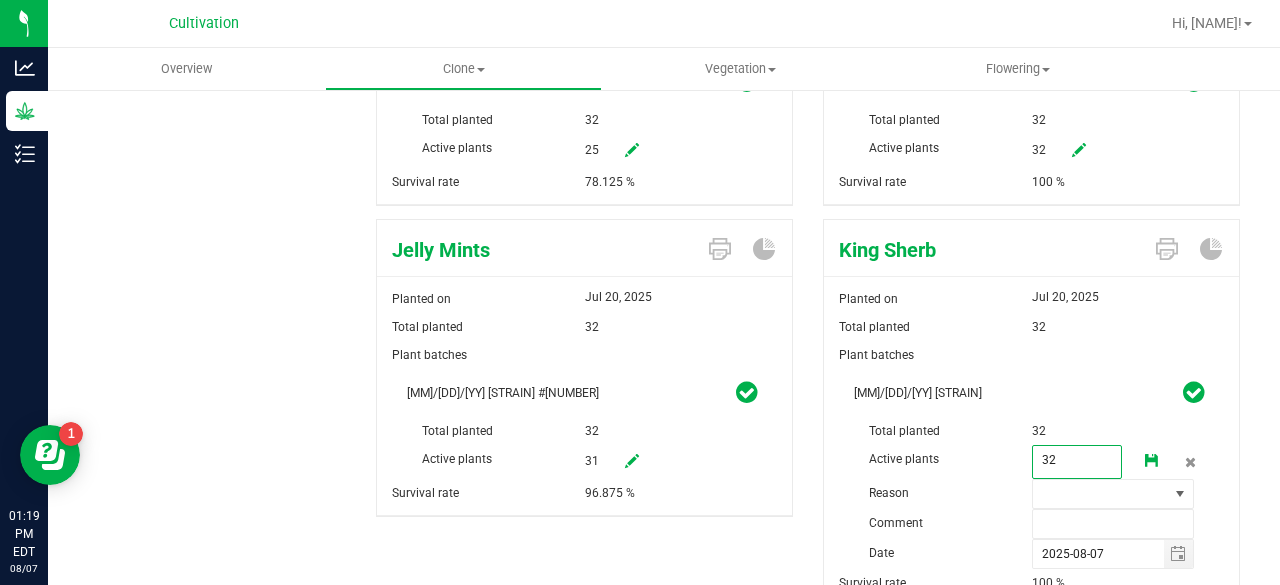 click on "32" at bounding box center (1077, 460) 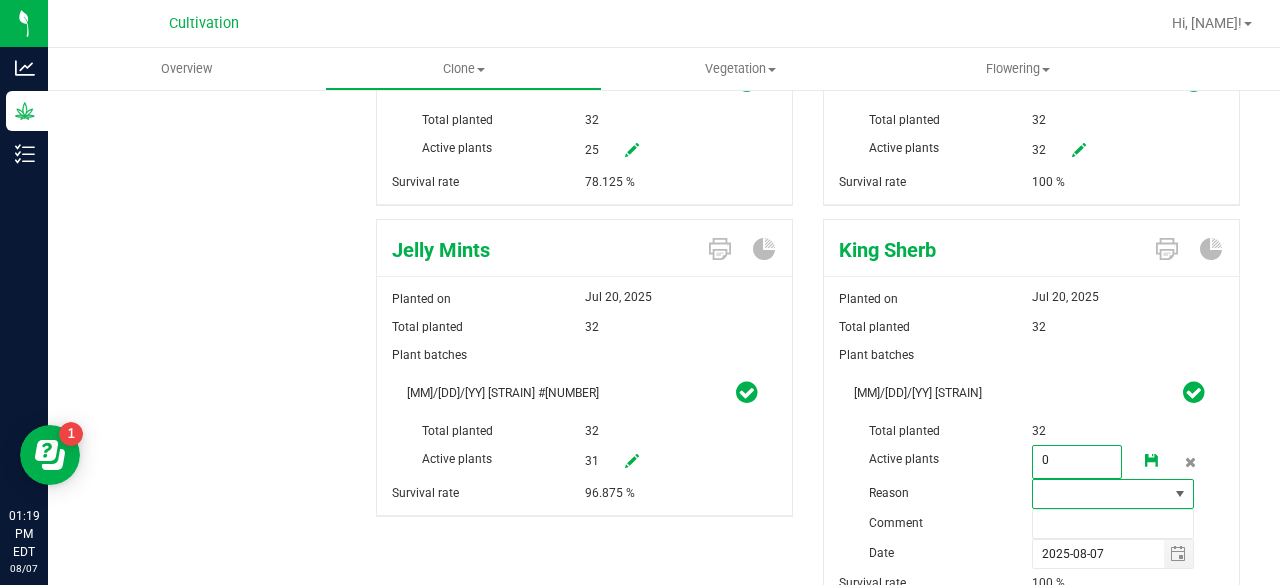 type on "0" 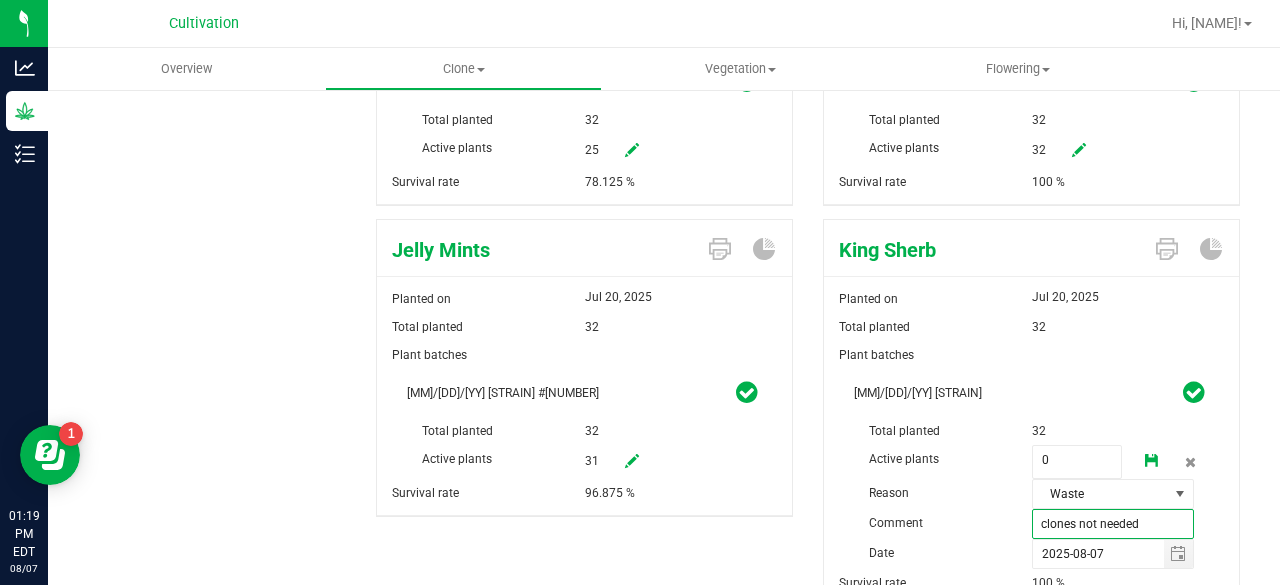 type on "clones not needed" 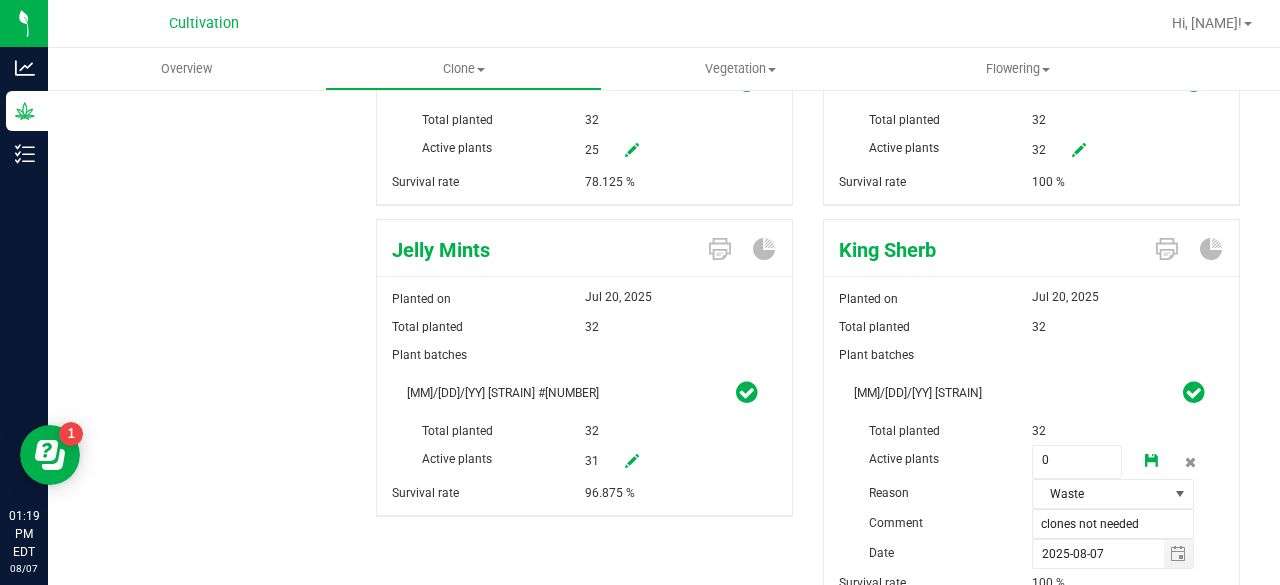 click at bounding box center [1152, 461] 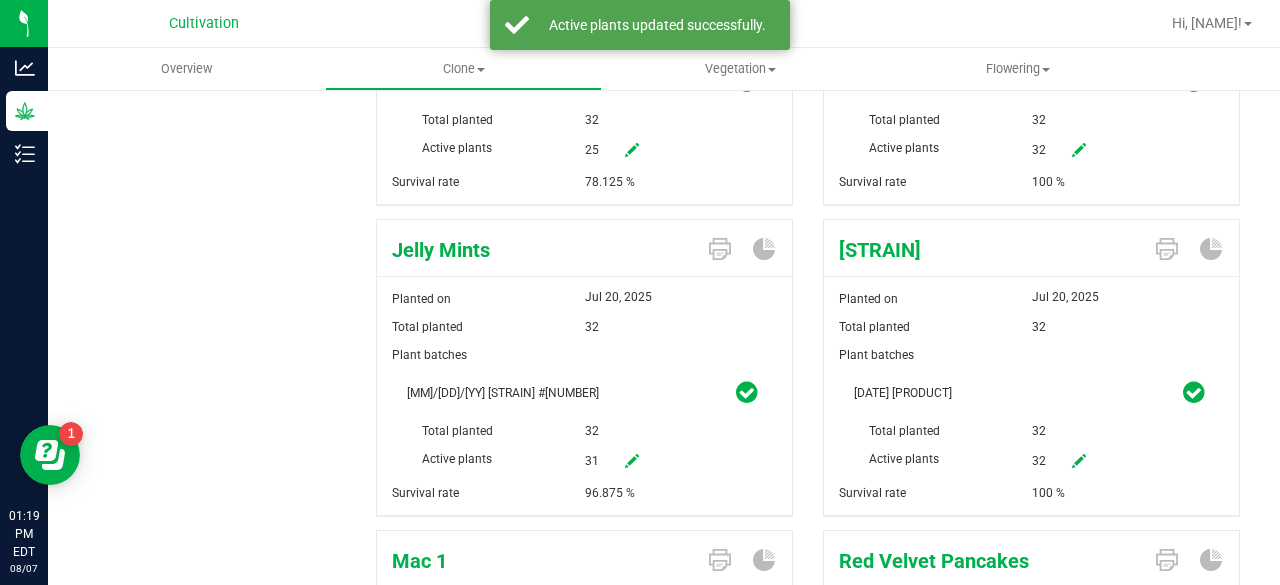 scroll, scrollTop: 0, scrollLeft: 0, axis: both 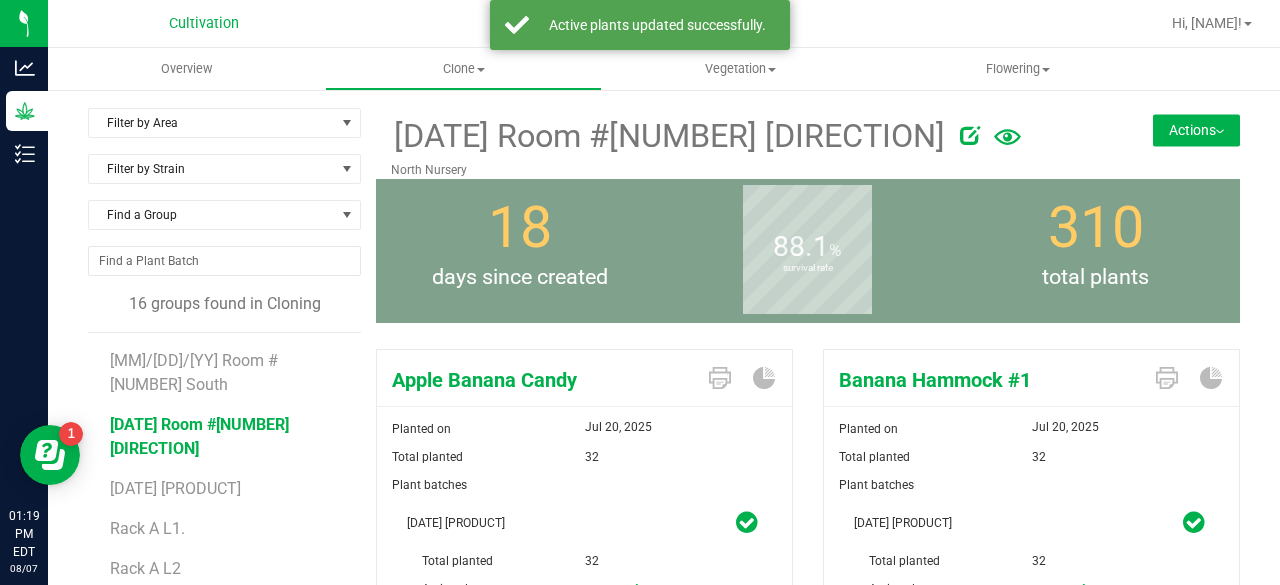 click on "Actions" at bounding box center (1196, 130) 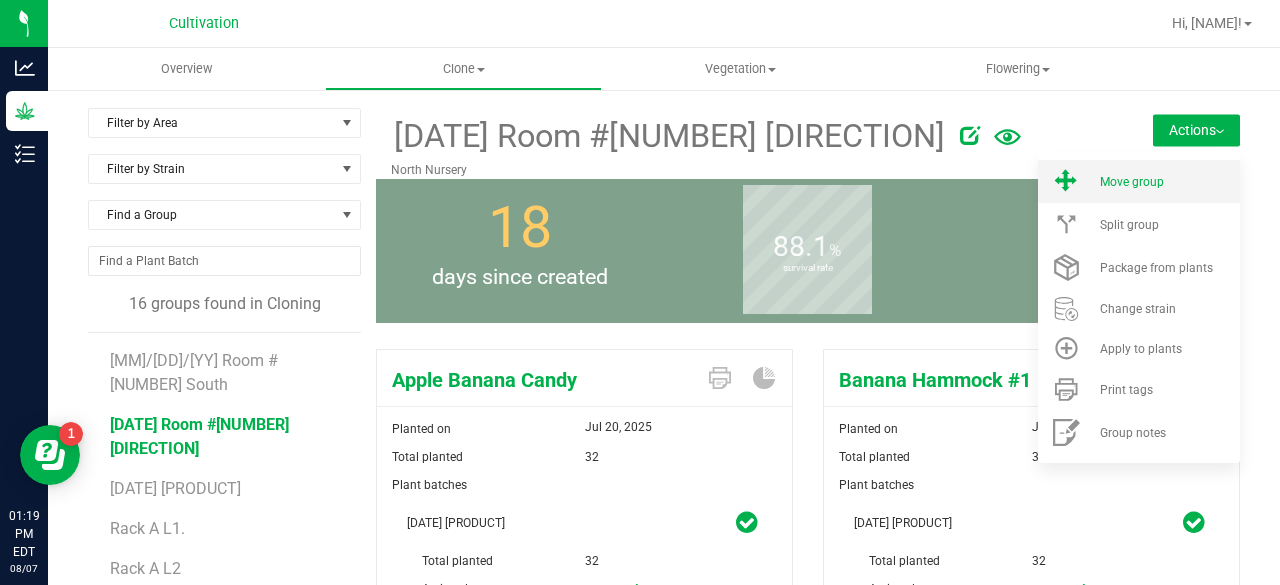 click on "Move group" at bounding box center [1139, 181] 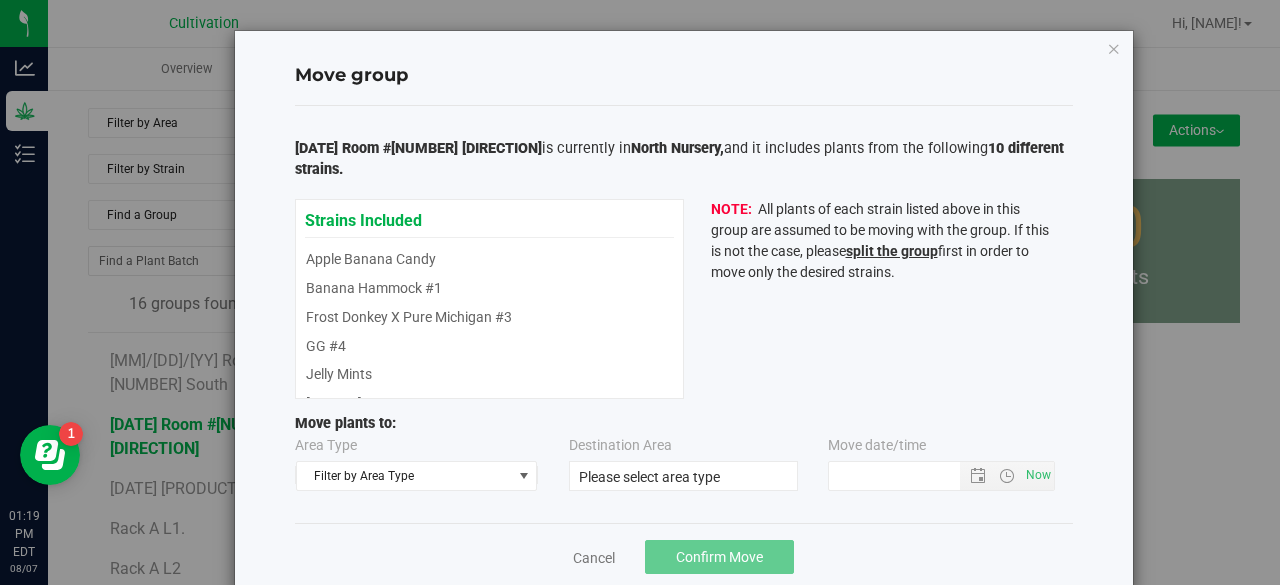type on "[DATE] [TIME]" 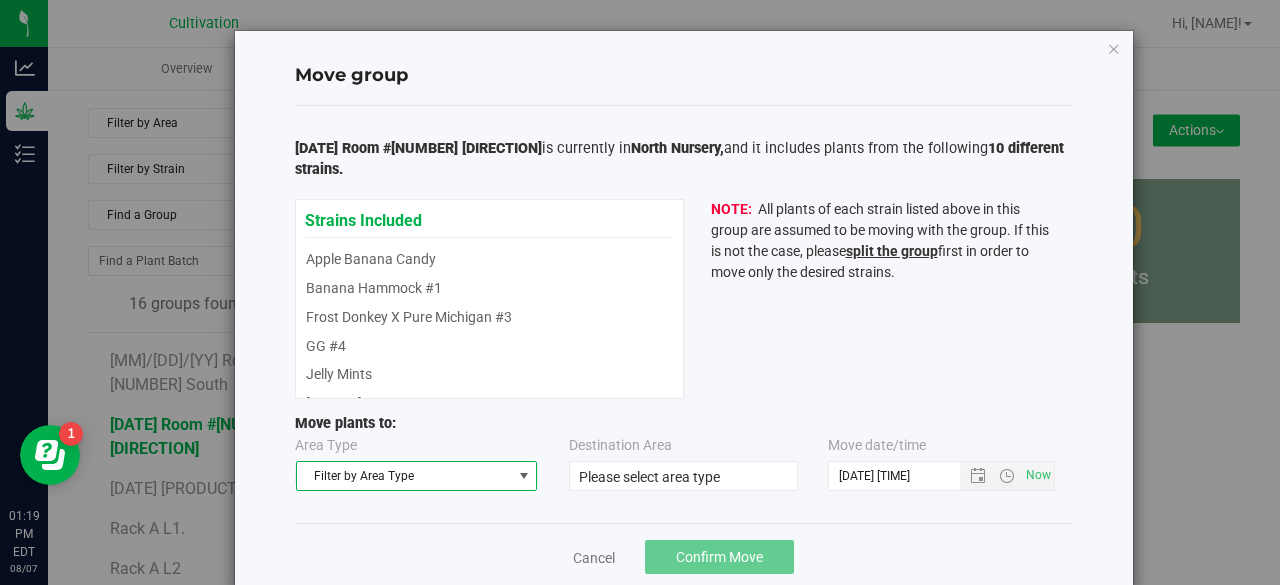 click on "Filter by Area Type" at bounding box center [404, 476] 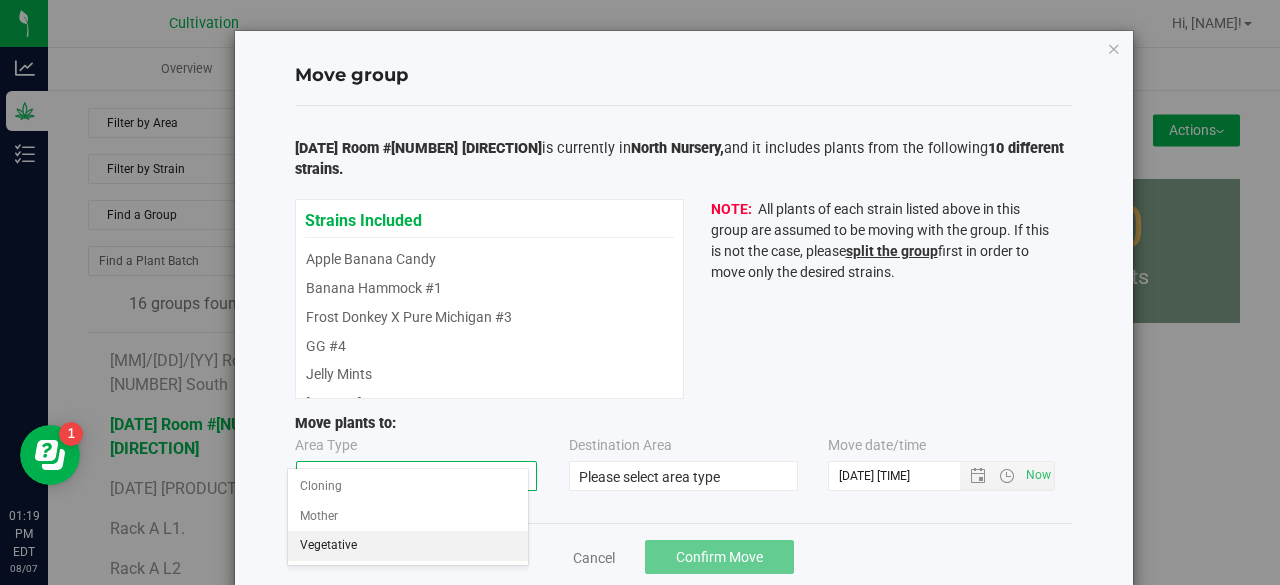 click on "Vegetative" at bounding box center (408, 546) 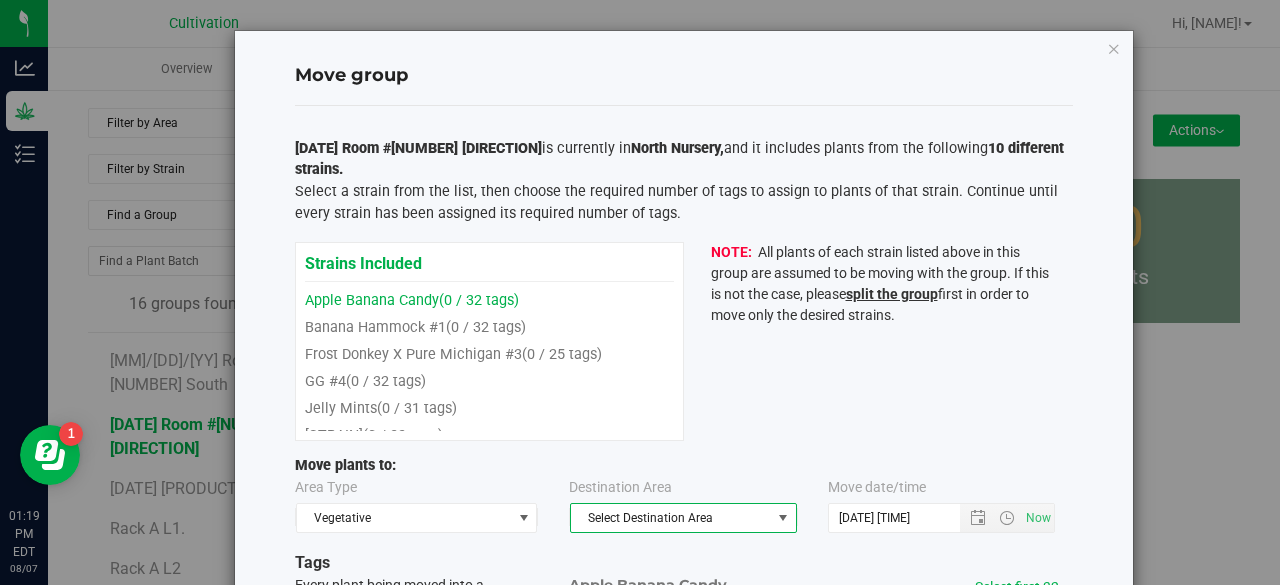 click on "Select Destination Area" at bounding box center [683, 518] 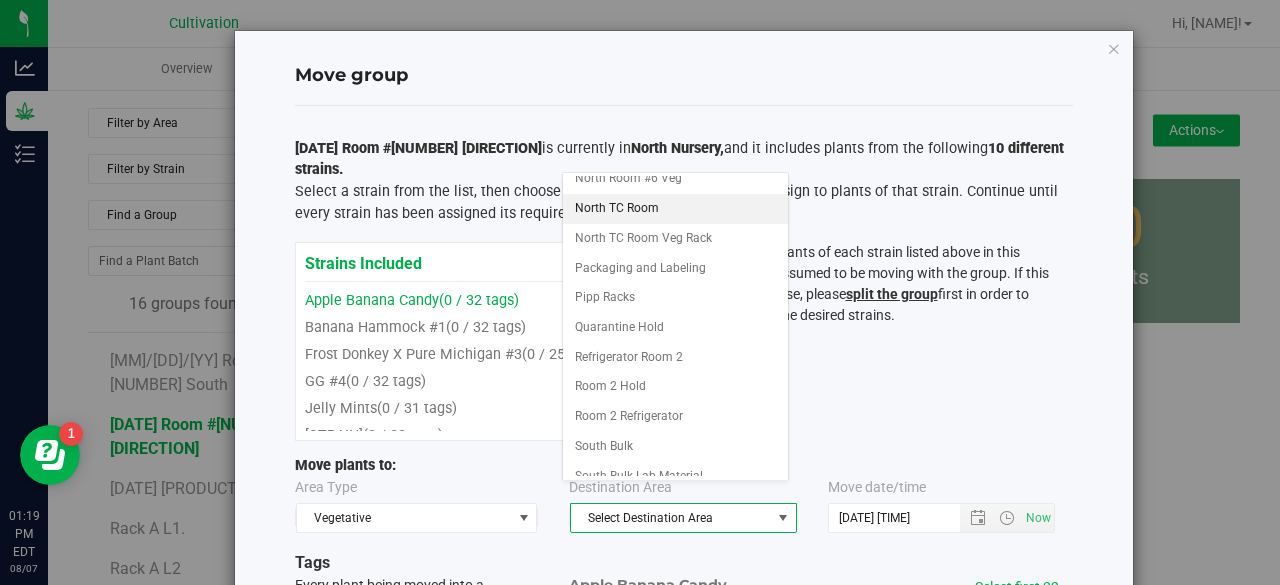 scroll, scrollTop: 189, scrollLeft: 0, axis: vertical 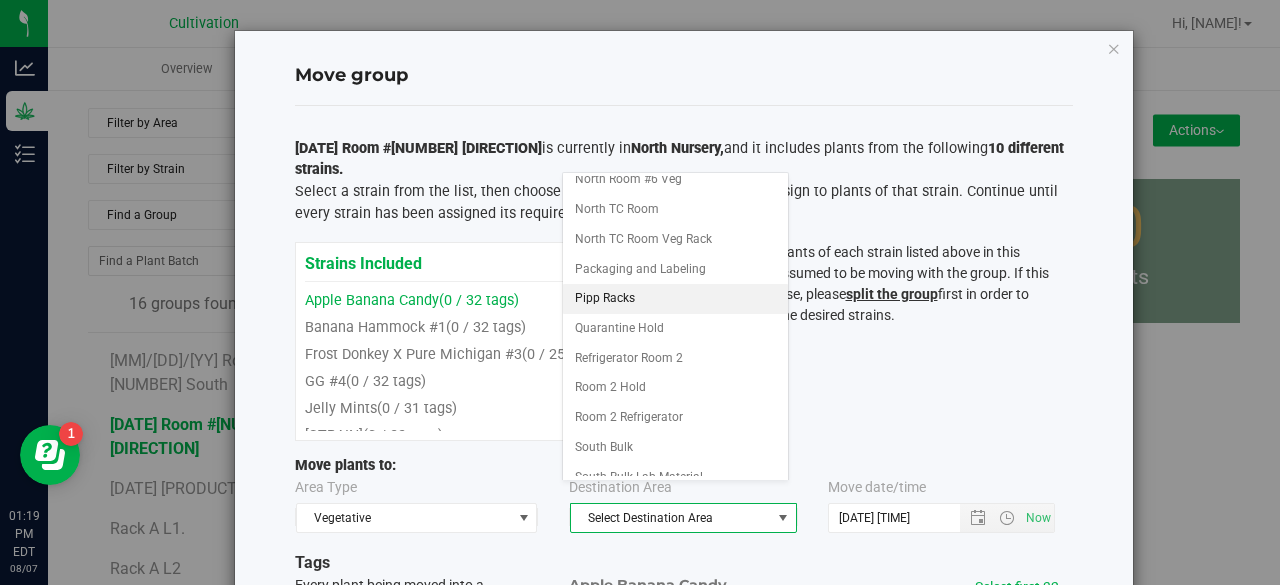 click on "Pipp Racks" at bounding box center [675, 299] 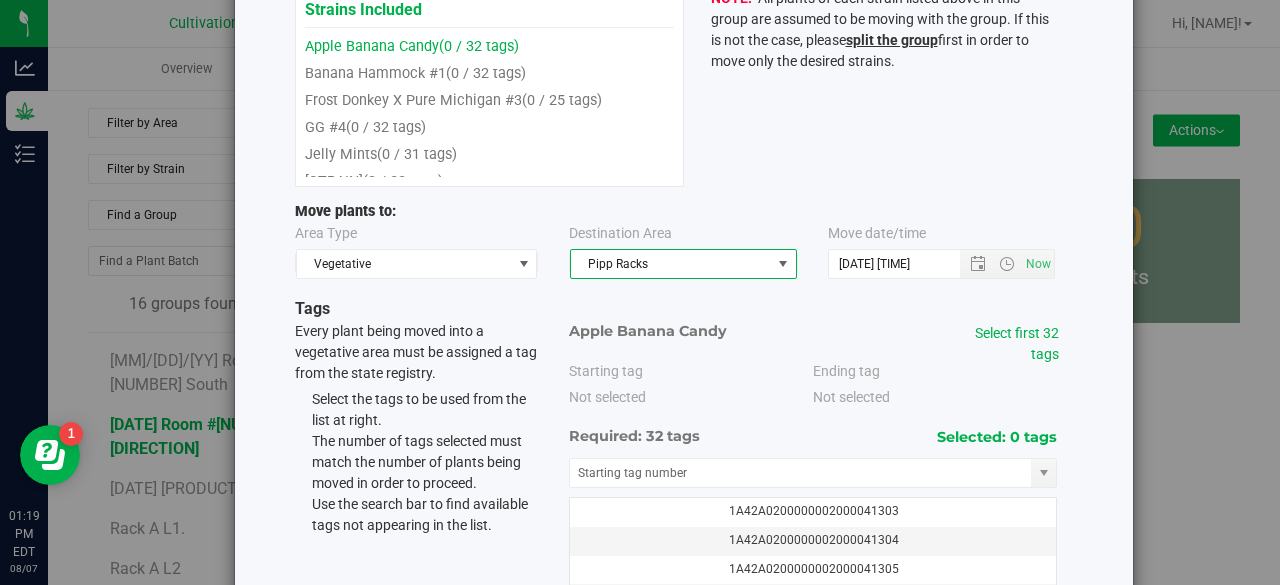 scroll, scrollTop: 253, scrollLeft: 0, axis: vertical 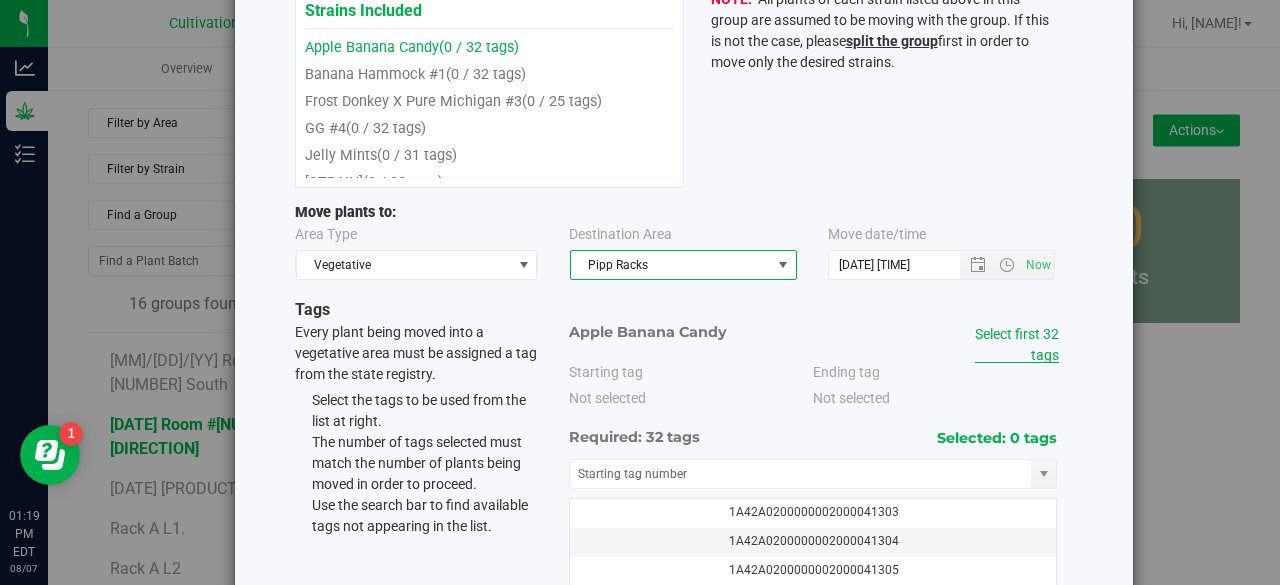 click on "Select first 32
tags" at bounding box center (1017, 344) 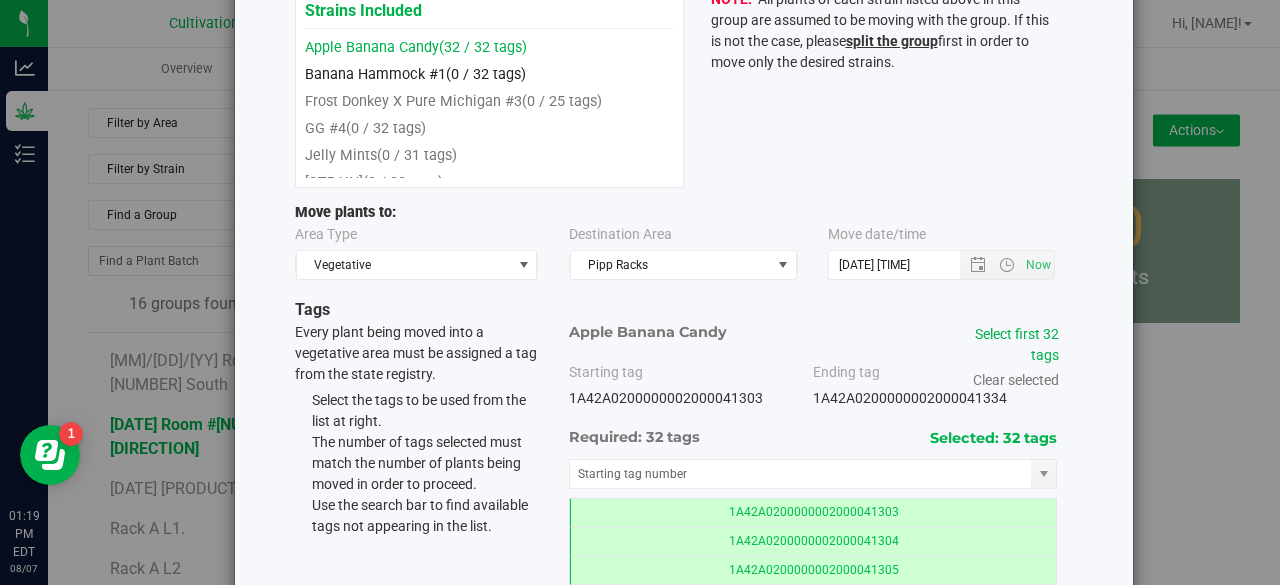 click on "(0 / 32
tags)" at bounding box center (486, 74) 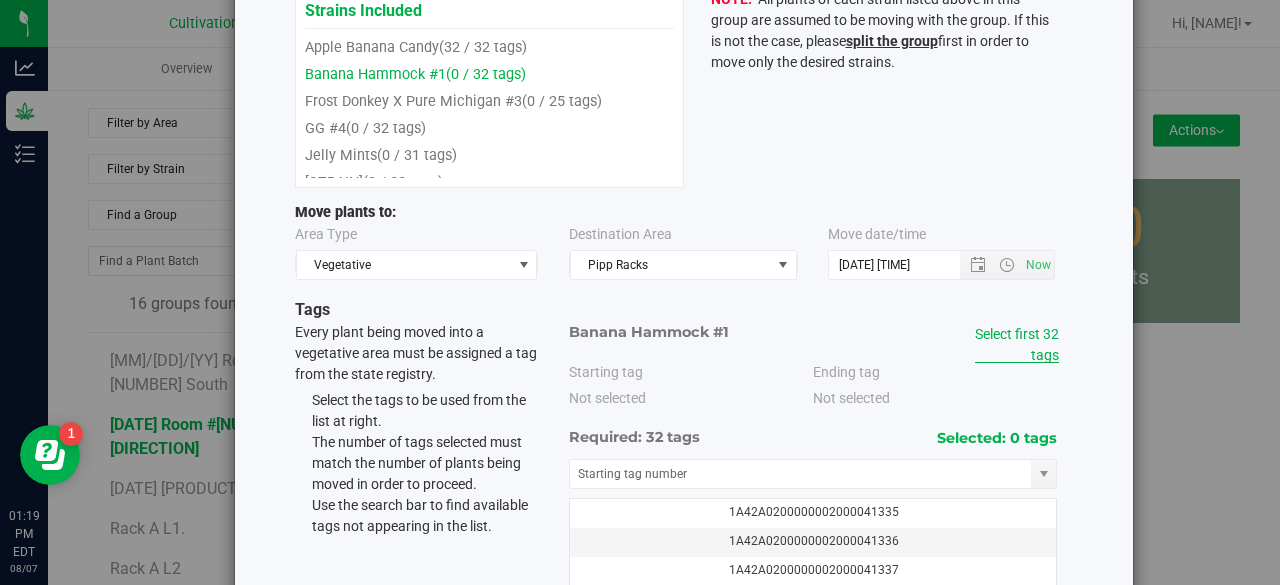 click on "Select first 32
tags" at bounding box center (1017, 344) 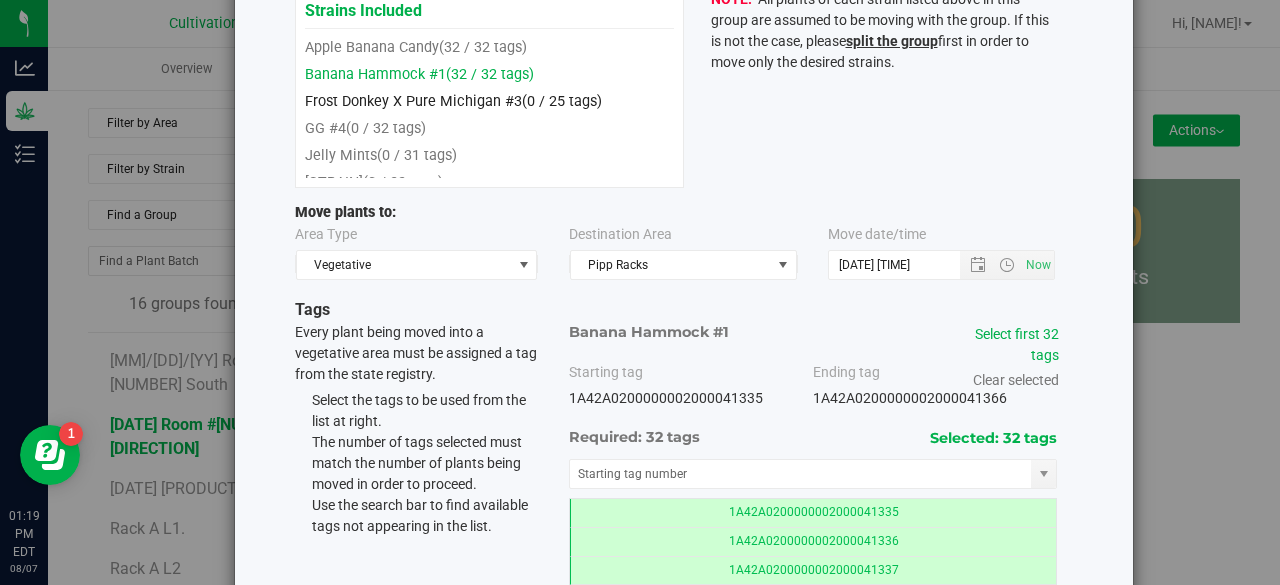 click on "[STRAIN]
( [NUMBER] / [NUMBER]
tags)" at bounding box center [453, 101] 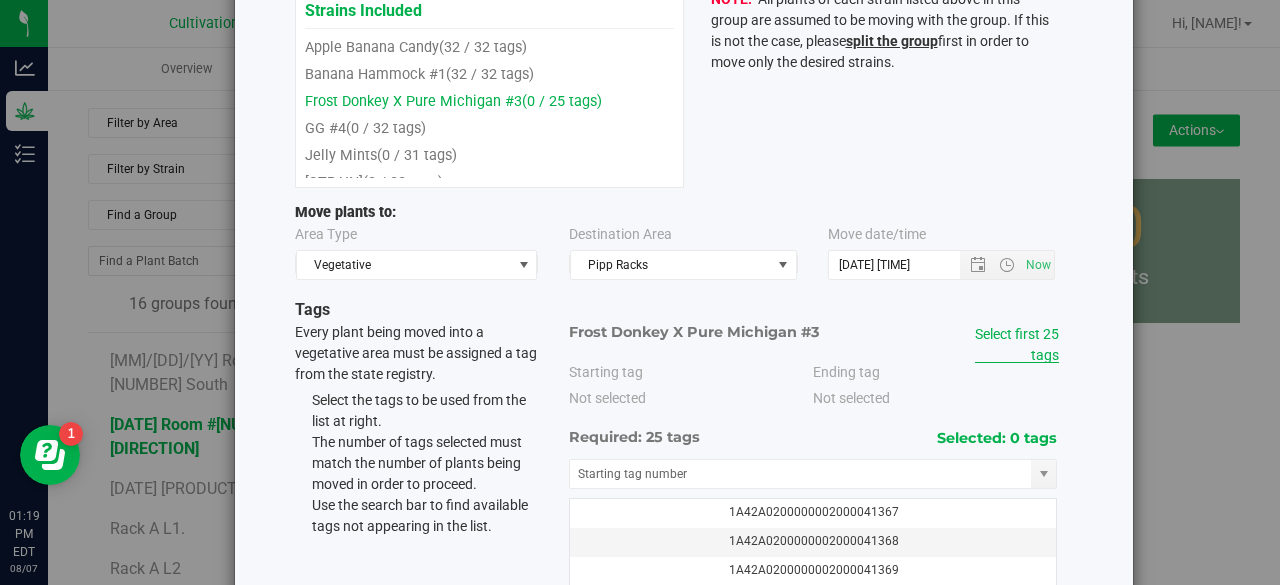 click on "Select first 25
tags" at bounding box center [1017, 344] 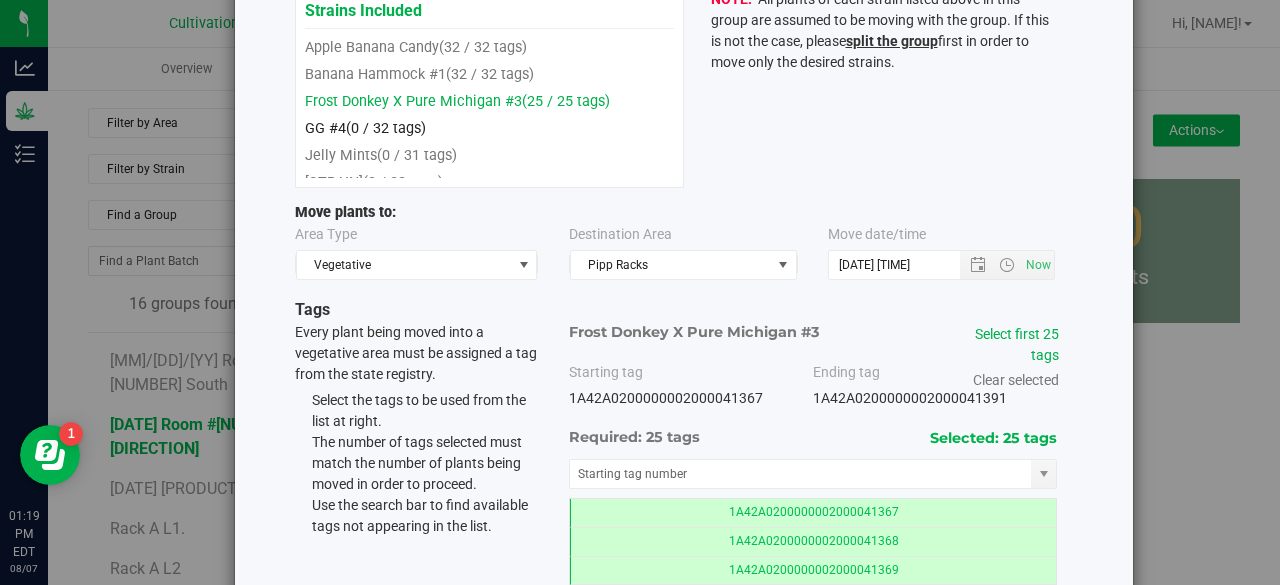 click on "(0 / 32
tags)" at bounding box center (386, 128) 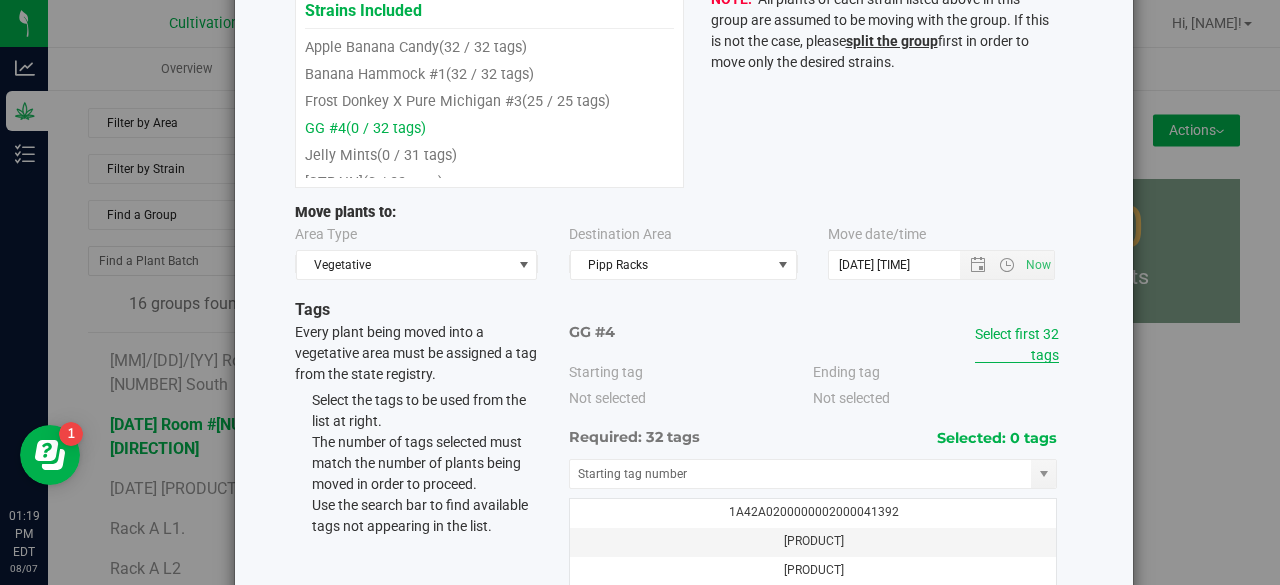 click on "Select first 32
tags" at bounding box center (1017, 344) 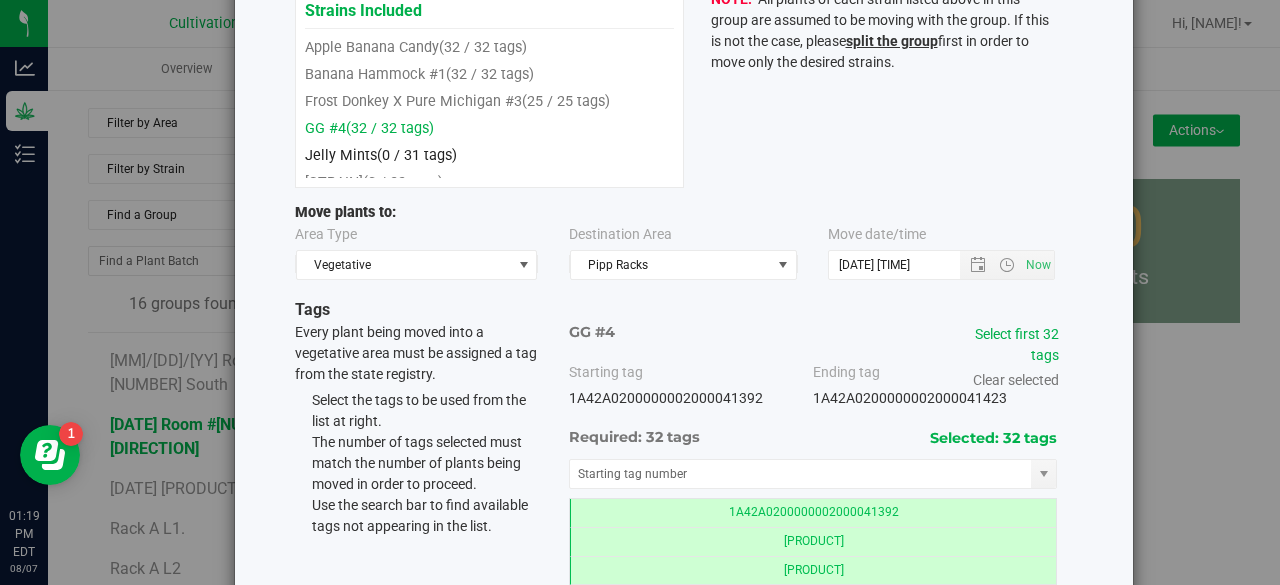 click on "(0 / 31
tags)" at bounding box center [417, 155] 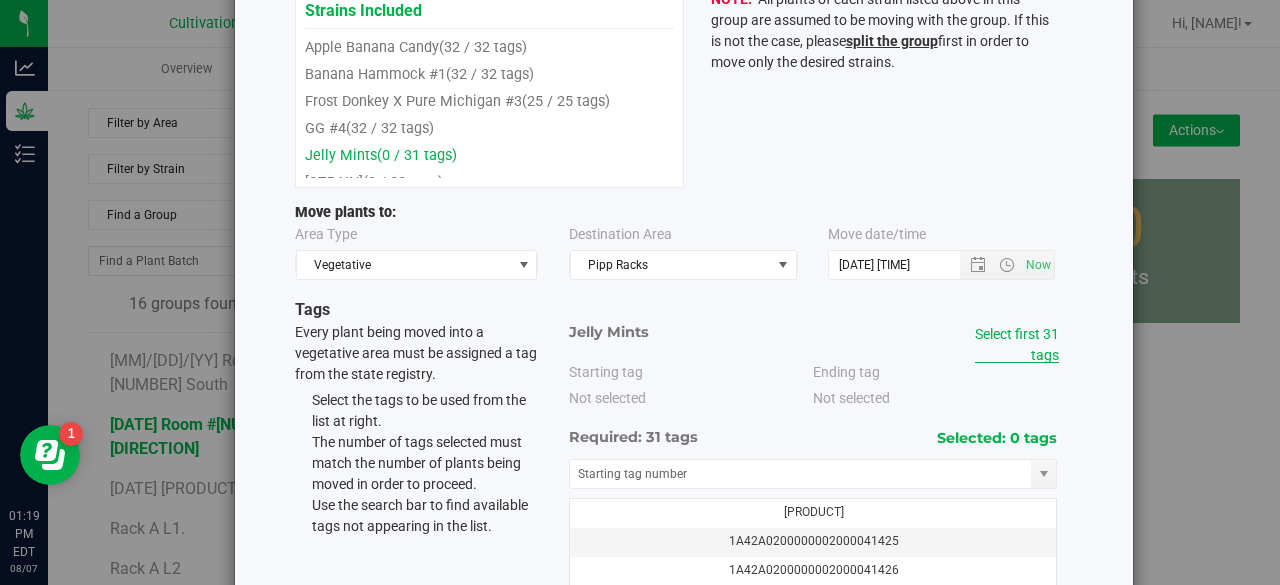click on "Select first 31
tags" at bounding box center [1017, 344] 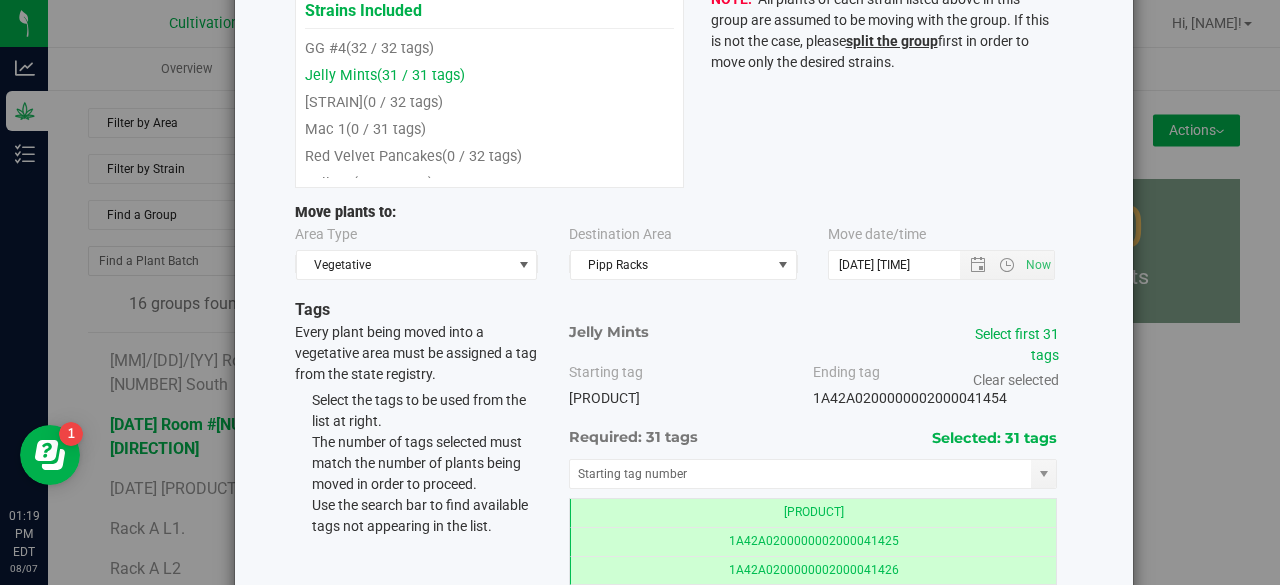 scroll, scrollTop: 120, scrollLeft: 0, axis: vertical 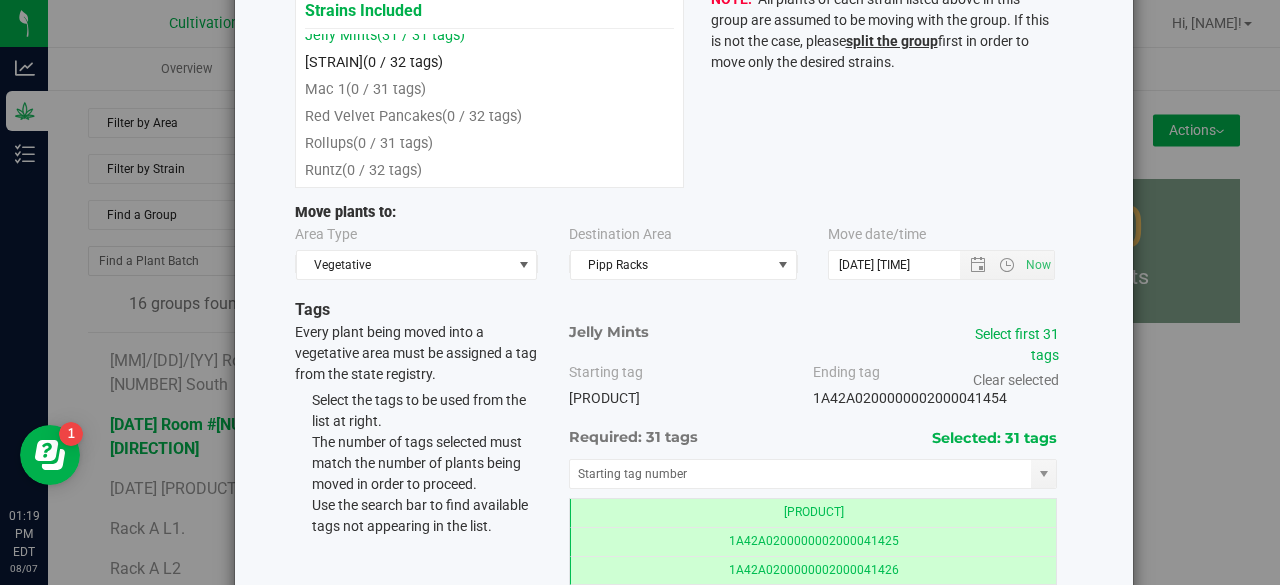 click on "(0 / 32
tags)" at bounding box center [403, 62] 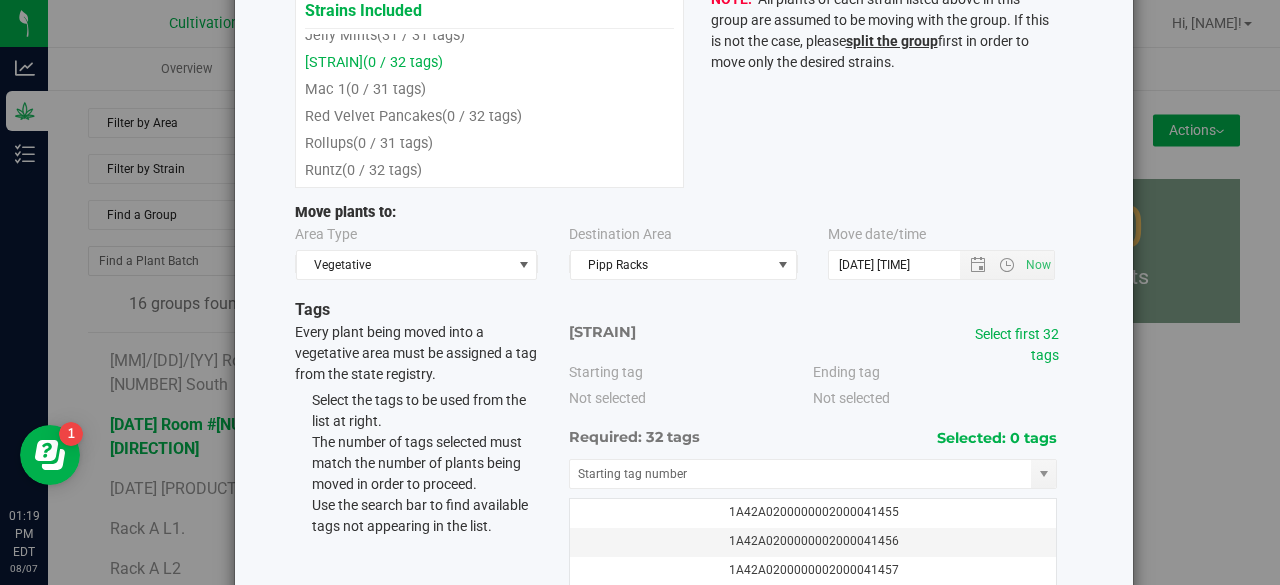 click on "Select first 32
tags" at bounding box center (1002, 345) 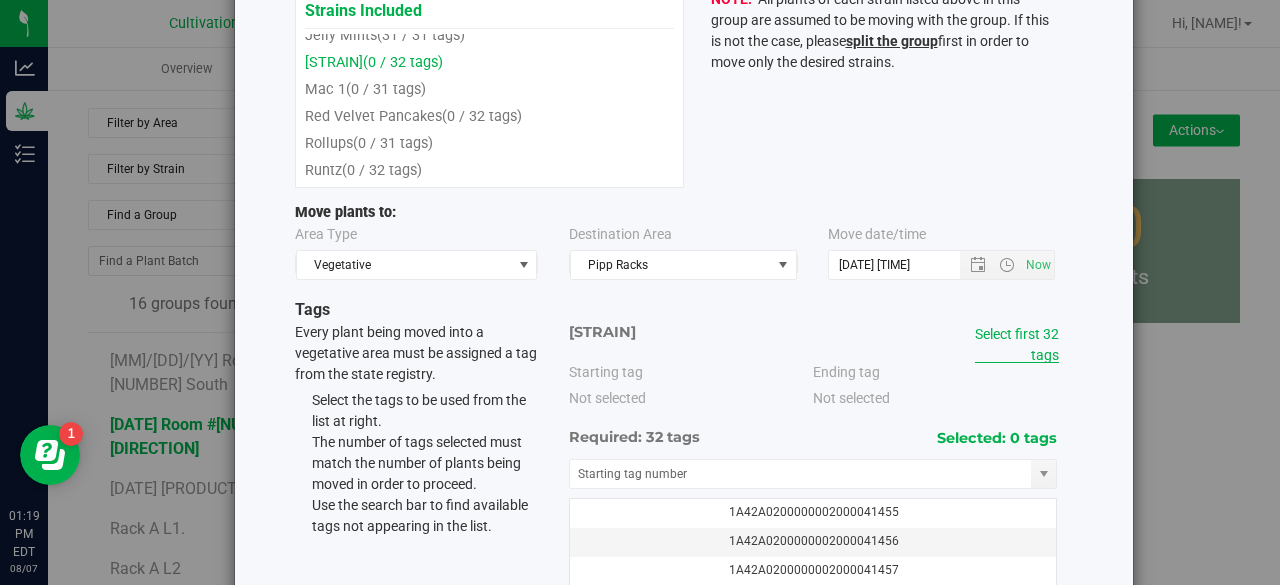 click on "Select first 32
tags" at bounding box center [1017, 344] 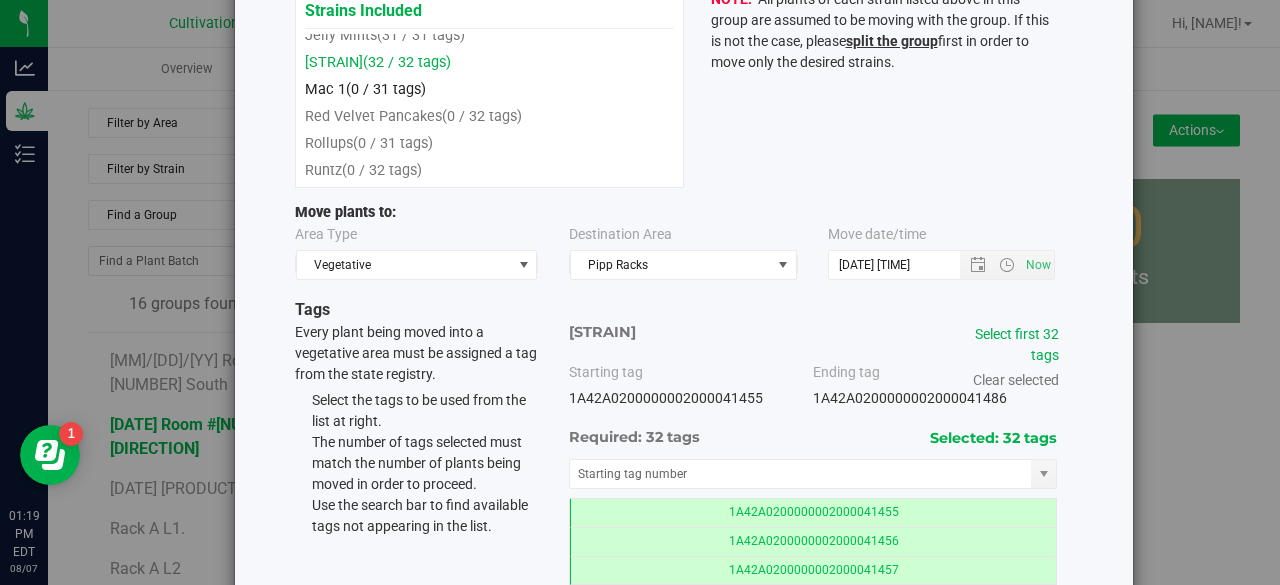 click on "(0 / 31
tags)" at bounding box center [386, 89] 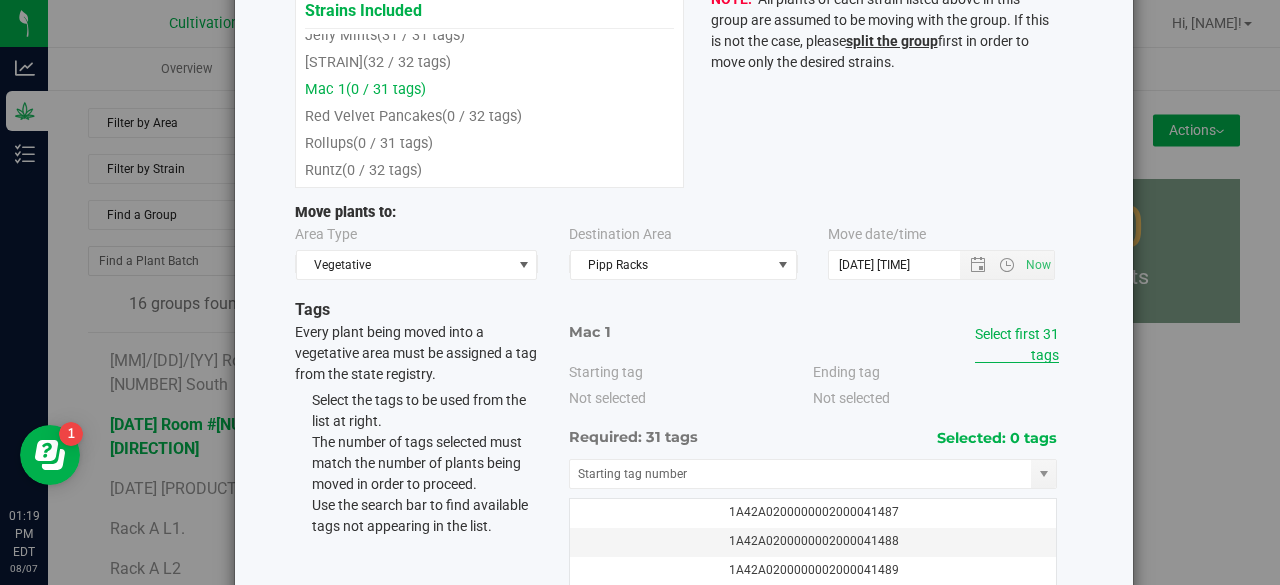 click on "Select first 31
tags" at bounding box center [1017, 344] 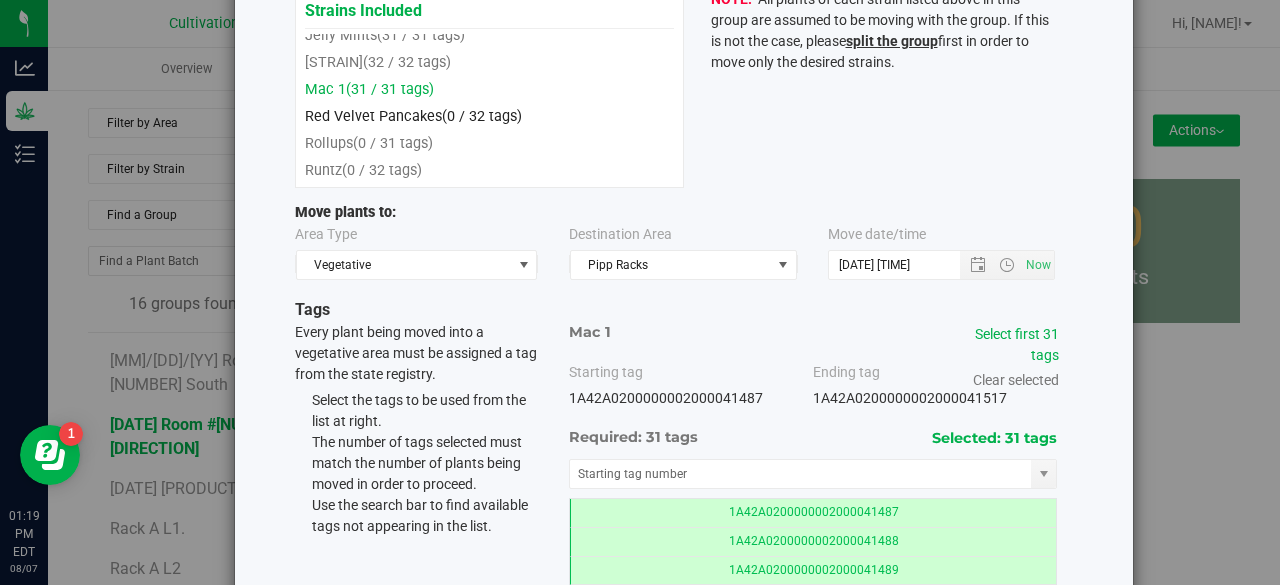 click on "(0 / 32
tags)" at bounding box center (482, 116) 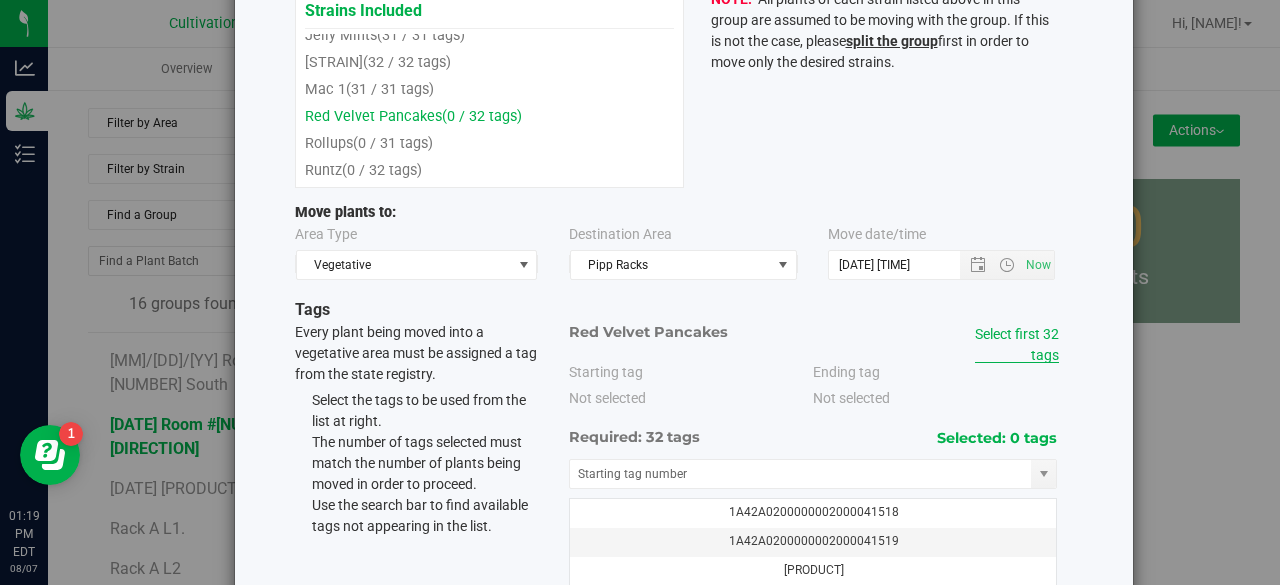 click on "Select first 32
tags" at bounding box center (1017, 344) 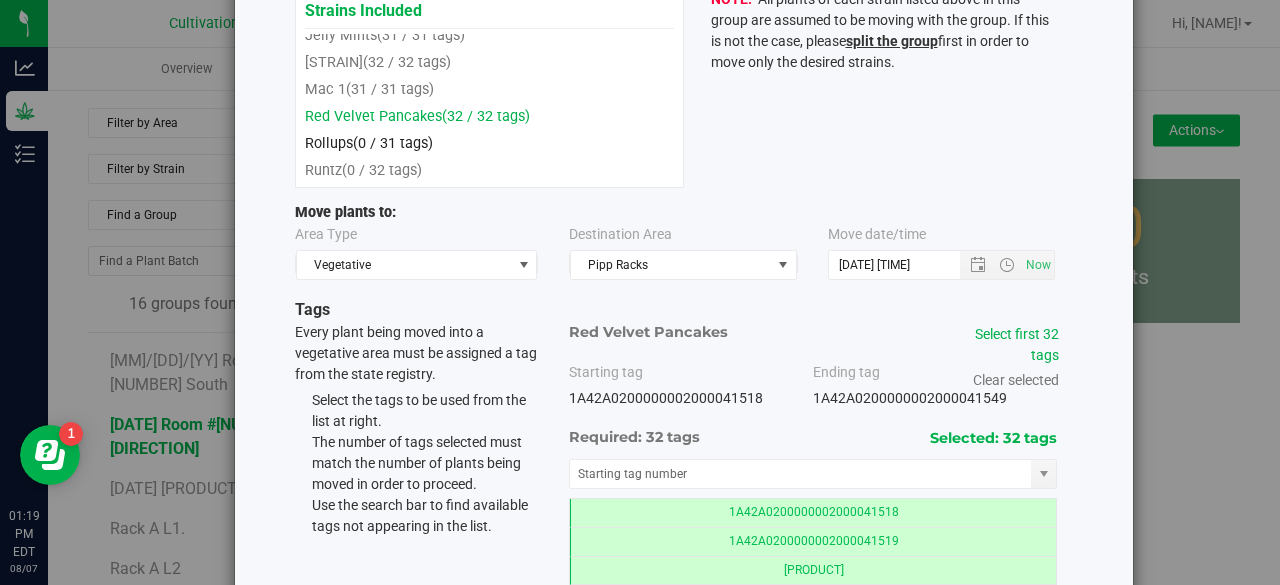 click on "[PRODUCT]
(0 / 31
tags)" at bounding box center [489, 143] 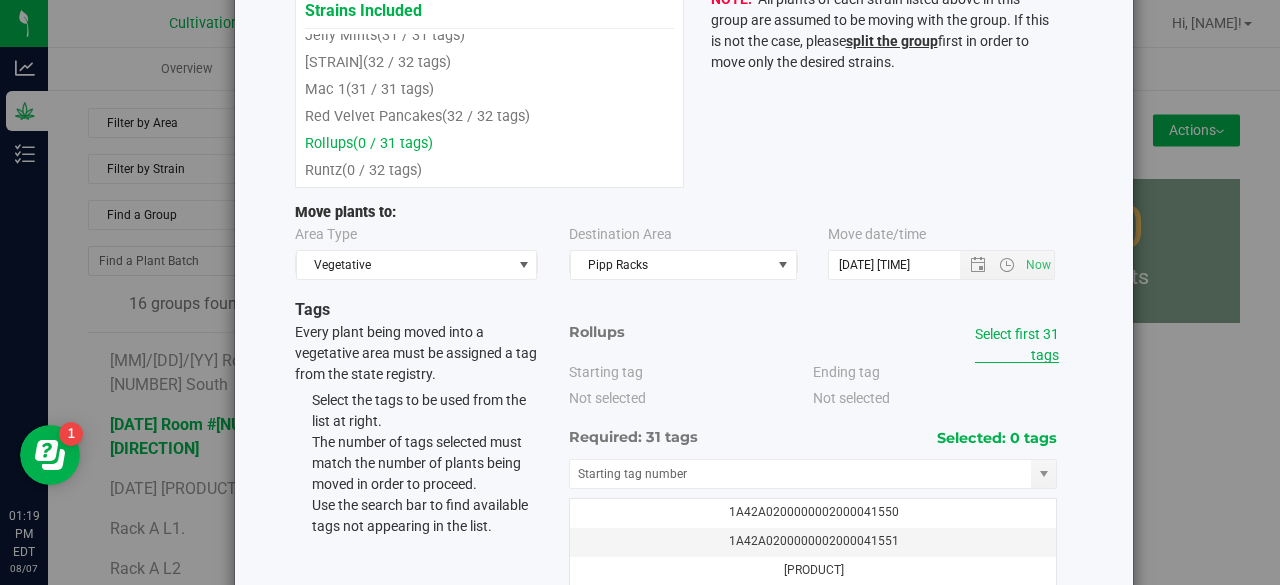click on "Select first 31
tags" at bounding box center (1017, 344) 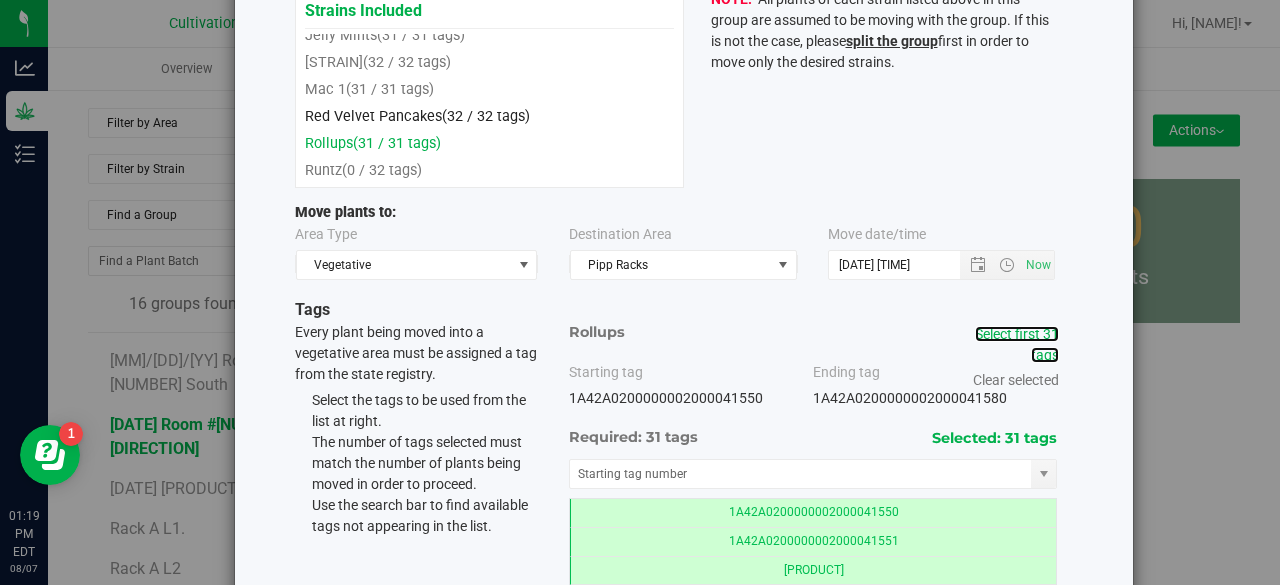 scroll, scrollTop: 132, scrollLeft: 0, axis: vertical 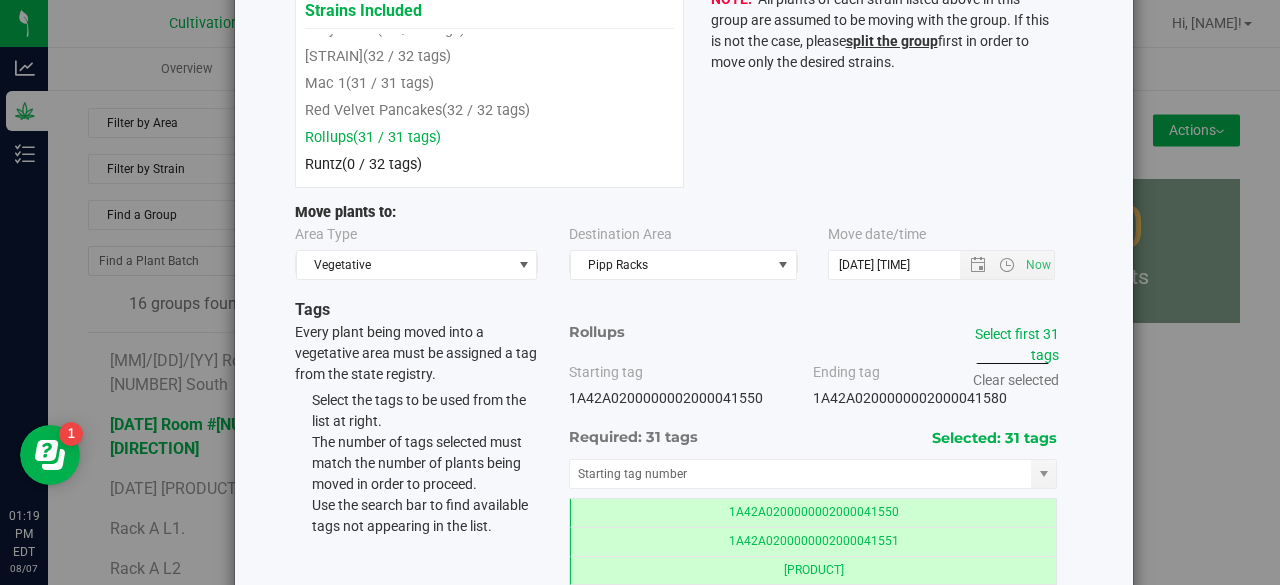 click on "[PRODUCT]
(0 / 32
tags)" at bounding box center (489, 164) 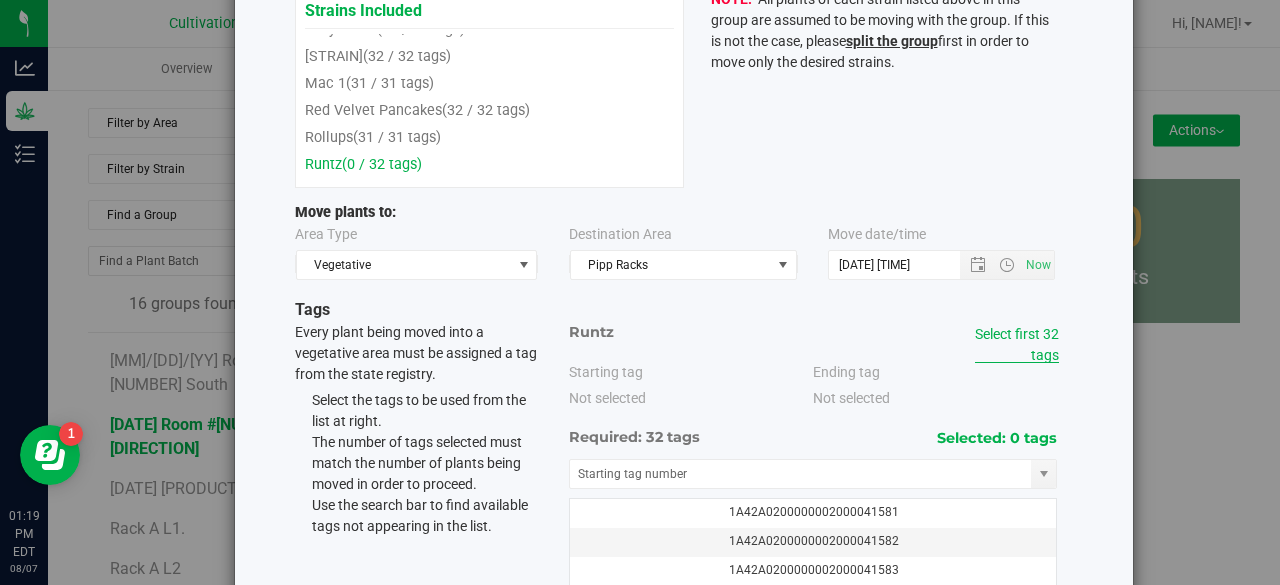 click on "Select first 32
tags" at bounding box center (1017, 344) 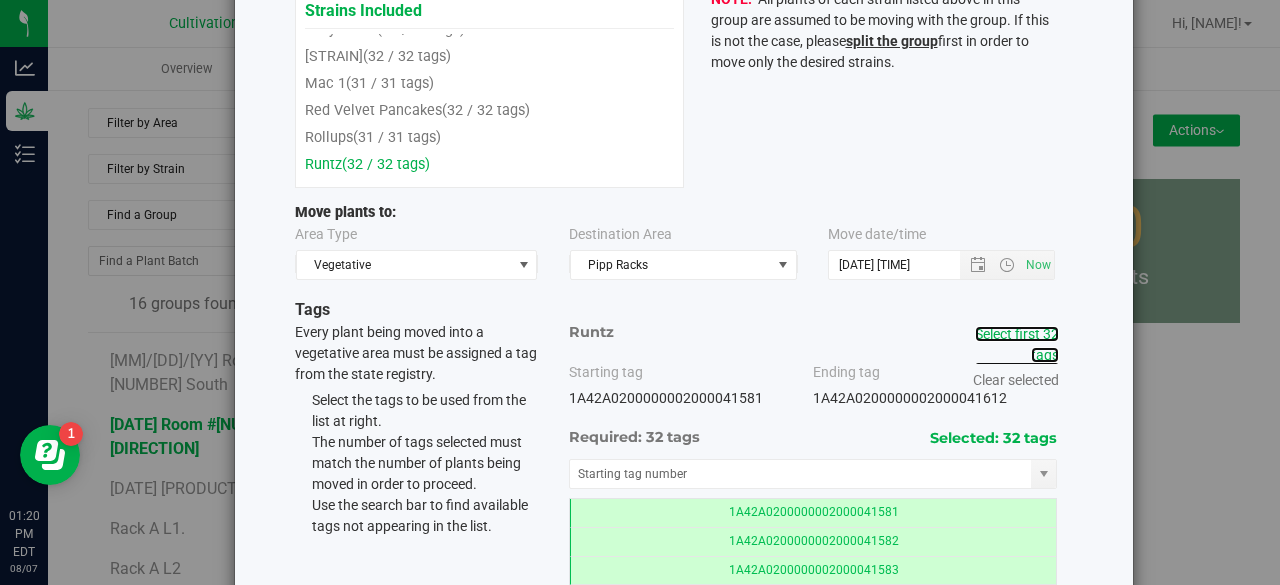 scroll, scrollTop: 360, scrollLeft: 0, axis: vertical 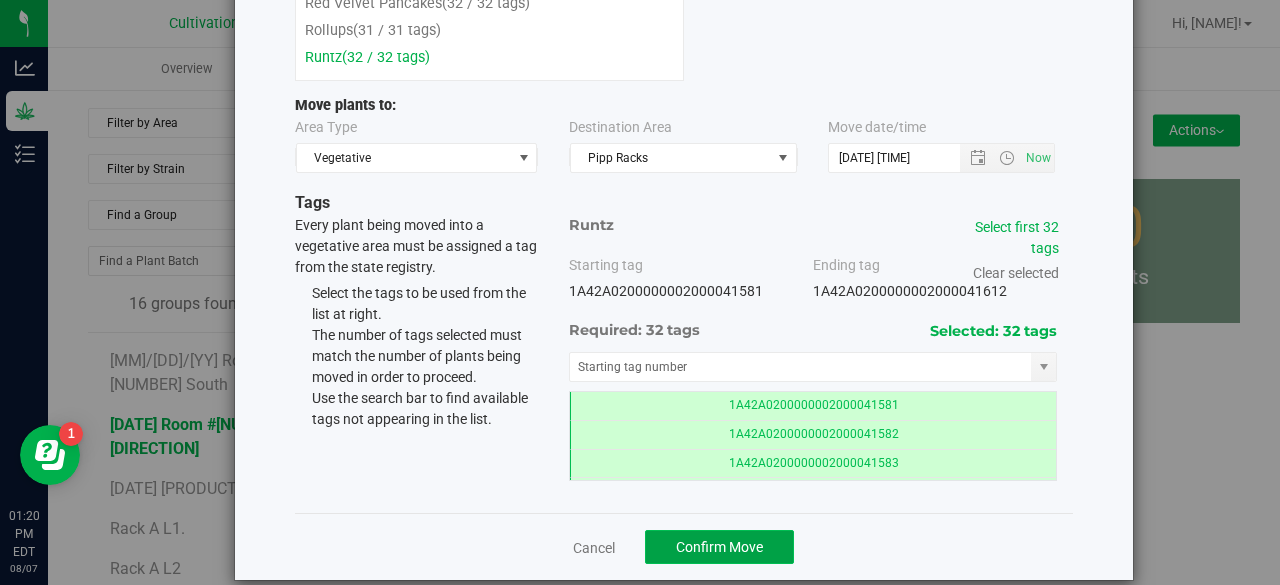 click on "Confirm Move" 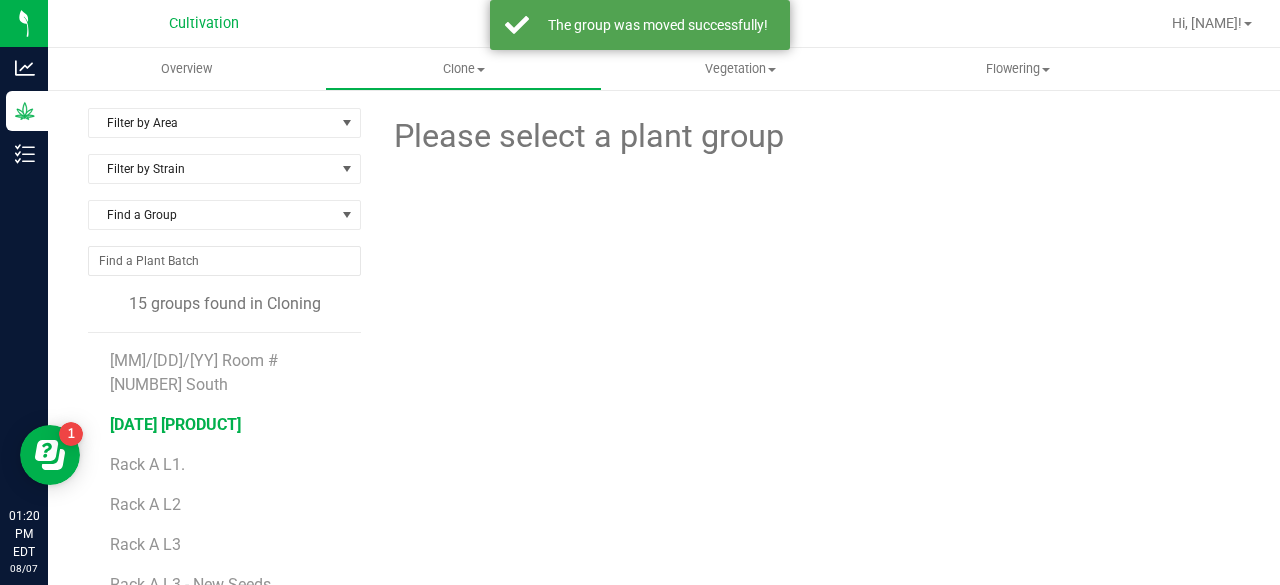 click on "[DATE] [PRODUCT]" at bounding box center (175, 424) 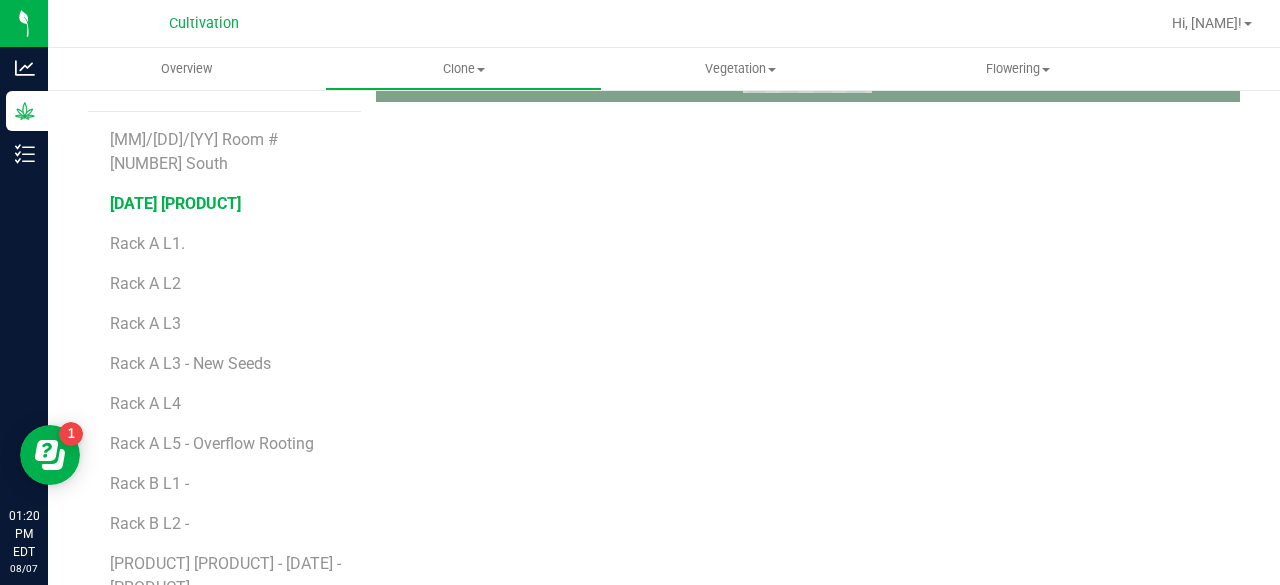 scroll, scrollTop: 0, scrollLeft: 0, axis: both 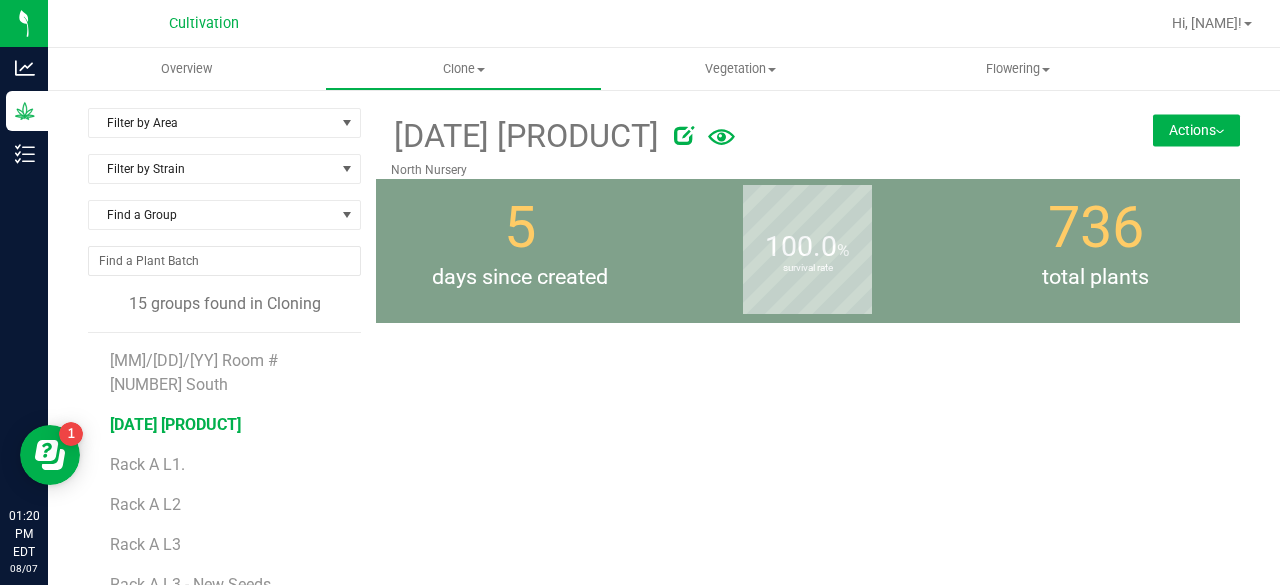 click on "[DATE] [PRODUCT]" at bounding box center (175, 424) 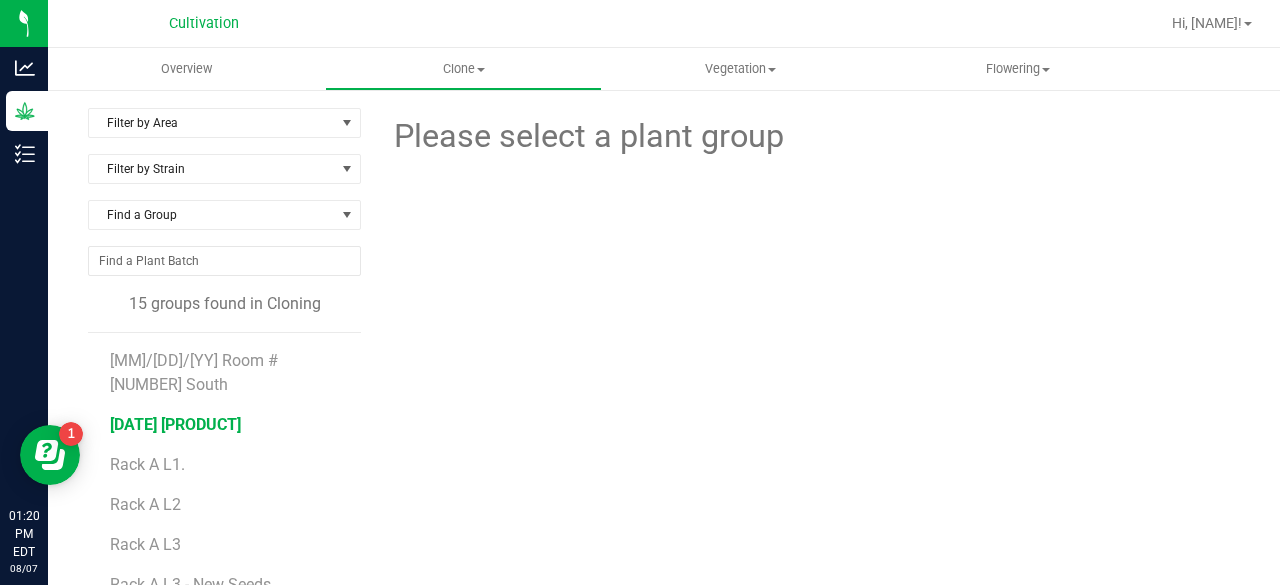 click on "[DATE] [PRODUCT]" at bounding box center (175, 424) 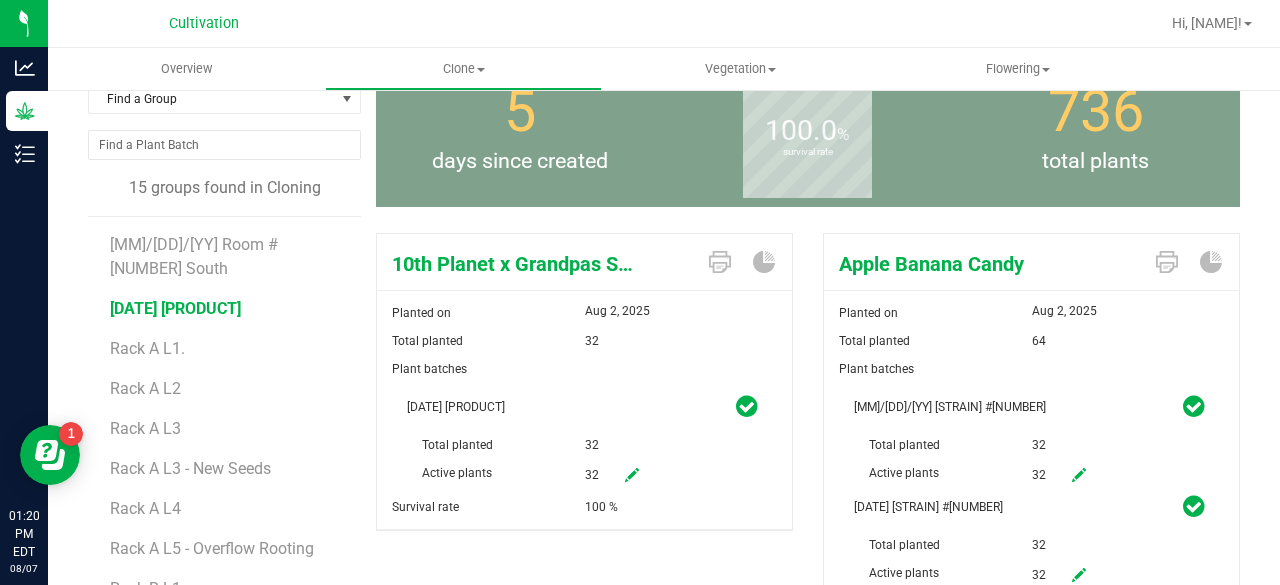 scroll, scrollTop: 0, scrollLeft: 0, axis: both 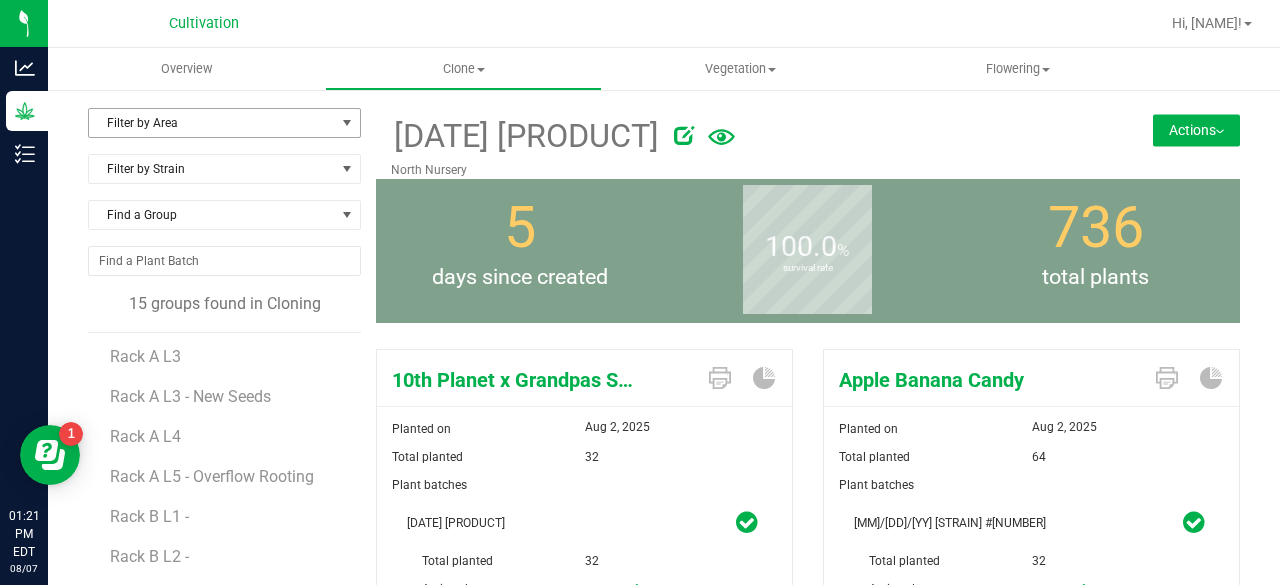 click on "Filter by Area" at bounding box center [212, 123] 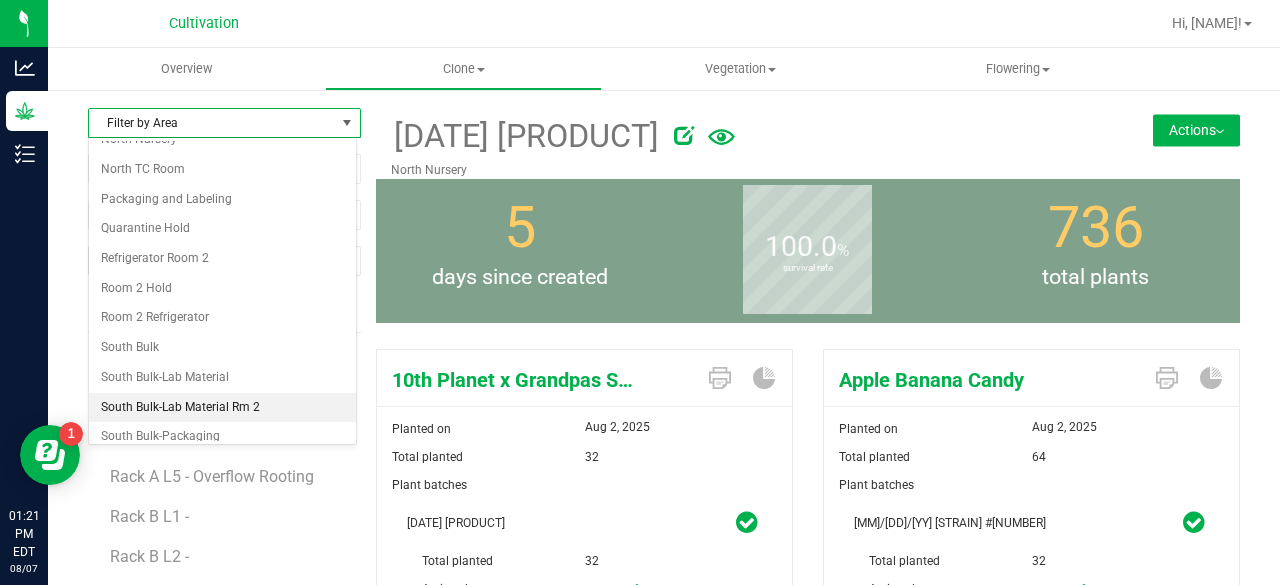 scroll, scrollTop: 0, scrollLeft: 0, axis: both 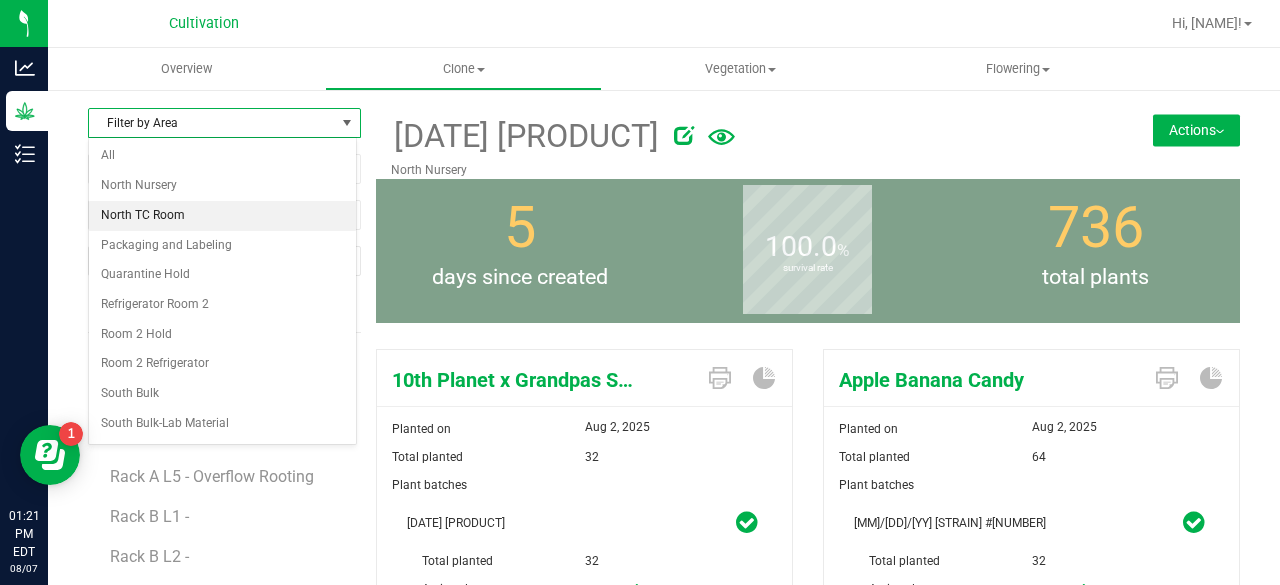 click on "North TC Room" at bounding box center (222, 216) 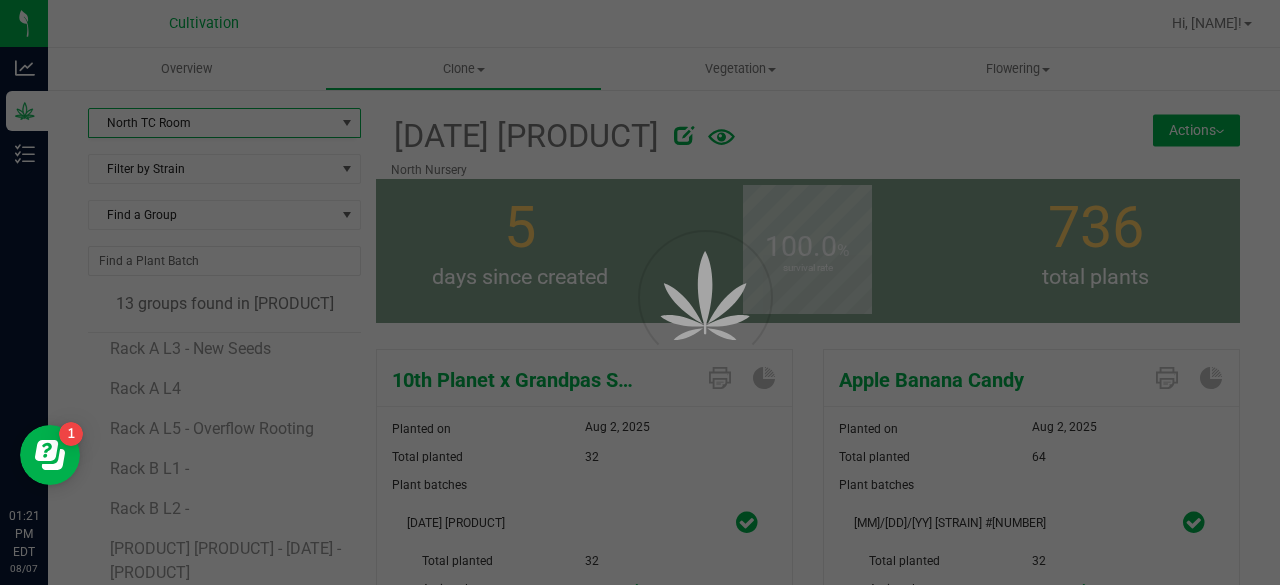 scroll, scrollTop: 108, scrollLeft: 0, axis: vertical 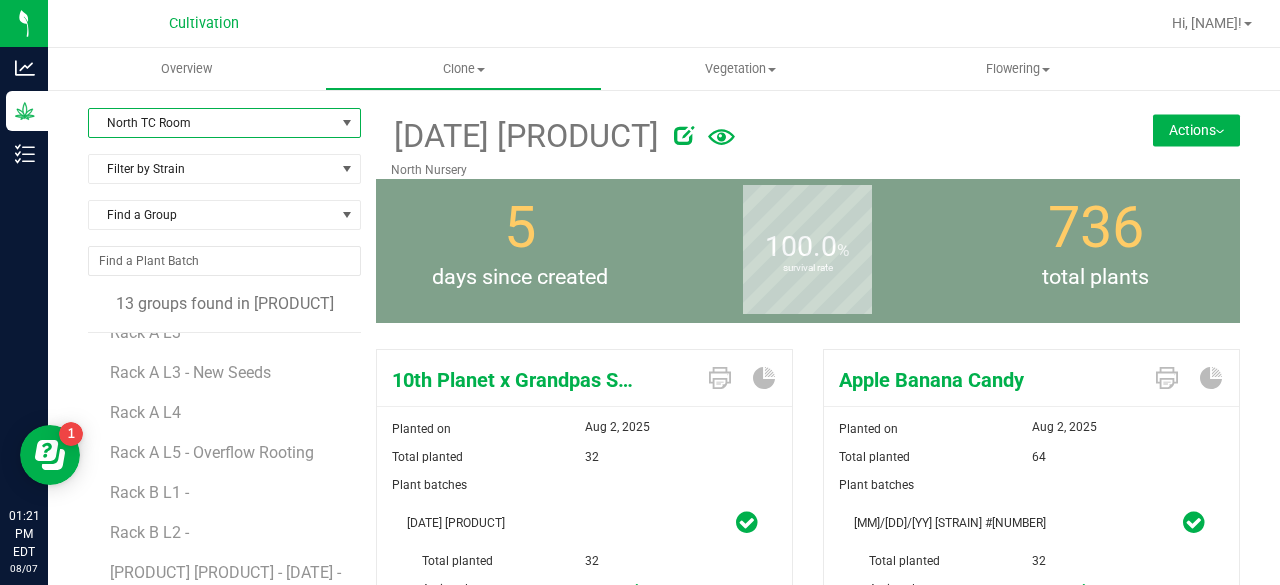 click on "North TC Room" at bounding box center (212, 123) 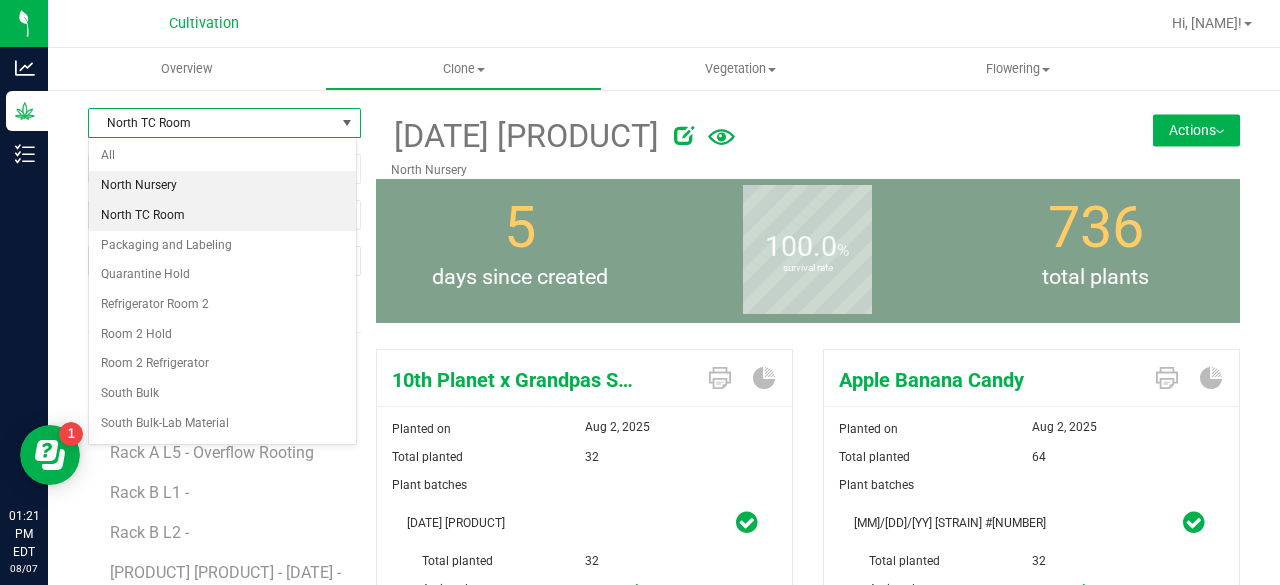 click on "North Nursery" at bounding box center (222, 186) 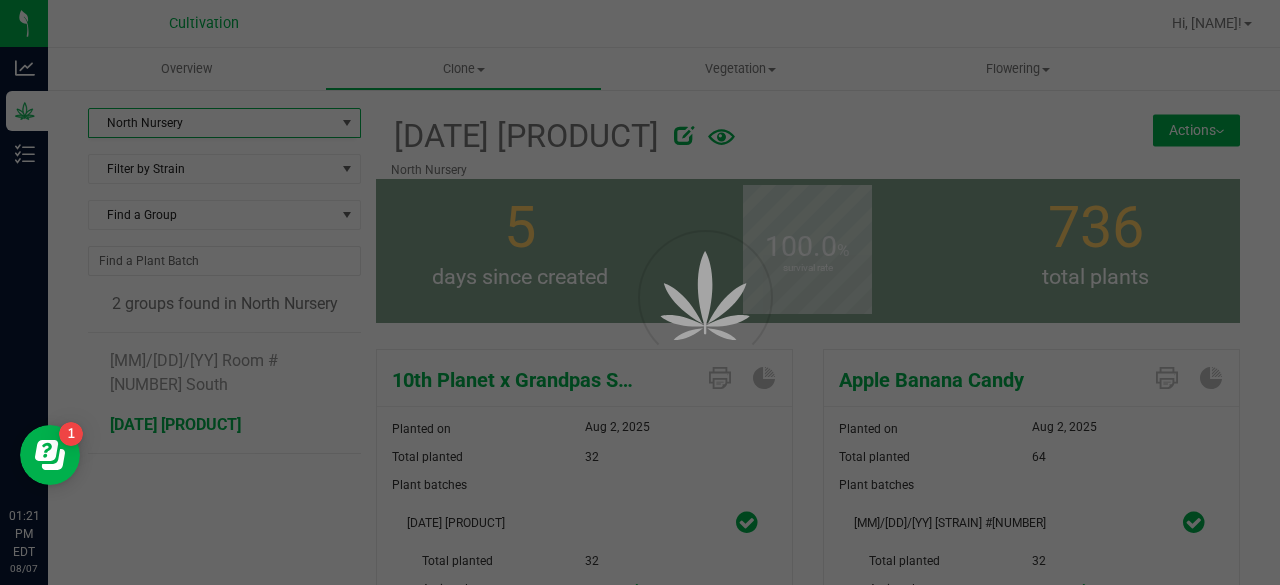 scroll, scrollTop: 0, scrollLeft: 0, axis: both 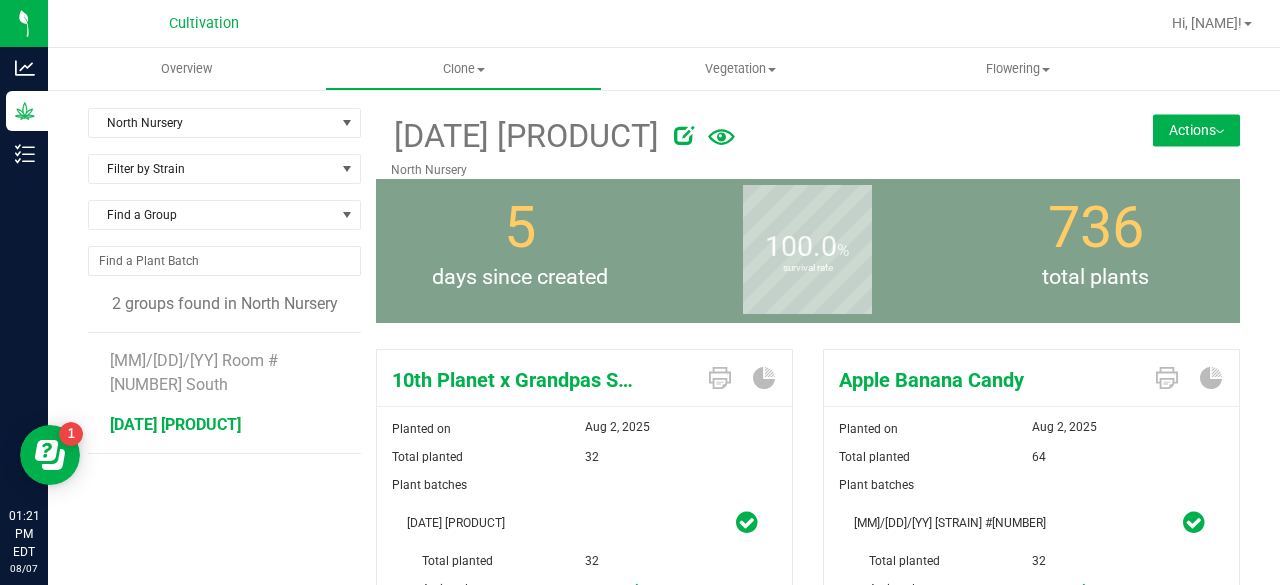 drag, startPoint x: 355, startPoint y: 489, endPoint x: 304, endPoint y: 496, distance: 51.47815 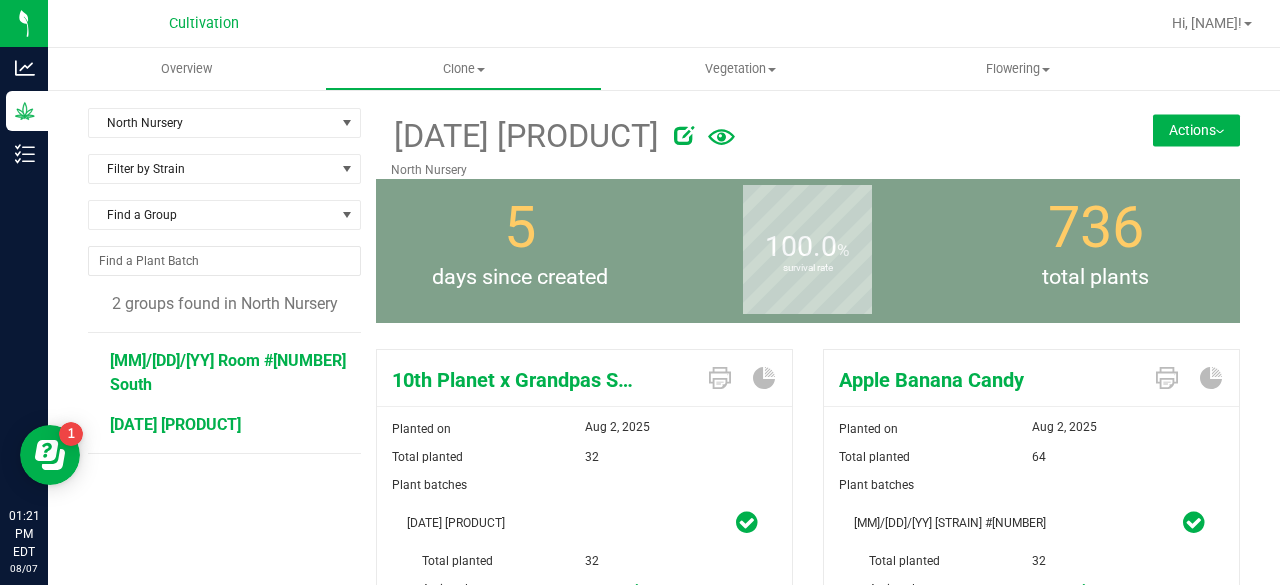 click on "[MM]/[DD]/[YY] Room #[NUMBER] South" at bounding box center [228, 372] 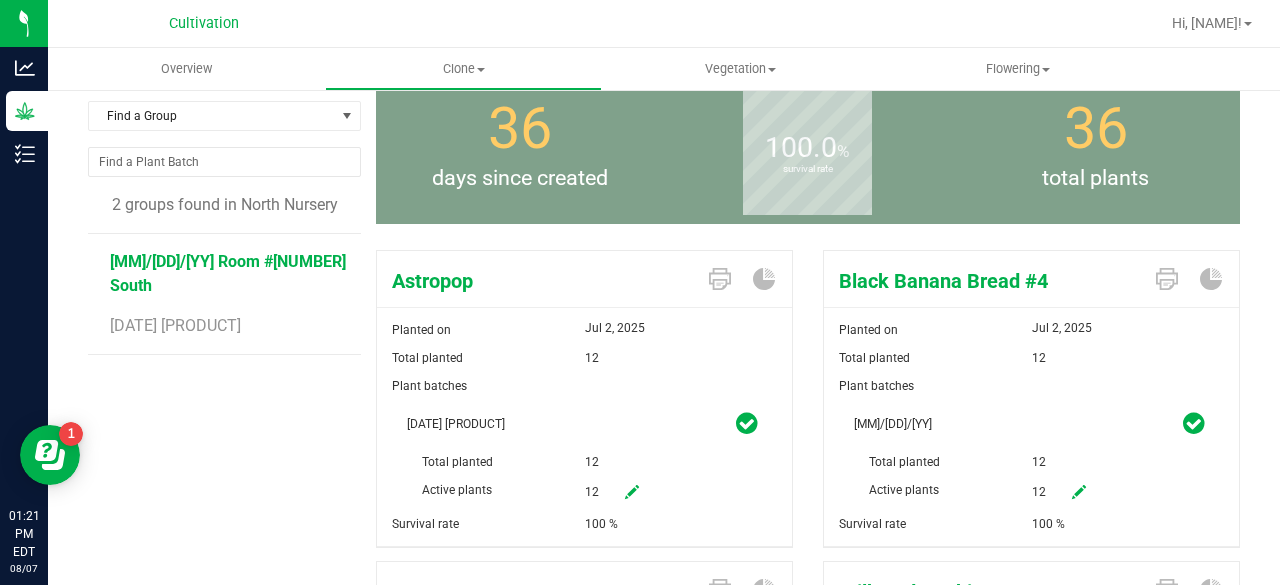 scroll, scrollTop: 0, scrollLeft: 0, axis: both 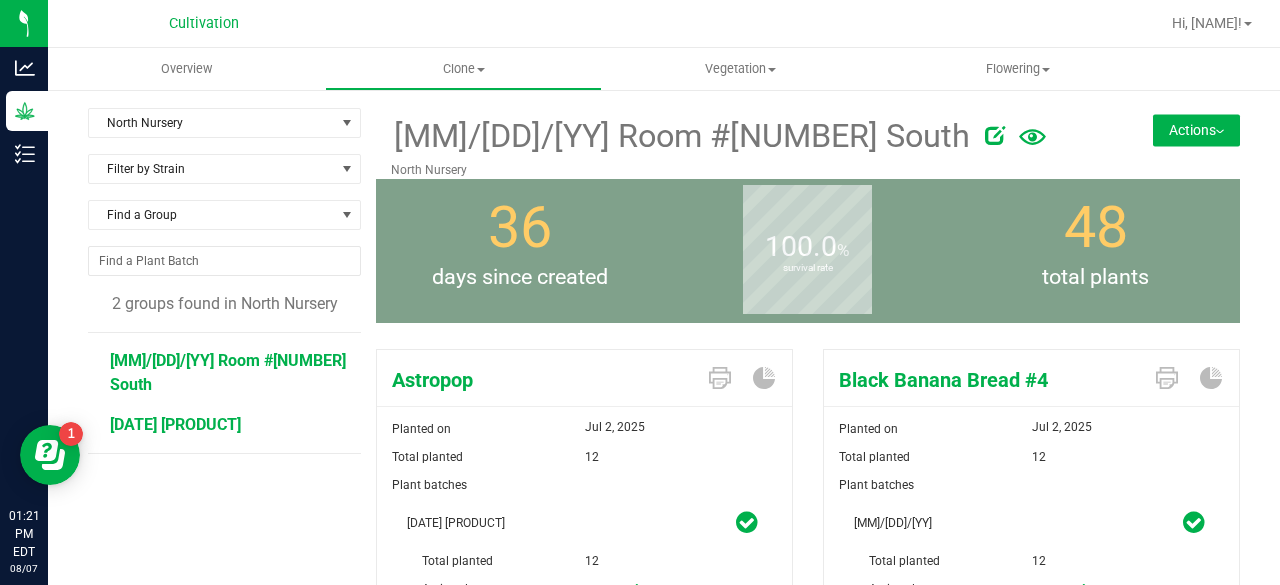 click on "[DATE] [PRODUCT]" at bounding box center (175, 424) 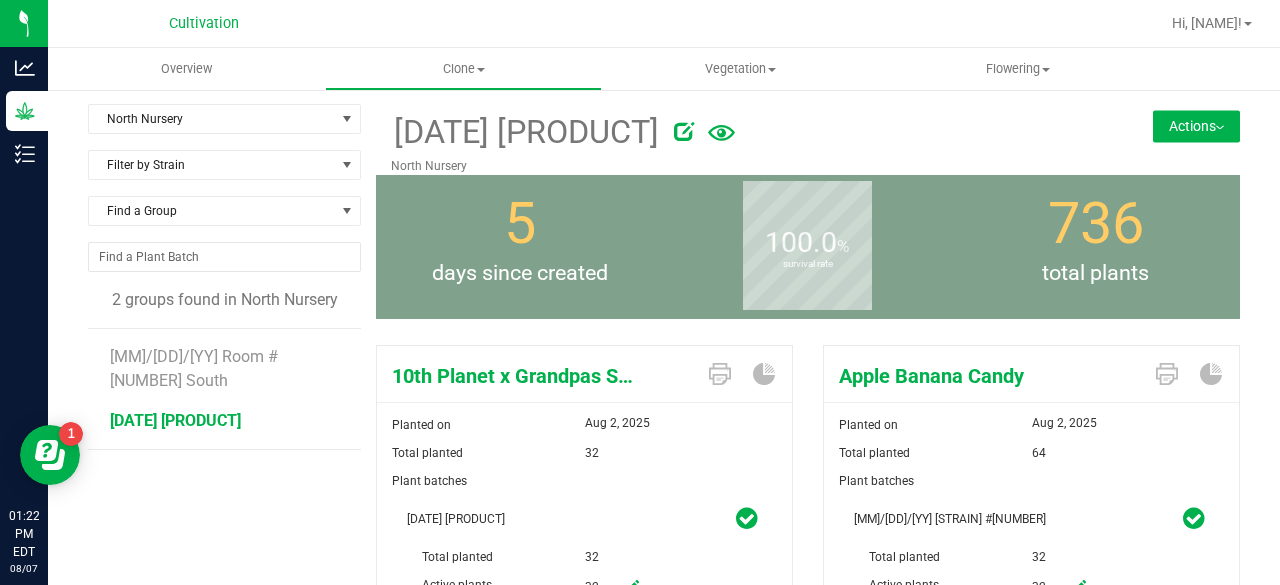 scroll, scrollTop: 0, scrollLeft: 0, axis: both 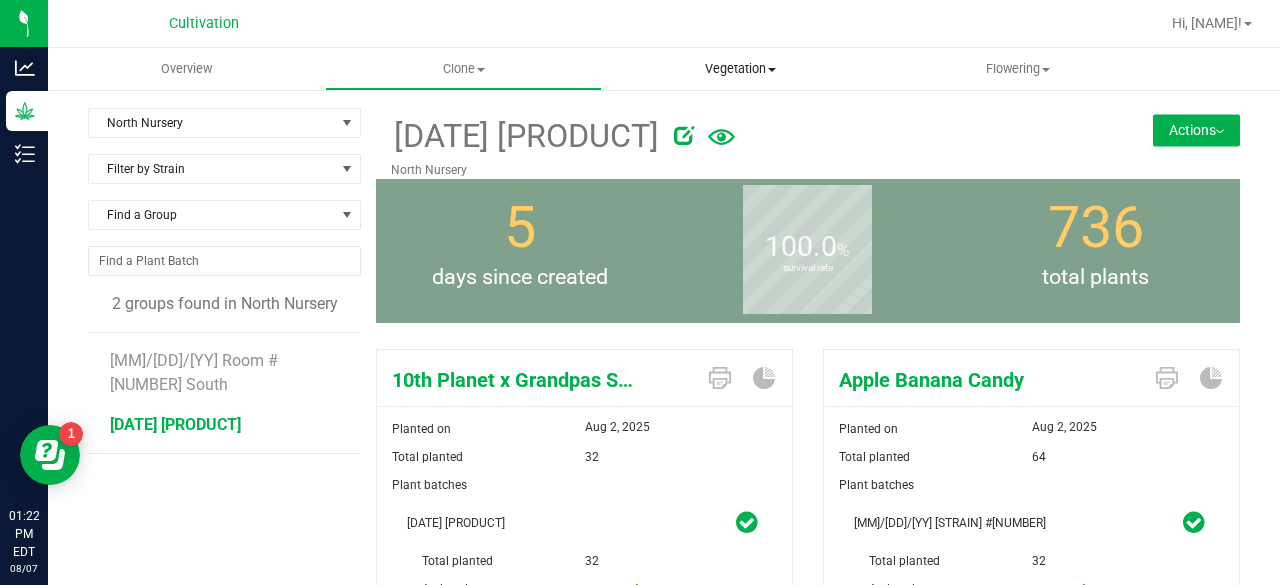 click on "Vegetation
Veg groups
Veg plants
Mother groups
Mother plants
Apply to plants" at bounding box center (740, 69) 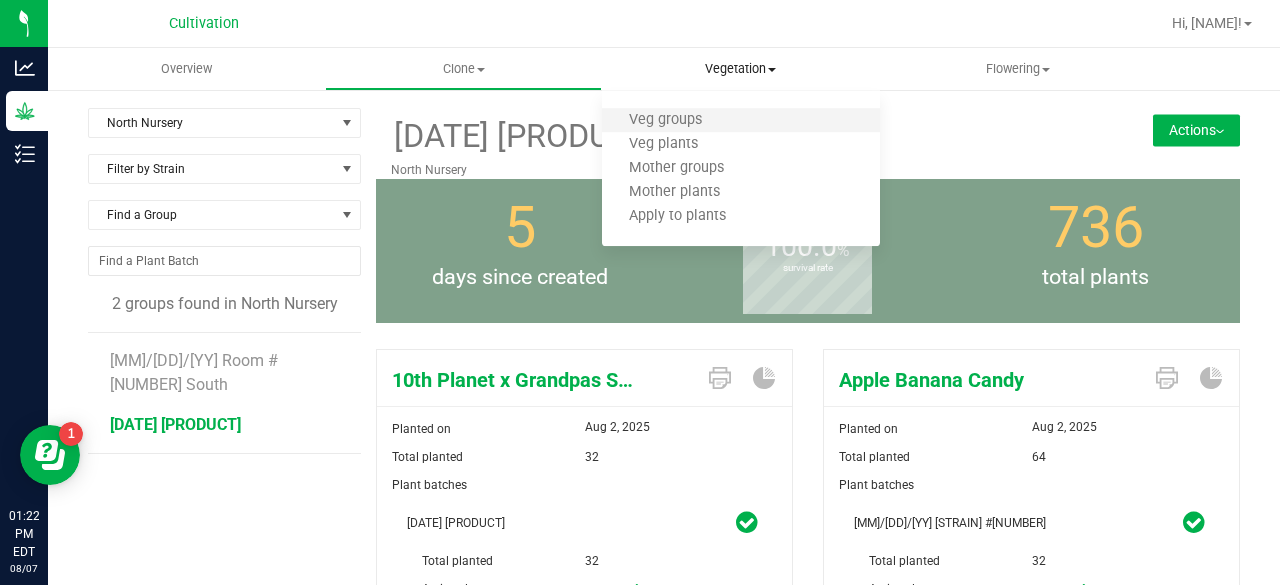 click on "Veg groups" at bounding box center [665, 120] 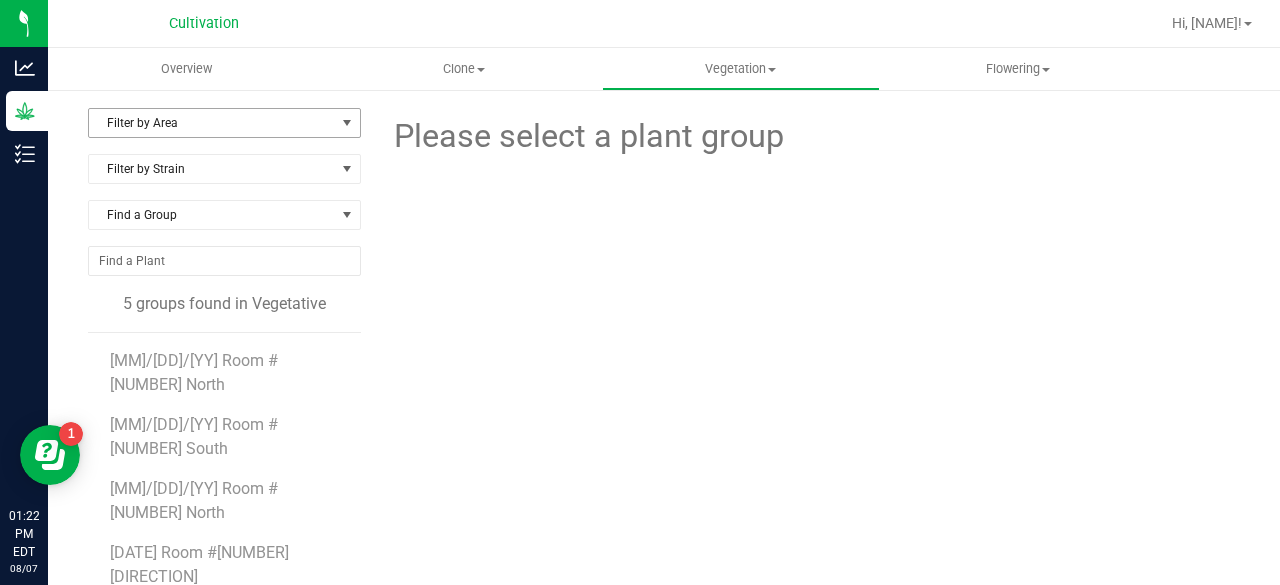click on "Filter by Area" at bounding box center [212, 123] 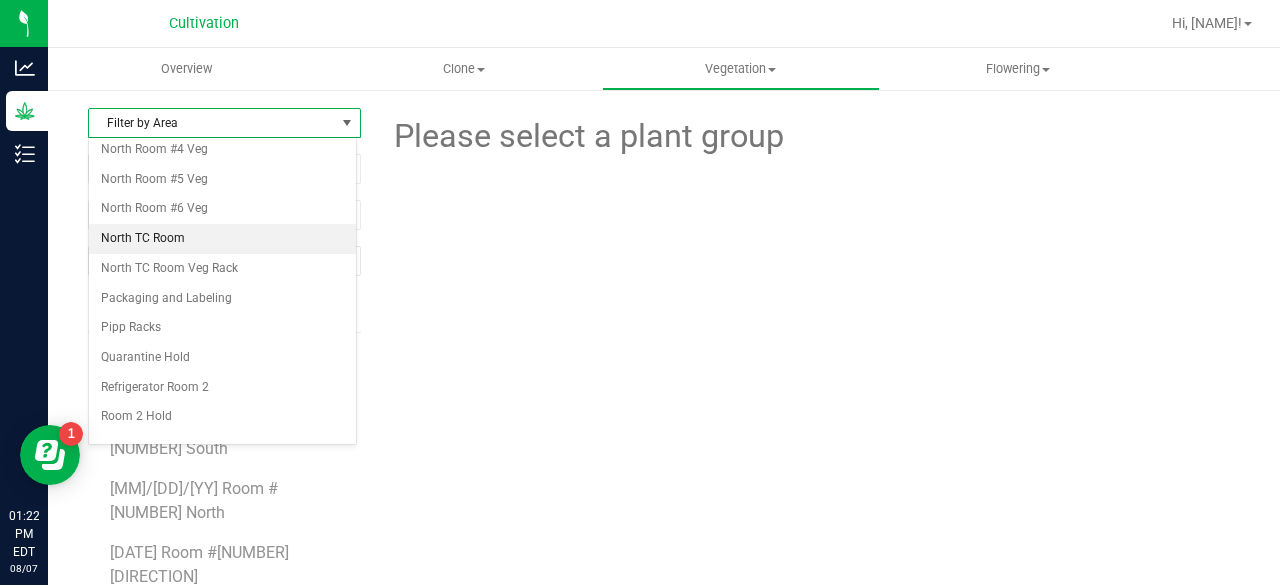 scroll, scrollTop: 156, scrollLeft: 0, axis: vertical 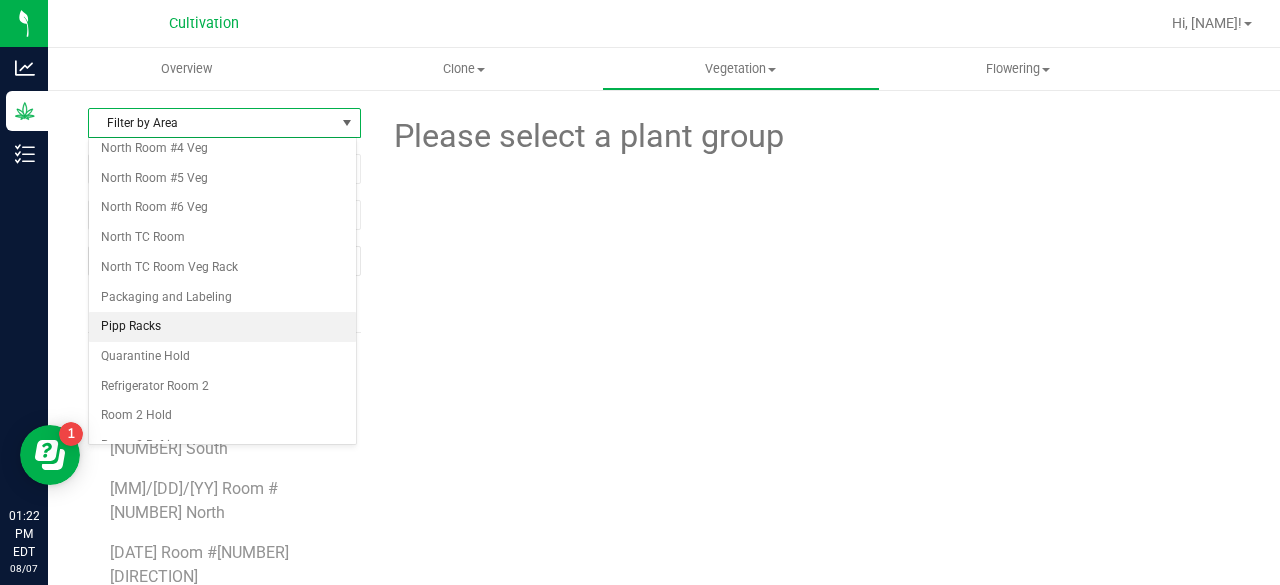 click on "Pipp Racks" at bounding box center (222, 327) 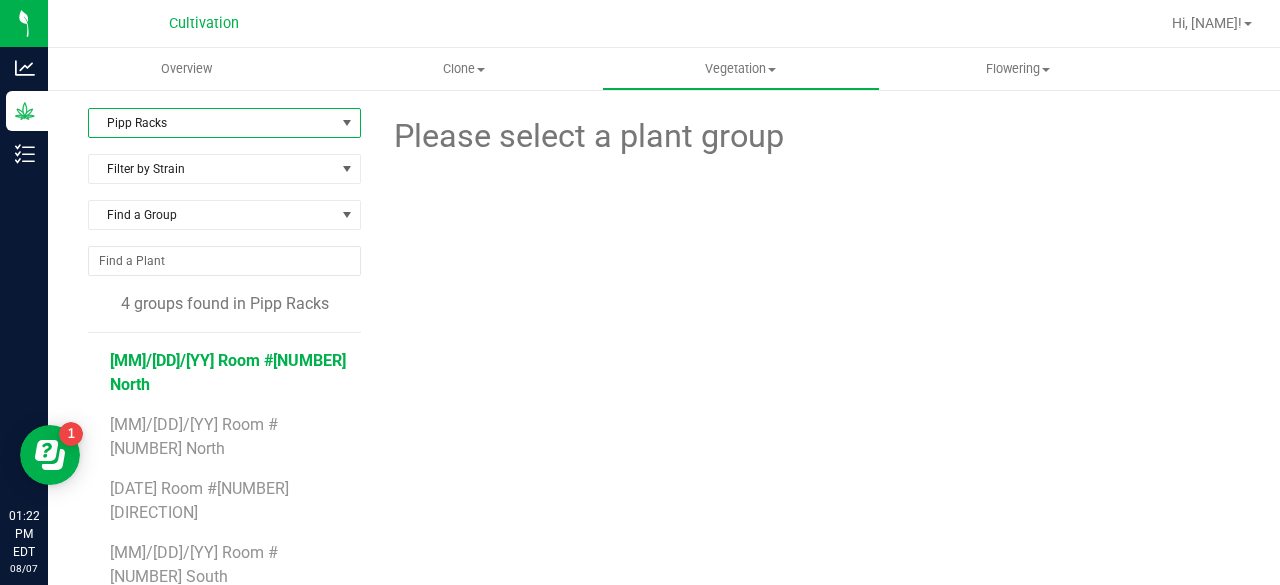 click on "[MM]/[DD]/[YY] Room #[NUMBER] North" at bounding box center [228, 372] 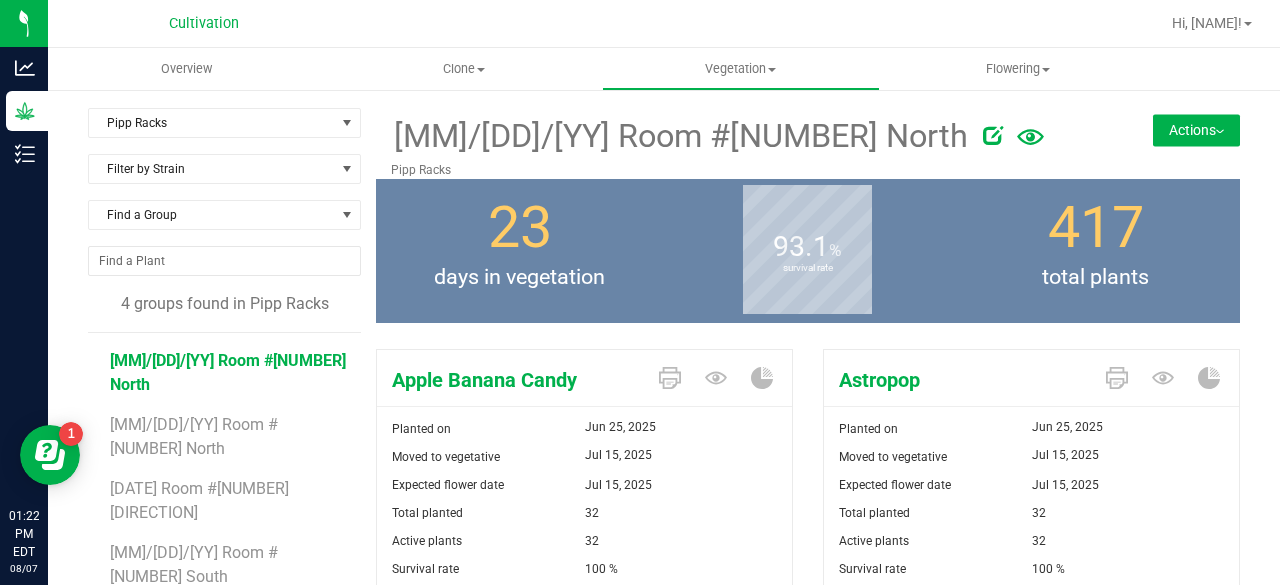 click on "Actions" at bounding box center (1196, 130) 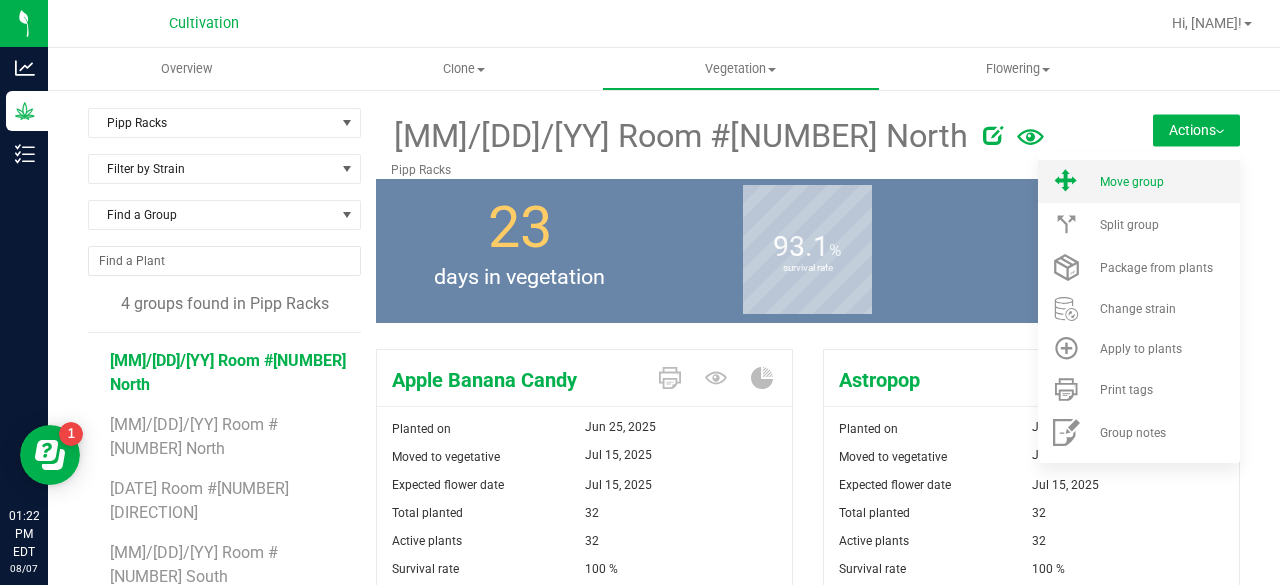 click on "Move group" at bounding box center [1139, 181] 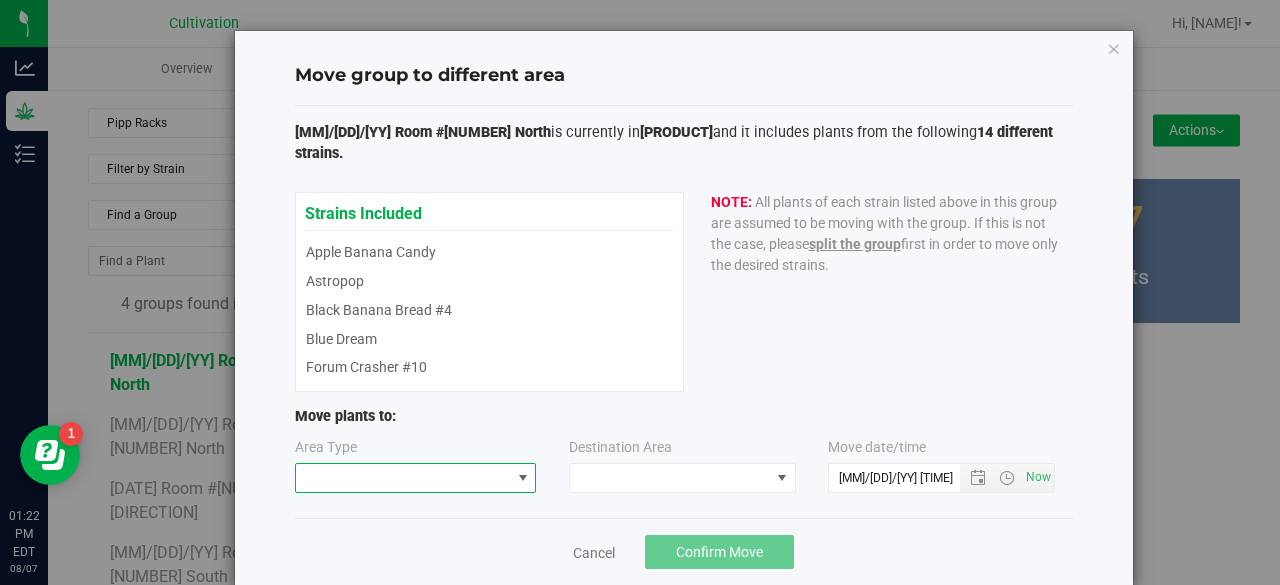 click at bounding box center (403, 478) 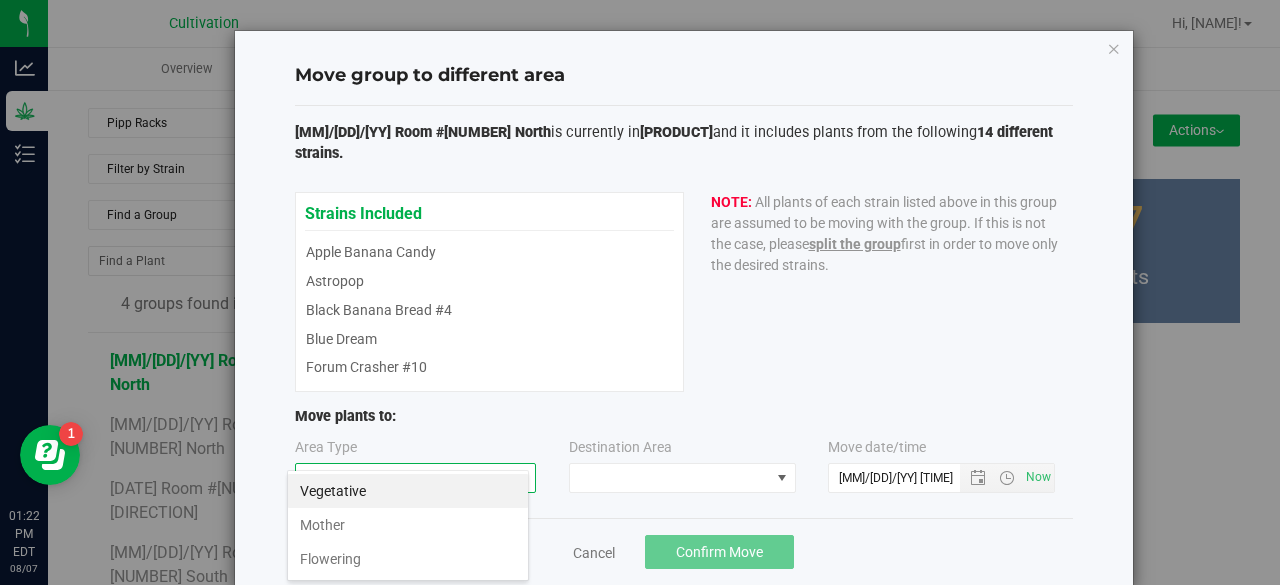 scroll, scrollTop: 99970, scrollLeft: 99758, axis: both 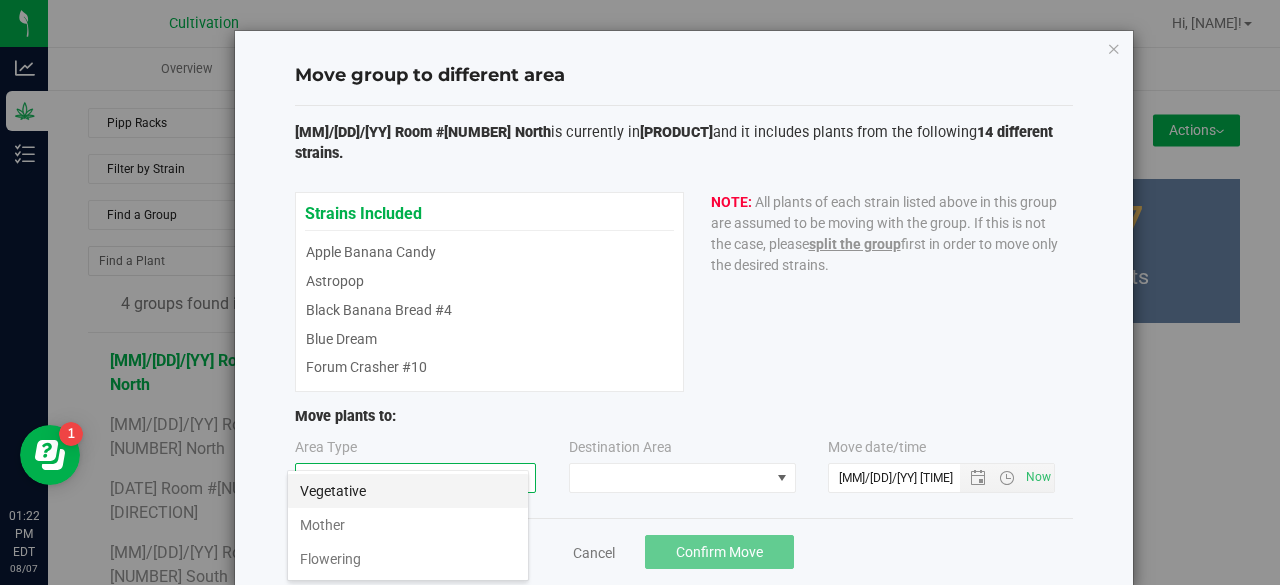 click on "Vegetative" at bounding box center (408, 491) 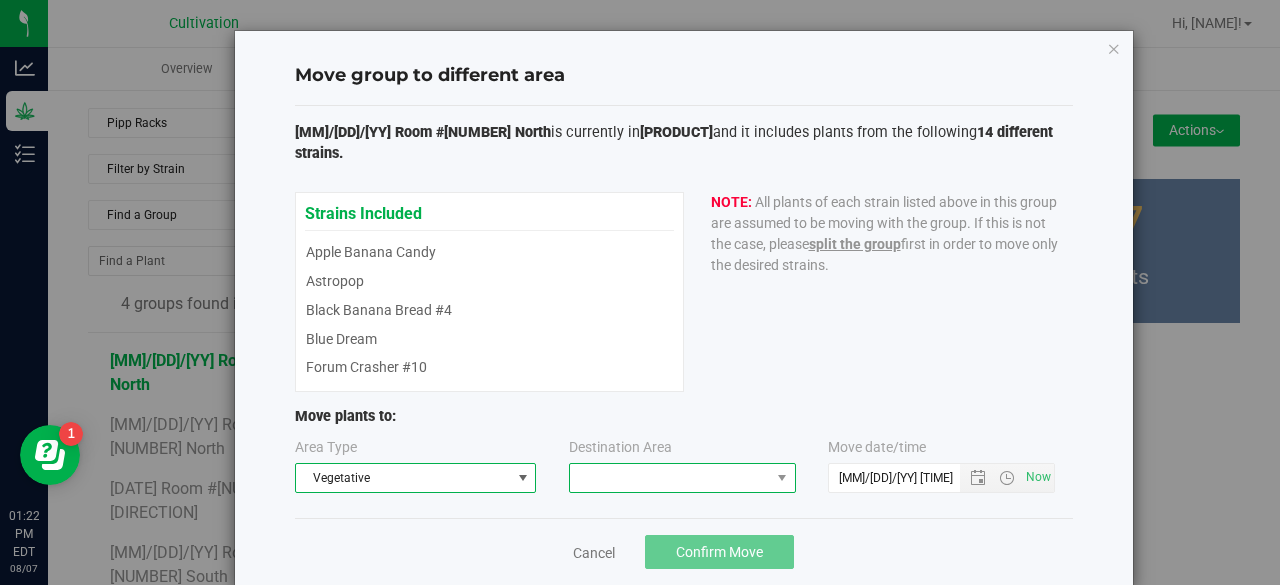 click at bounding box center (682, 478) 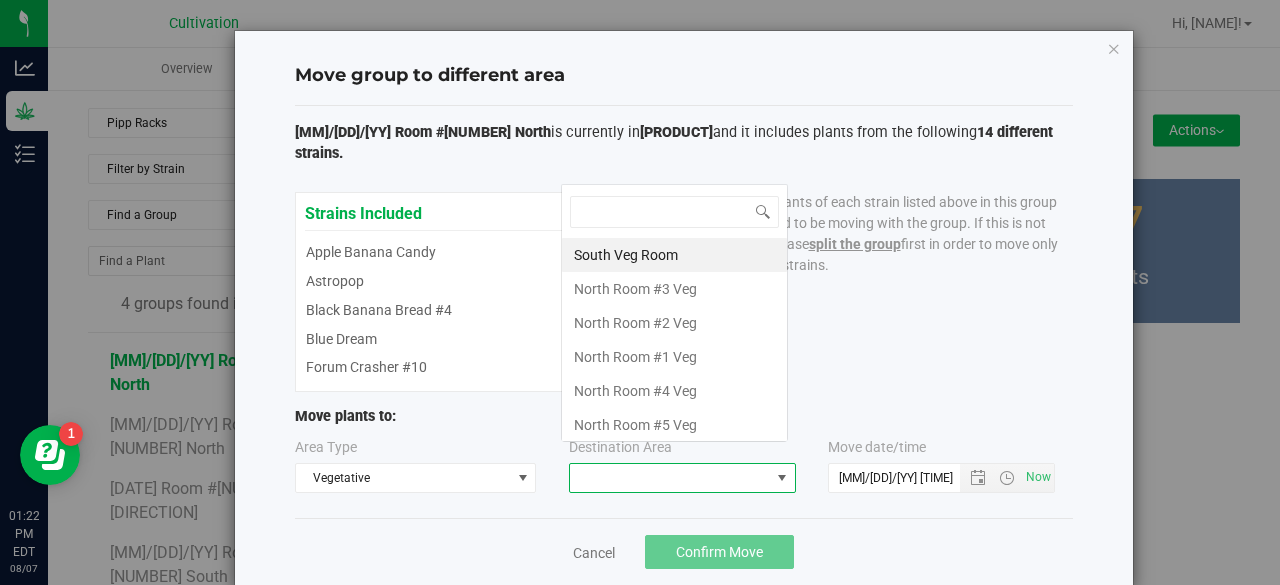 scroll, scrollTop: 0, scrollLeft: 0, axis: both 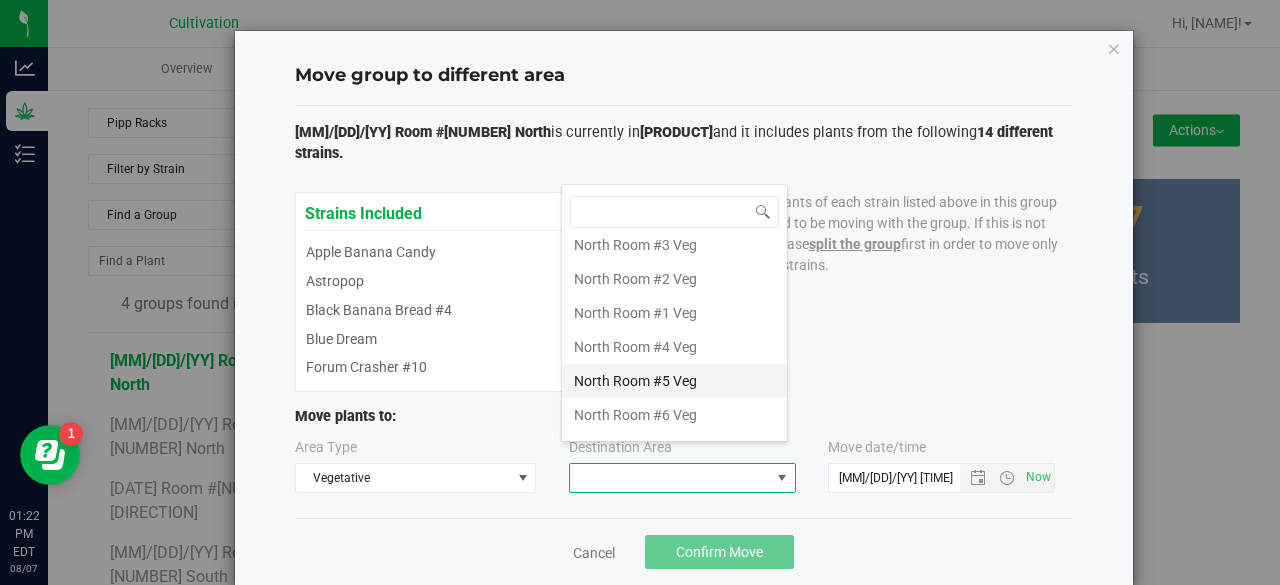 click on "North Room #6 Veg" at bounding box center (674, 415) 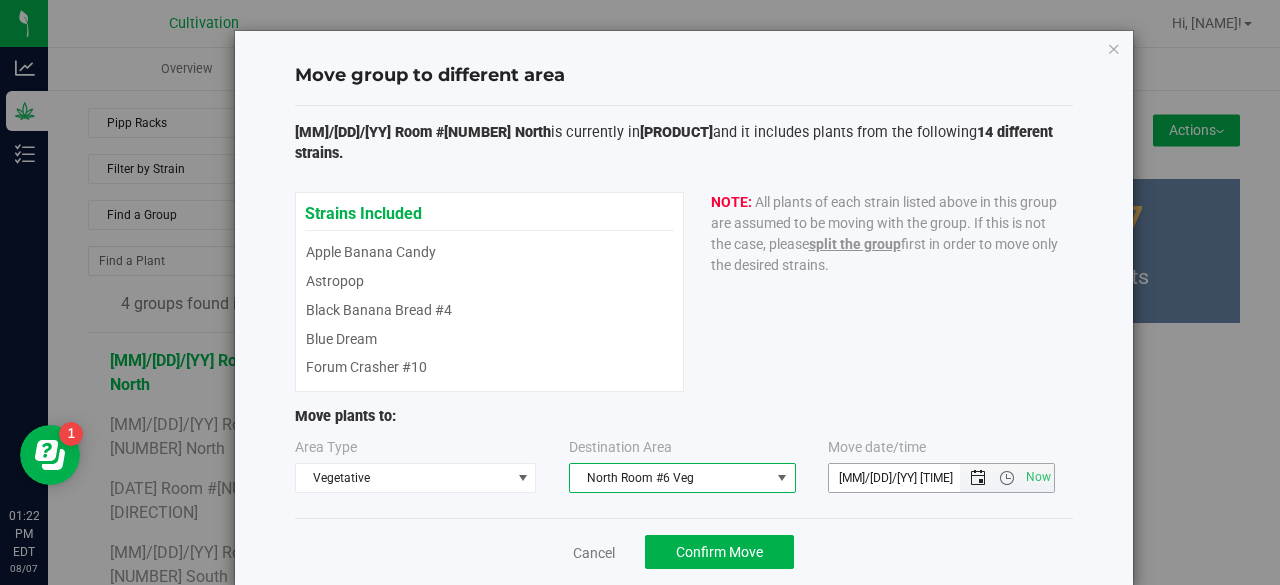 click at bounding box center (978, 478) 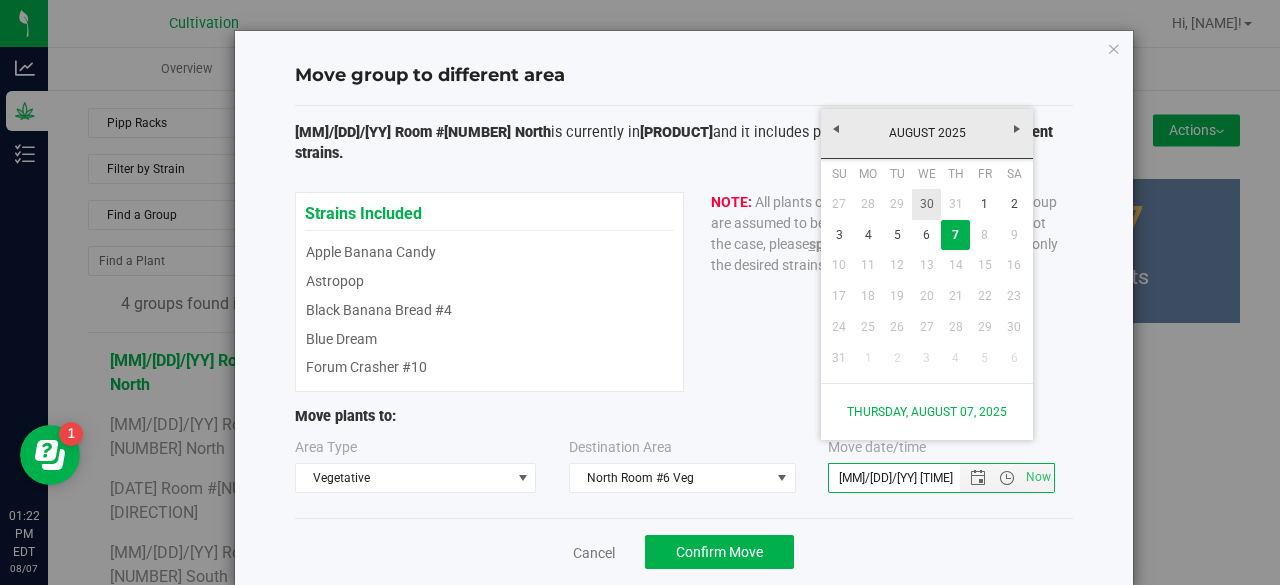 click on "30" at bounding box center (926, 204) 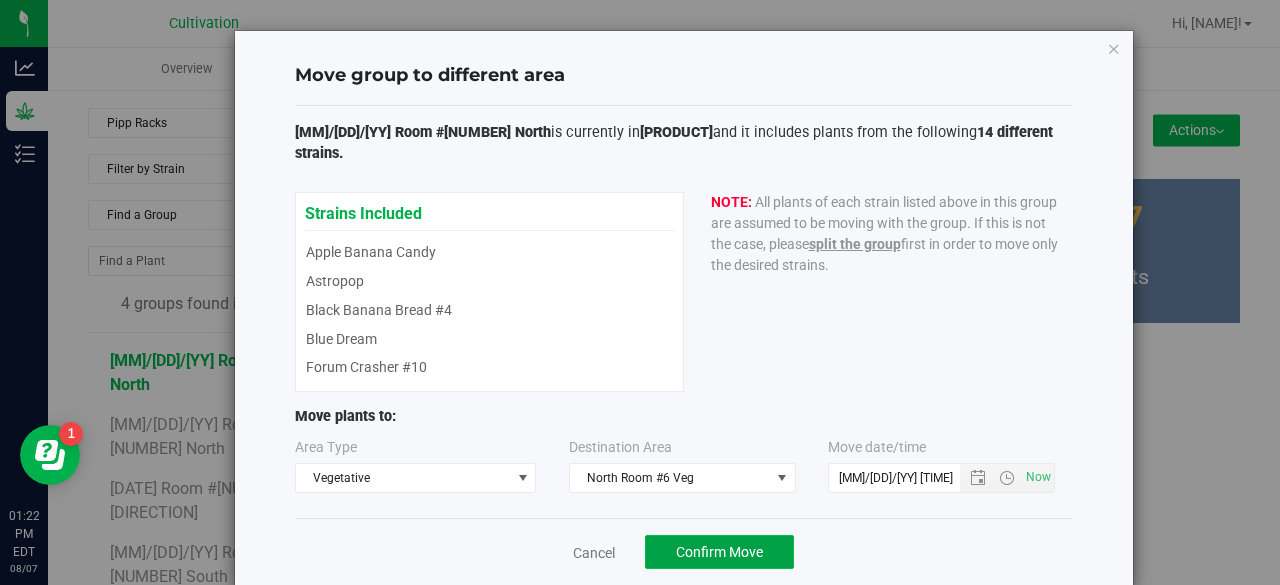 click on "Confirm Move" 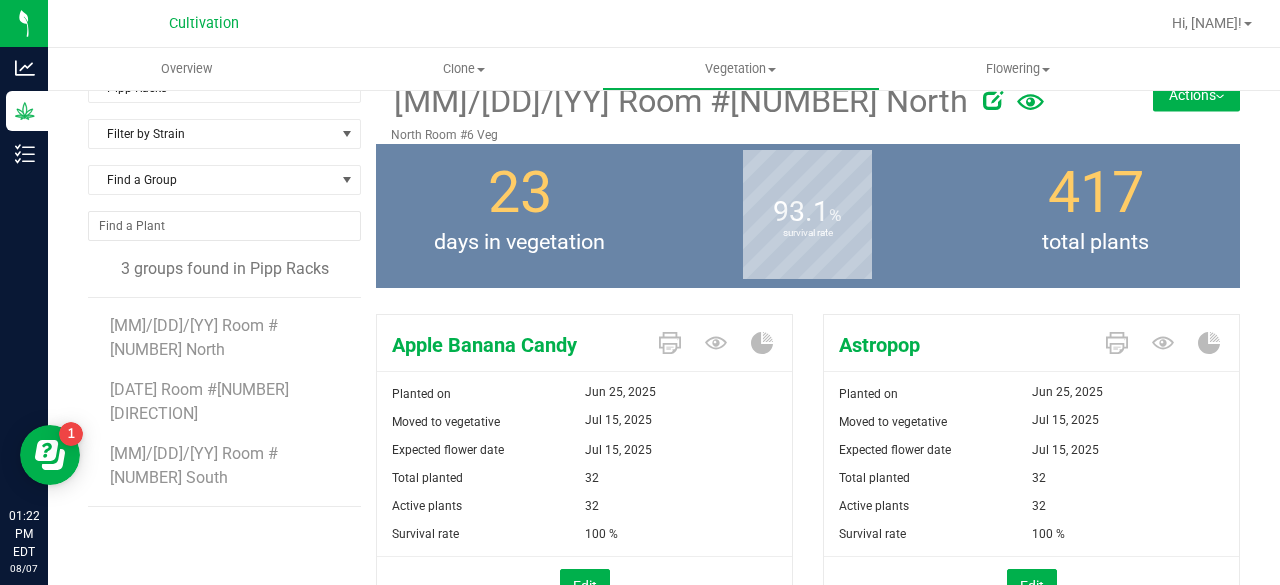scroll, scrollTop: 0, scrollLeft: 0, axis: both 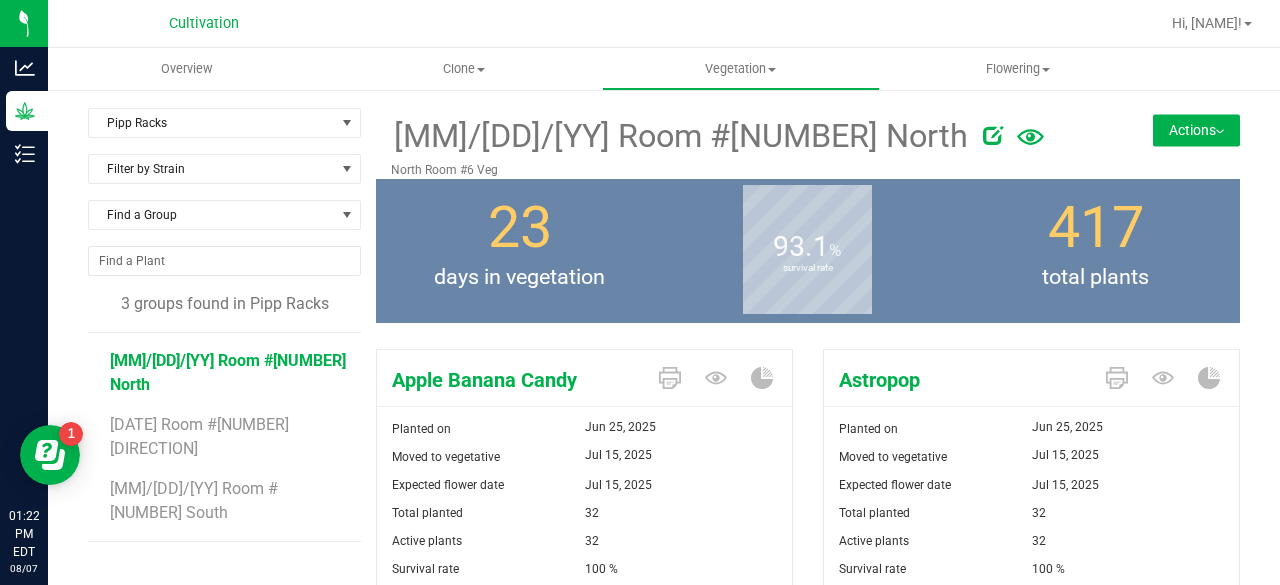 click on "[MM]/[DD]/[YY] Room #[NUMBER] North" at bounding box center [228, 372] 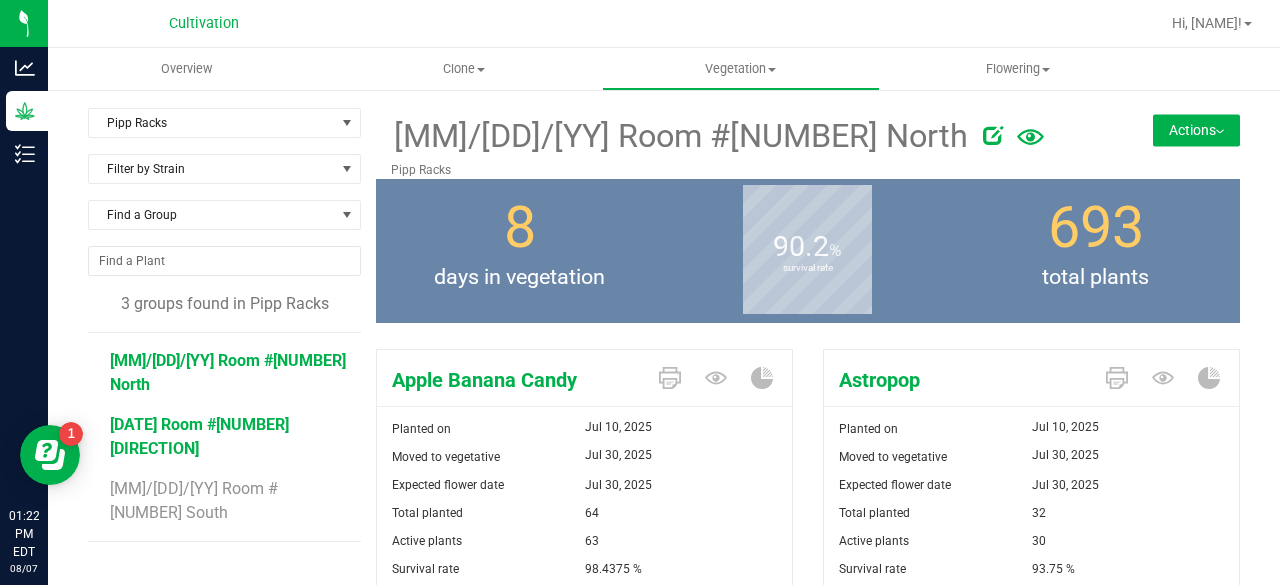 click on "[DATE] Room #[NUMBER] [DIRECTION]" at bounding box center (199, 436) 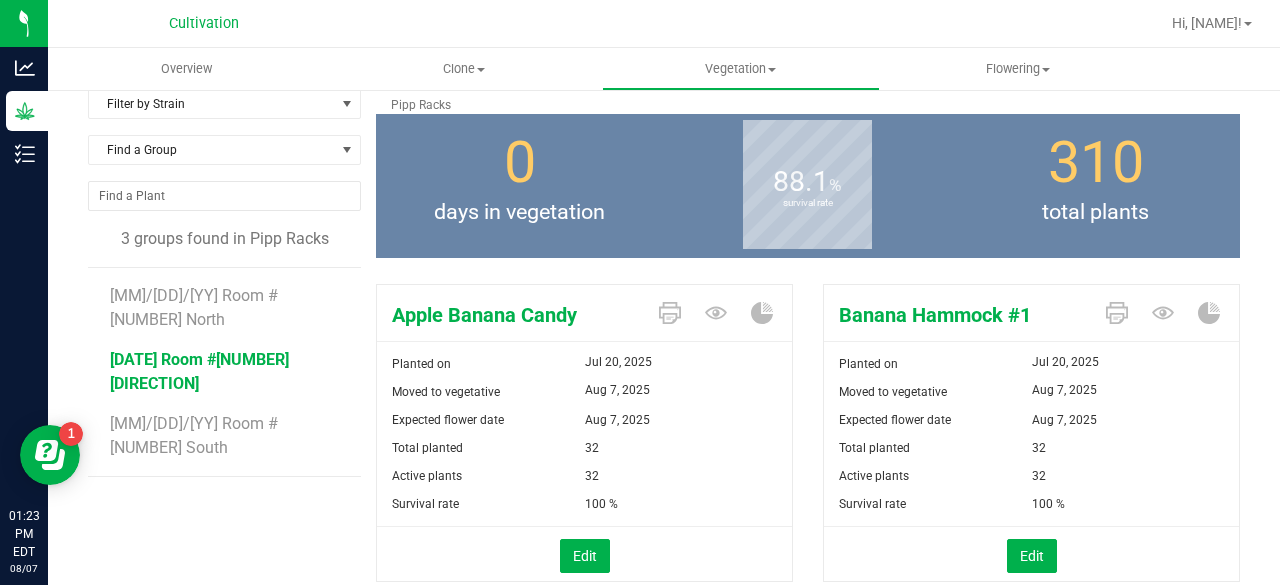 scroll, scrollTop: 62, scrollLeft: 0, axis: vertical 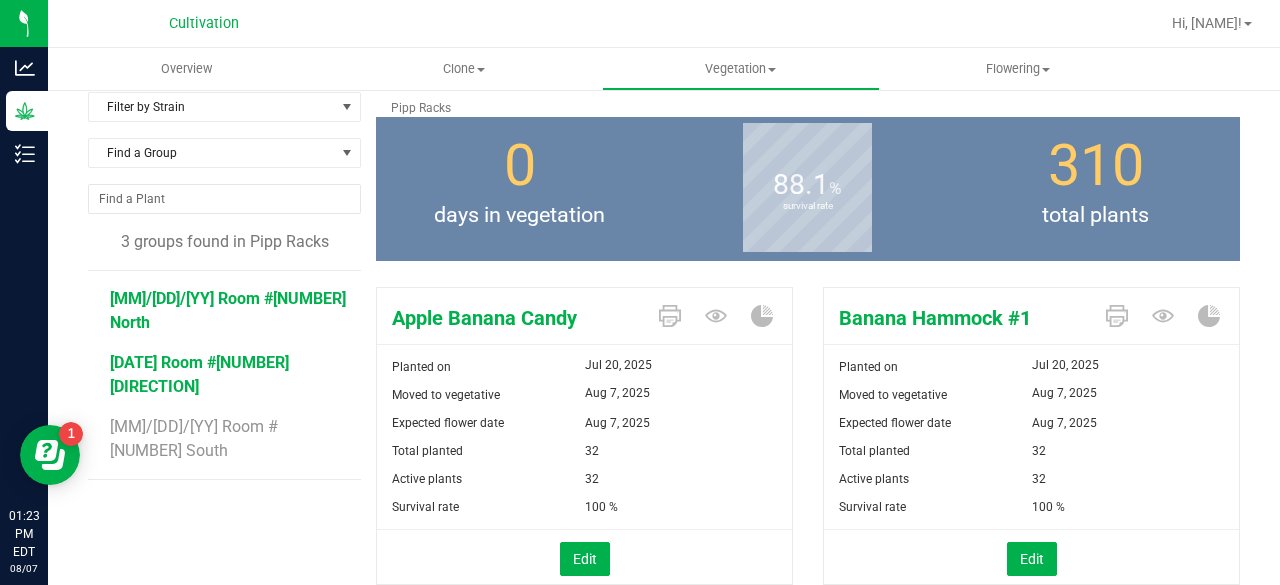 click on "[MM]/[DD]/[YY] Room #[NUMBER] North" at bounding box center (228, 310) 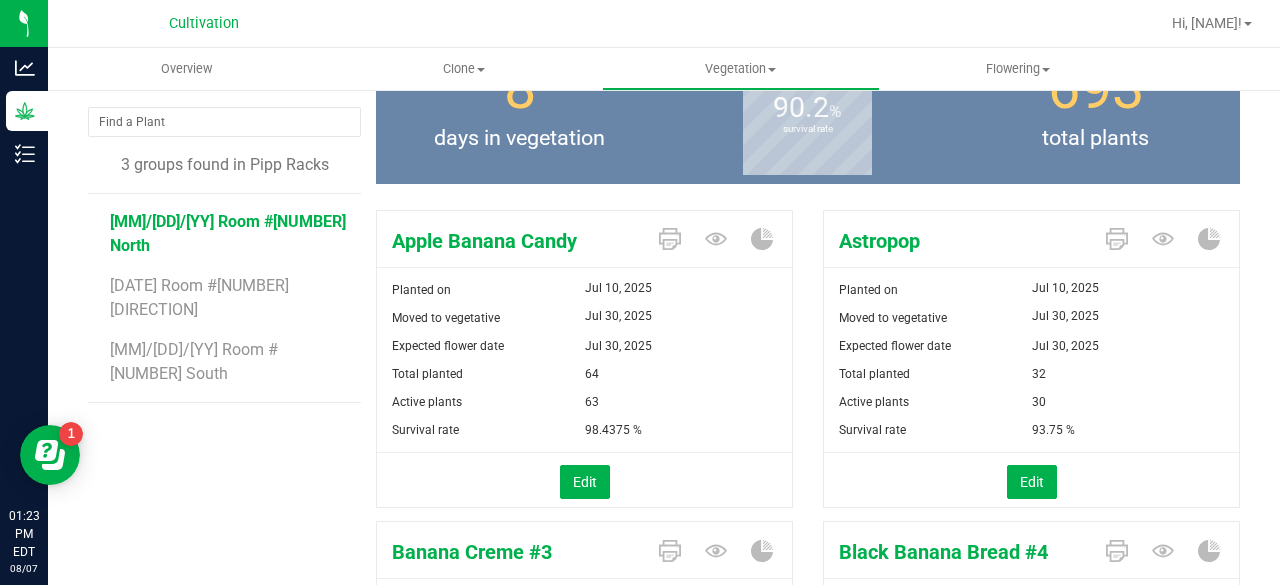 scroll, scrollTop: 140, scrollLeft: 0, axis: vertical 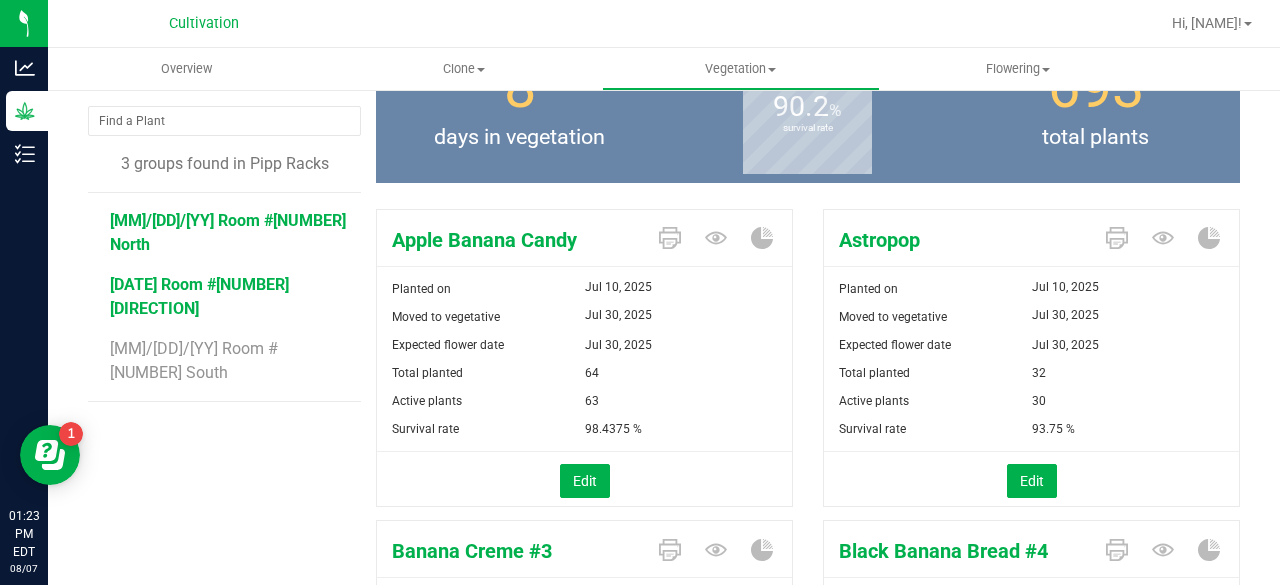 click on "[DATE] Room #[NUMBER] [DIRECTION]" at bounding box center [199, 296] 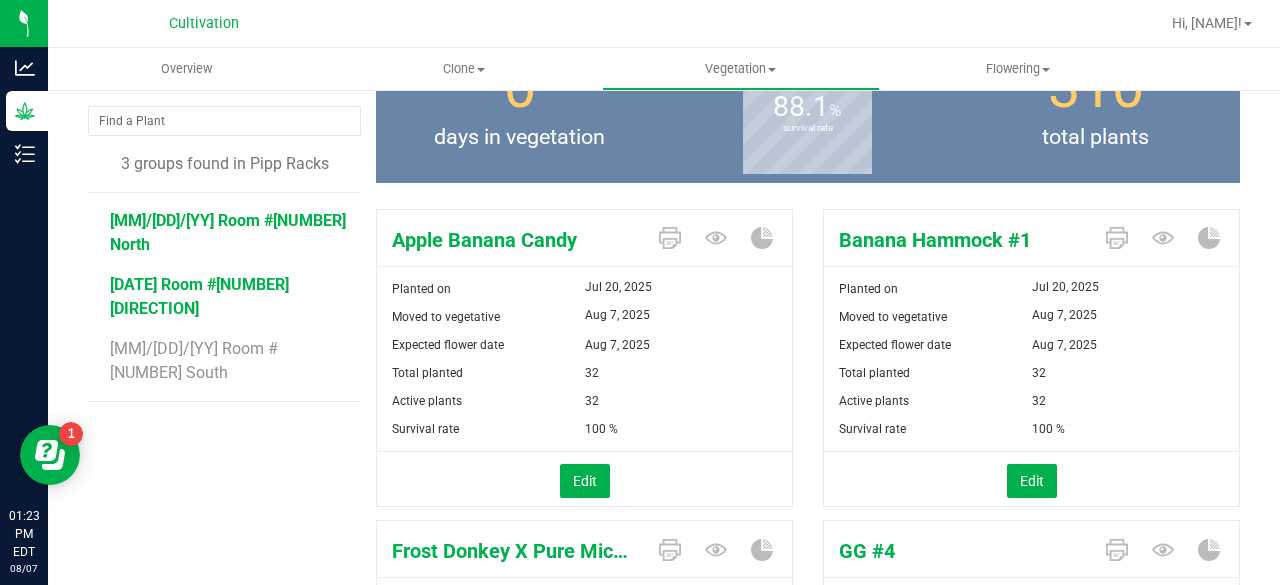 click on "[MM]/[DD]/[YY] Room #[NUMBER] North" at bounding box center [228, 232] 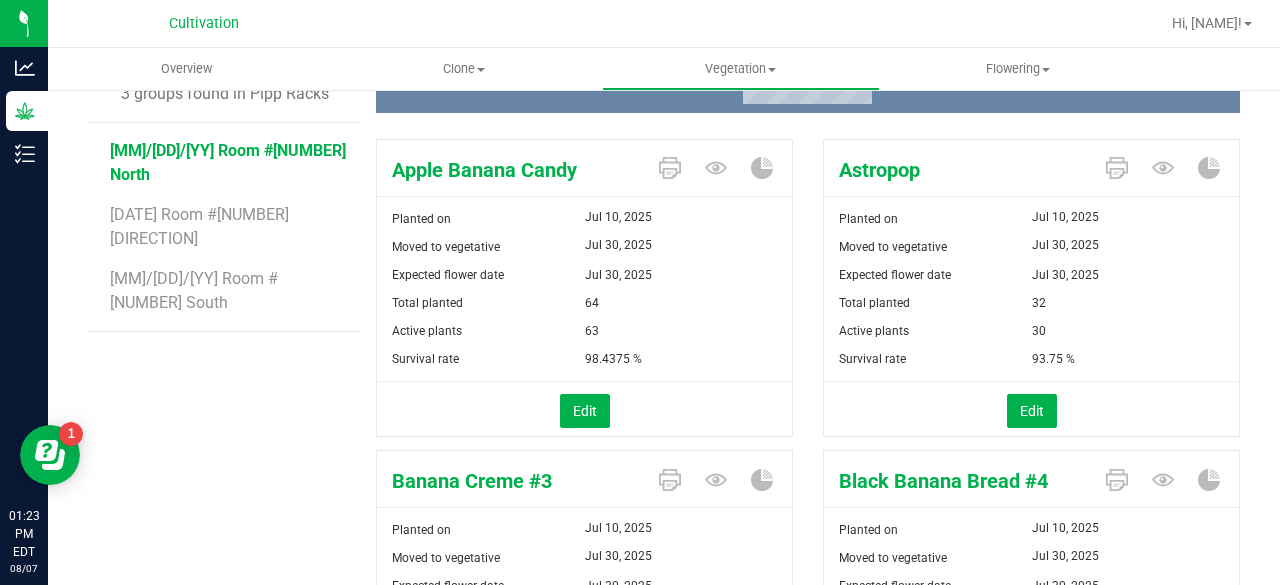 scroll, scrollTop: 0, scrollLeft: 0, axis: both 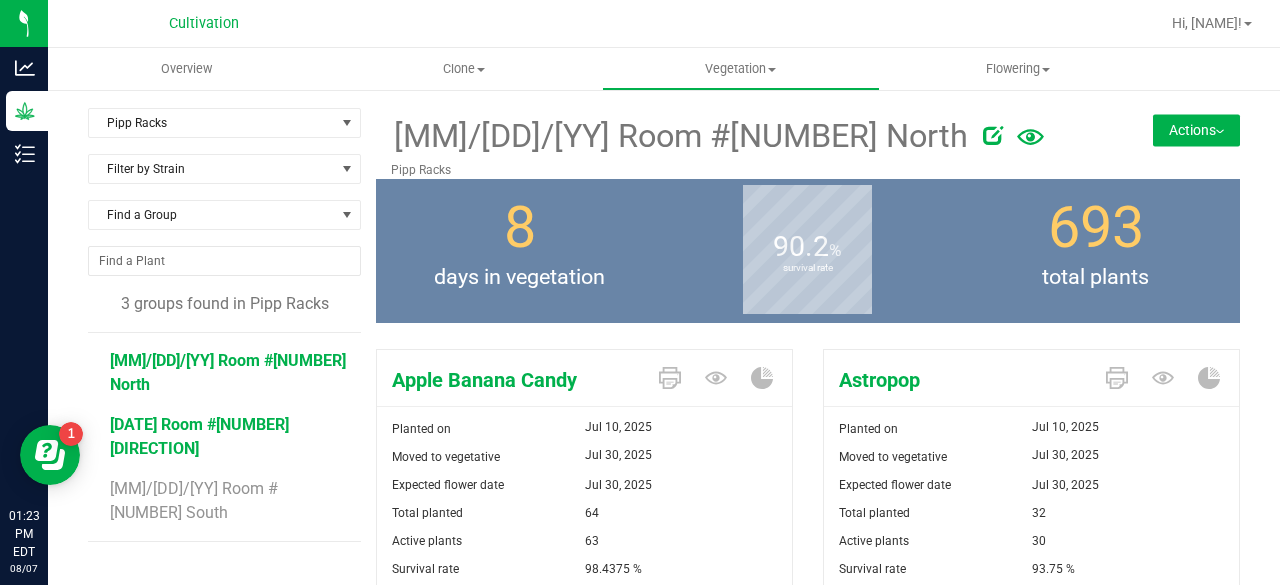 click on "[DATE] Room #[NUMBER] [DIRECTION]" at bounding box center [199, 436] 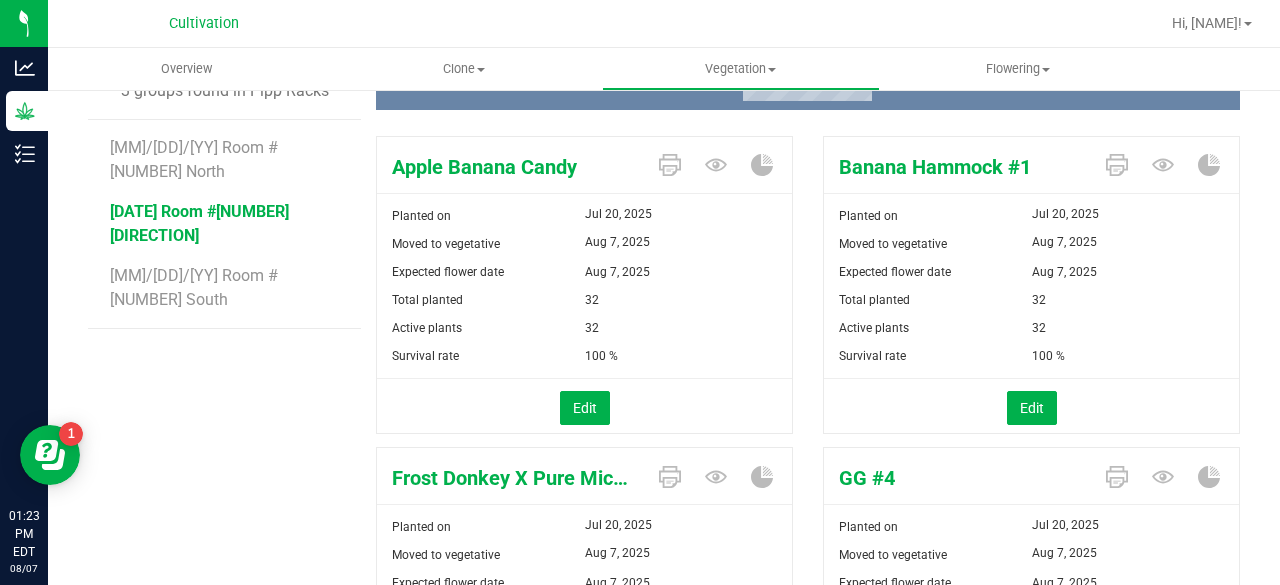 scroll, scrollTop: 0, scrollLeft: 0, axis: both 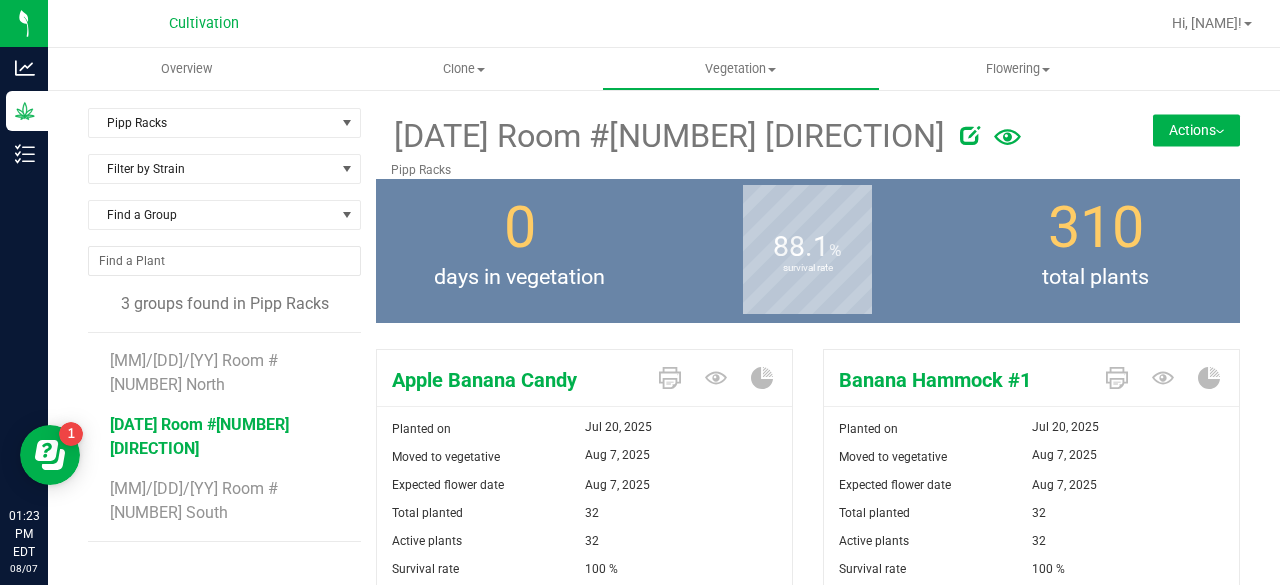 click on "Actions" at bounding box center [1196, 130] 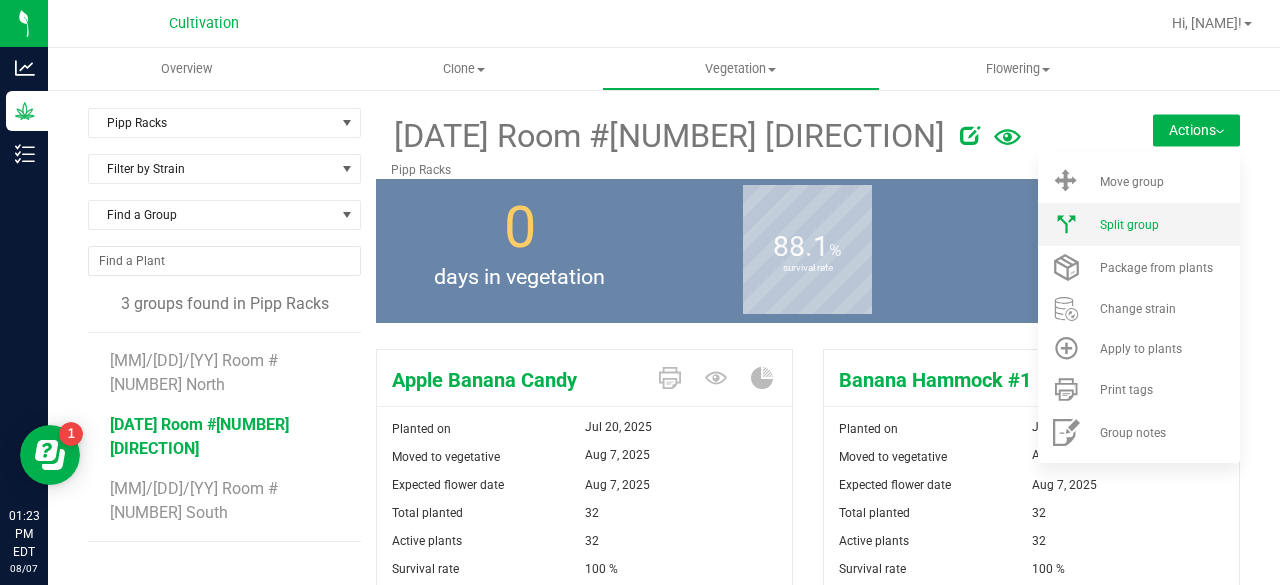 click on "Split group" at bounding box center (1129, 225) 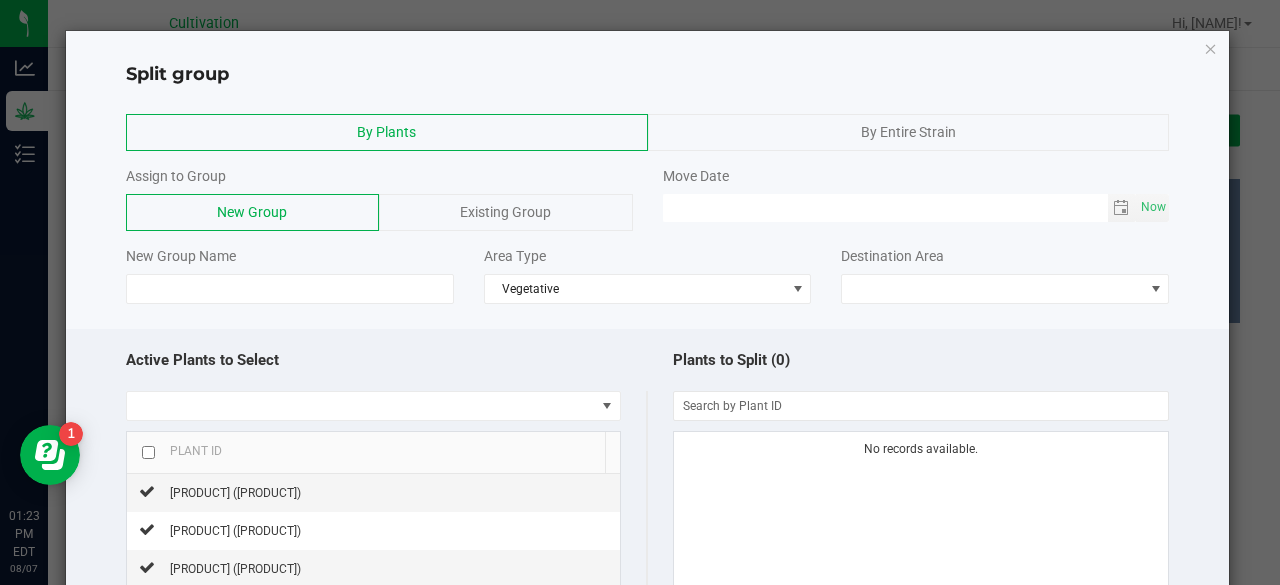 click on "Existing Group" 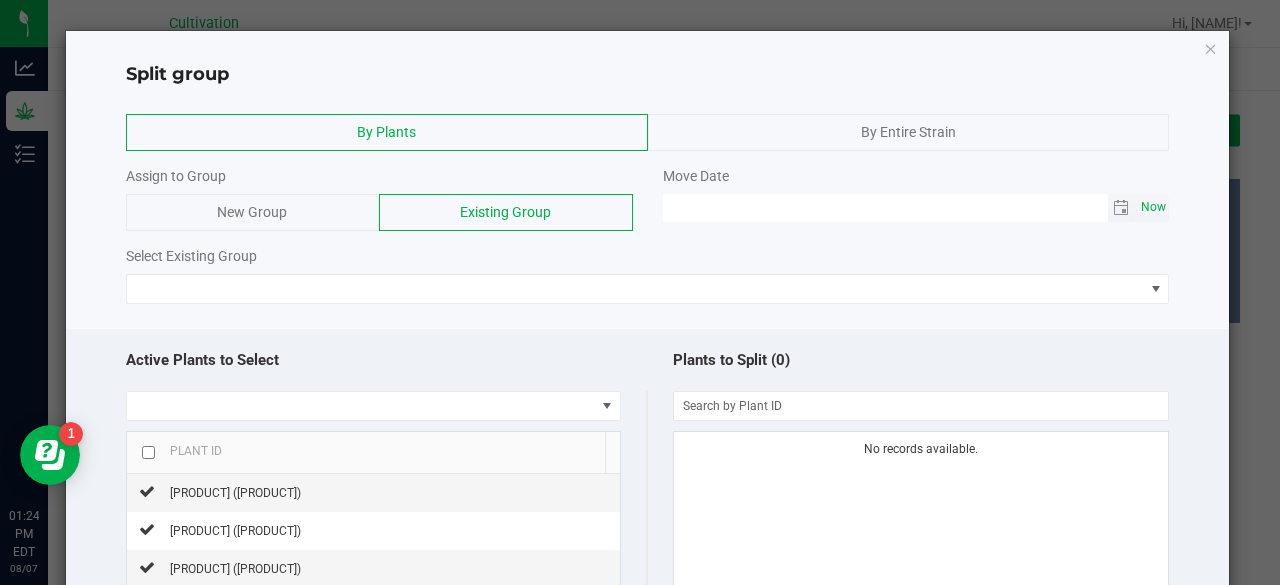 click on "Now" 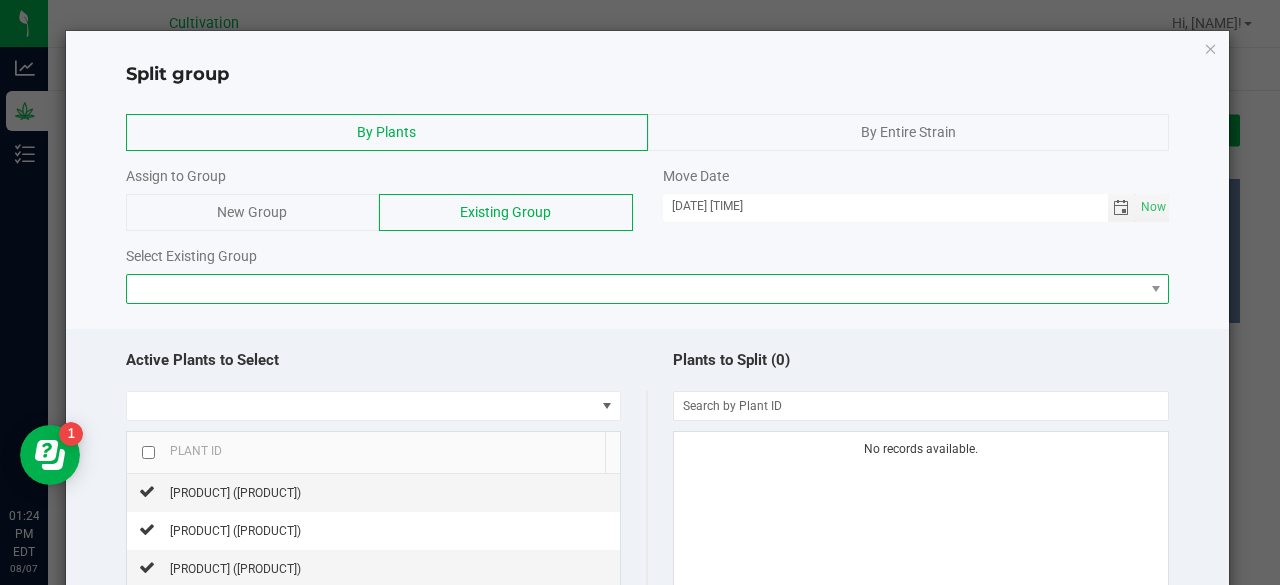 click at bounding box center (635, 289) 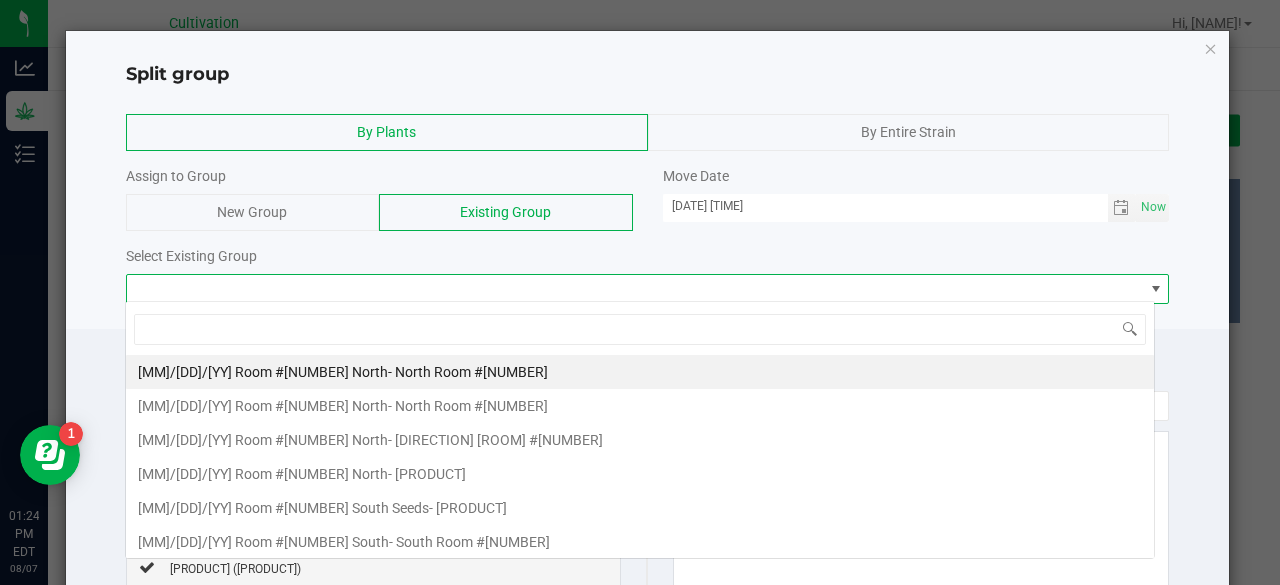 scroll, scrollTop: 99970, scrollLeft: 98969, axis: both 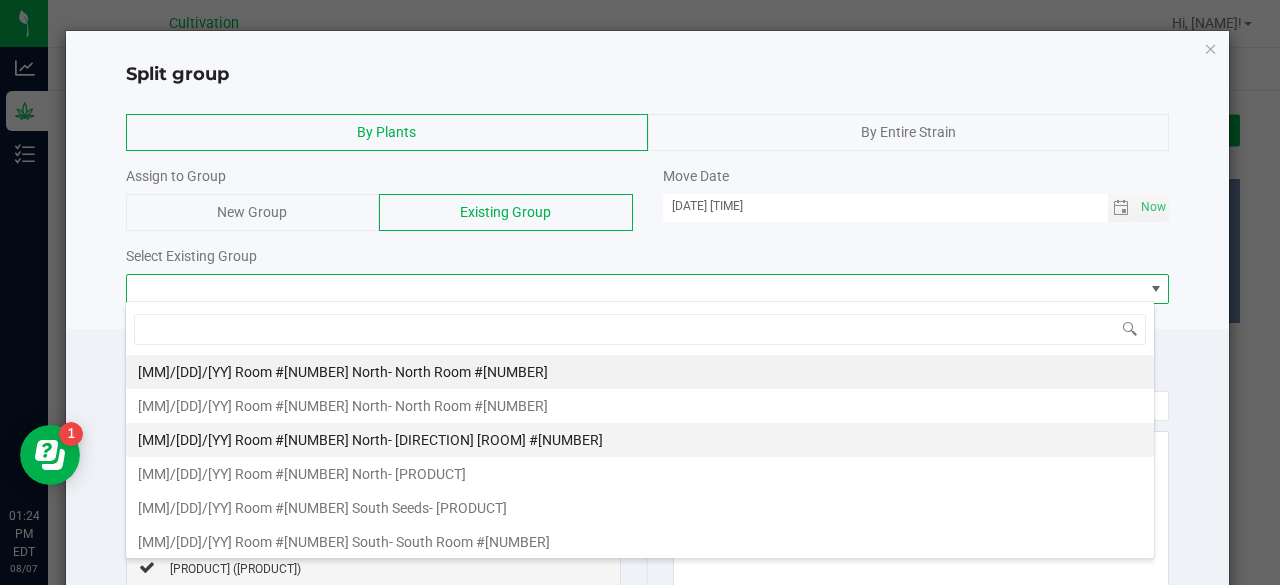 click on "[MM]/[DD]/[YY] Room #[NUMBER] North  - North Room #[NUMBER]" at bounding box center (640, 440) 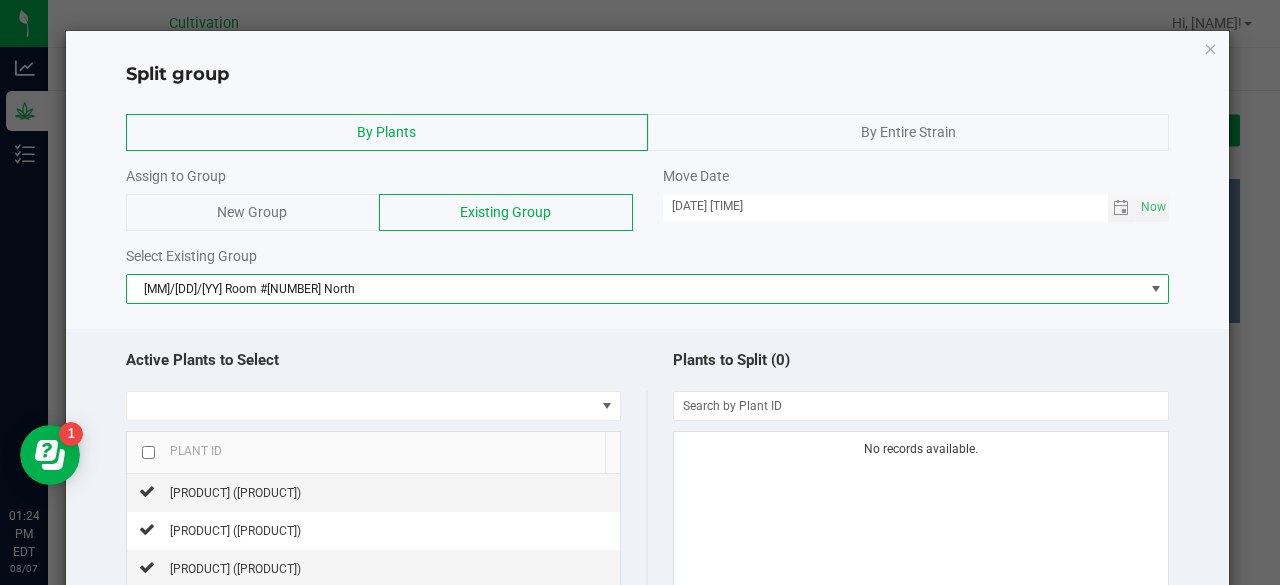 click on "[MM]/[DD]/[YY] Room #[NUMBER] North" at bounding box center (635, 289) 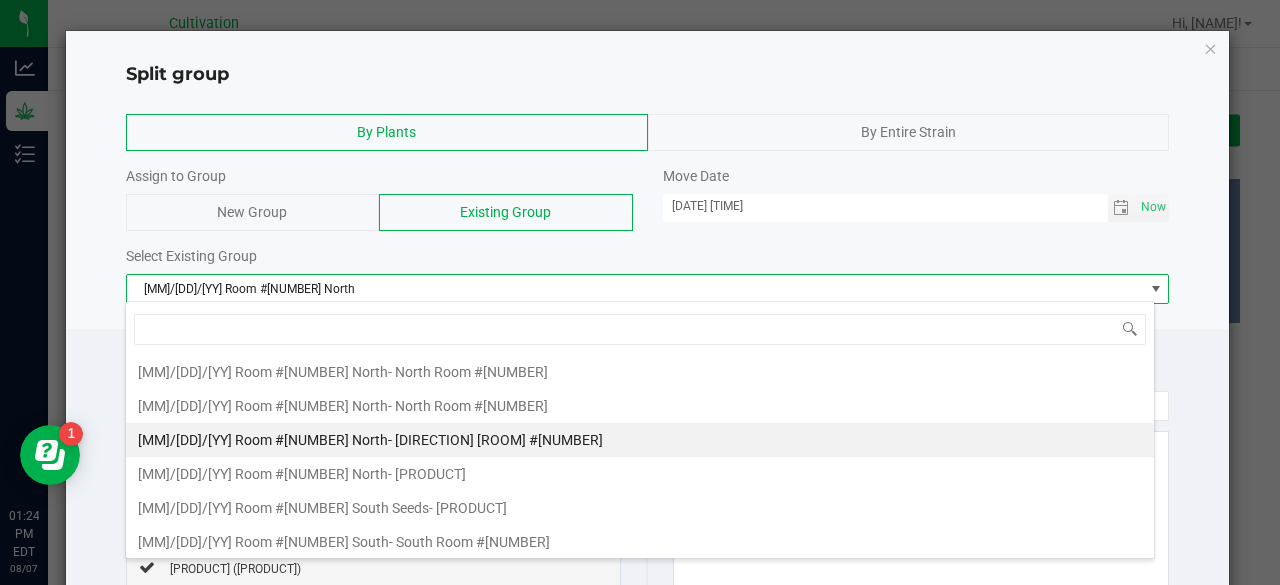 scroll, scrollTop: 99970, scrollLeft: 98969, axis: both 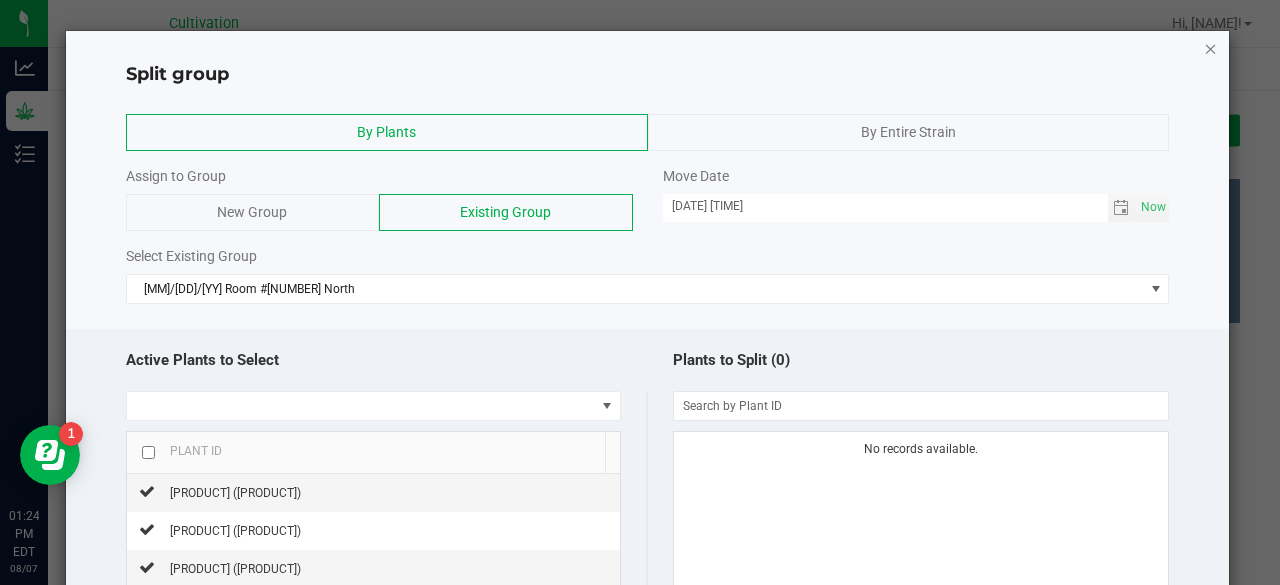 click 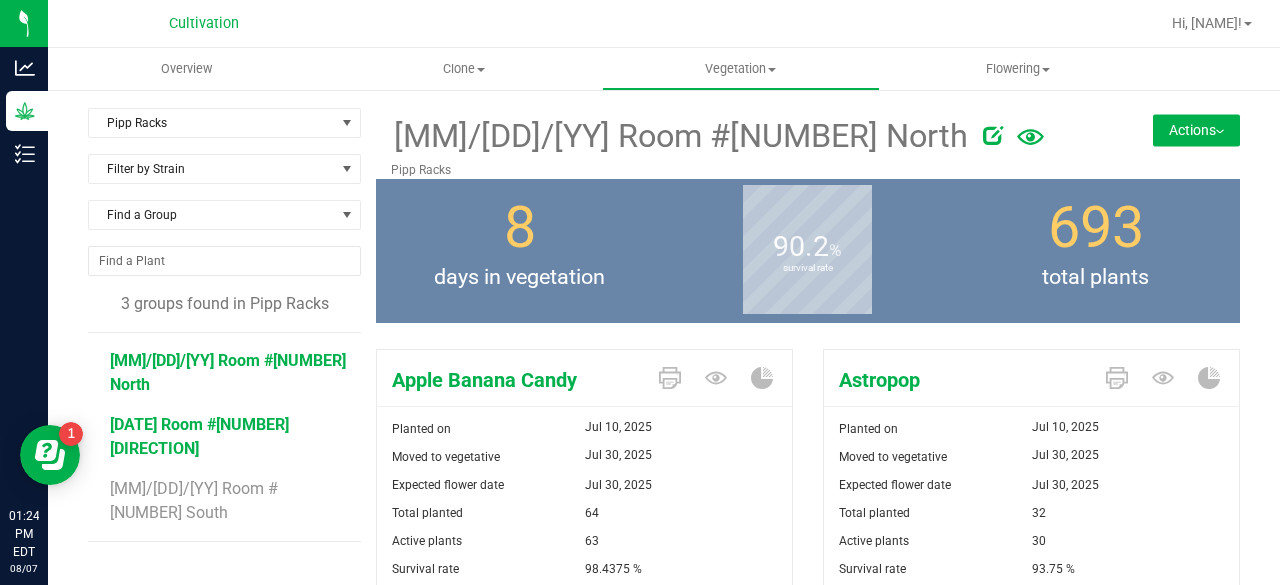 click on "[DATE] Room #[NUMBER] [DIRECTION]" at bounding box center [199, 436] 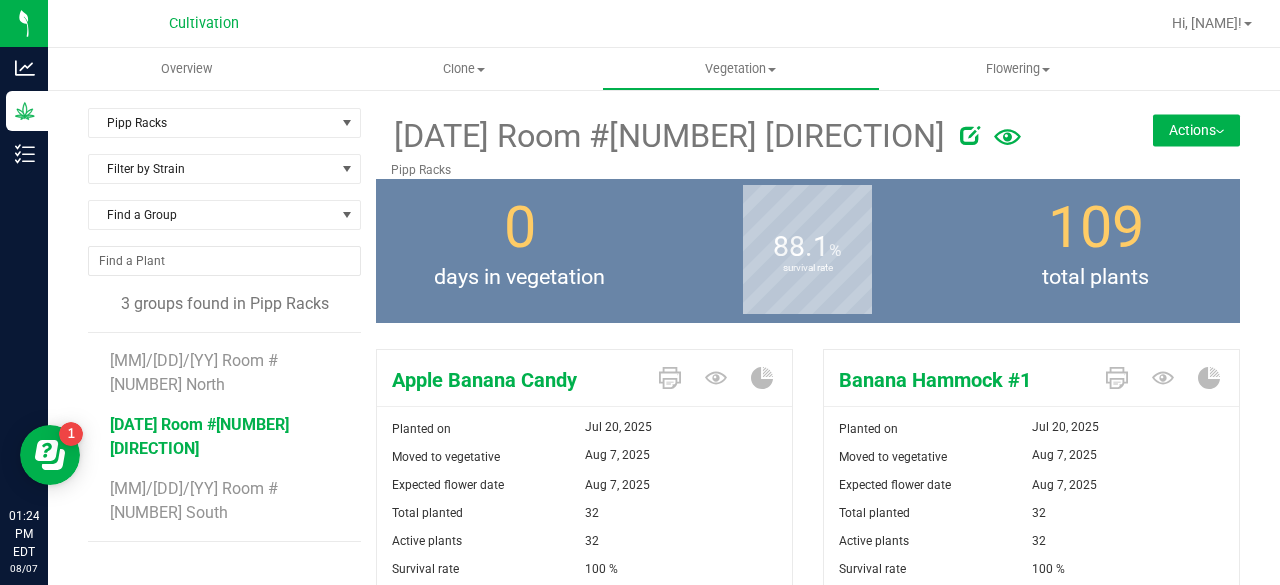click on "Actions" at bounding box center (1196, 130) 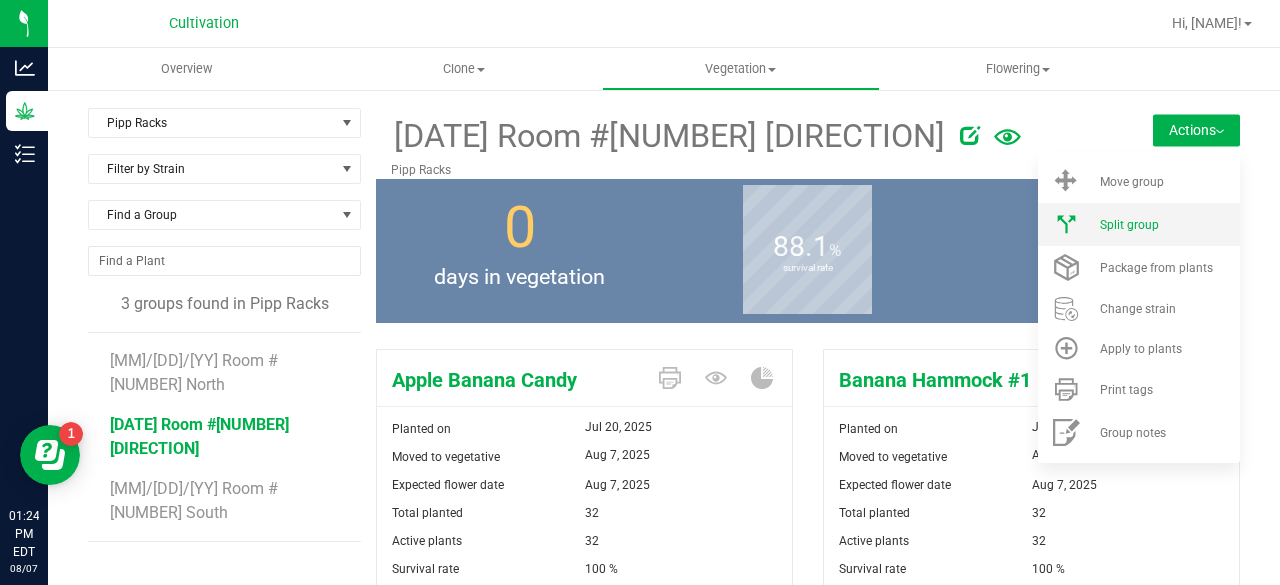 click on "Split group" at bounding box center [1139, 224] 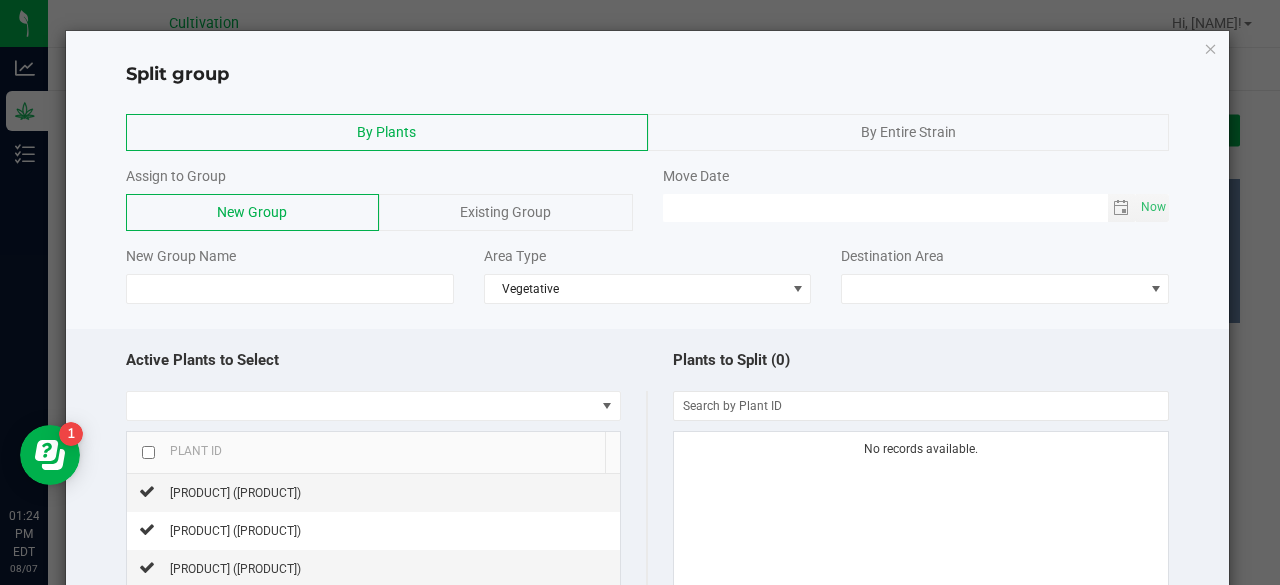 click on "Existing Group" 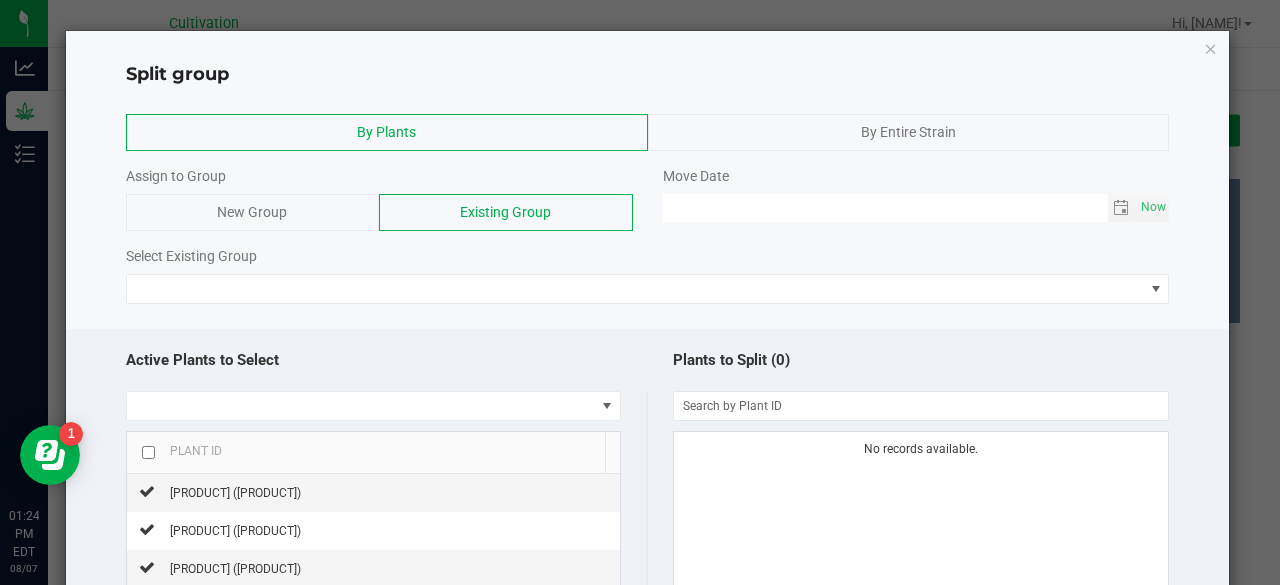 click on "Move Date
Now" 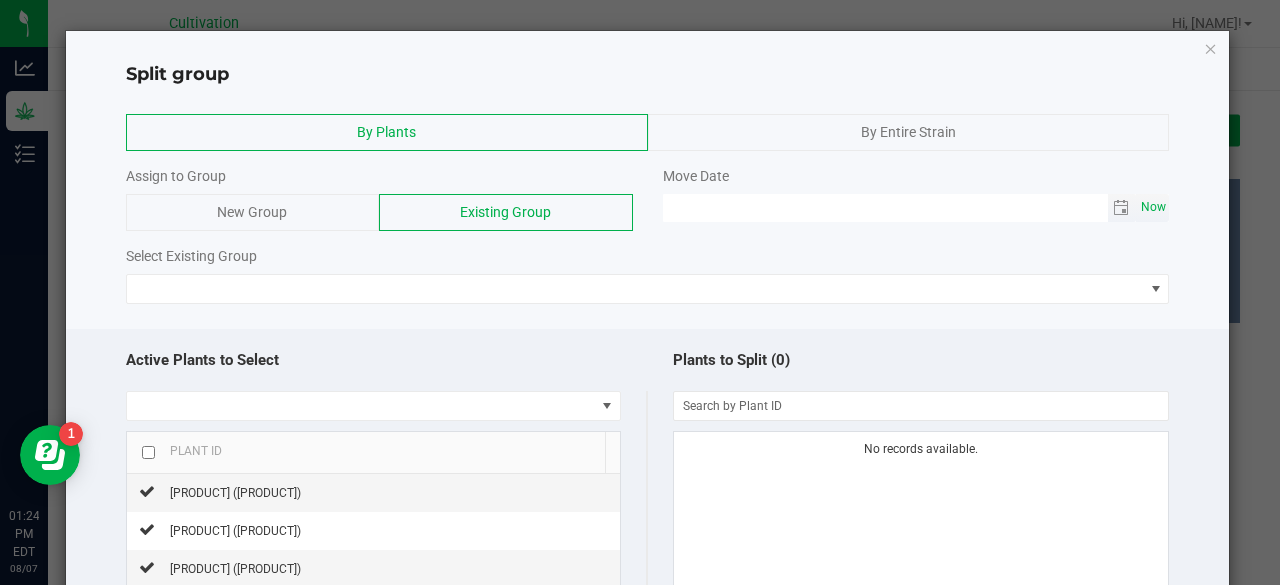 click on "Now" 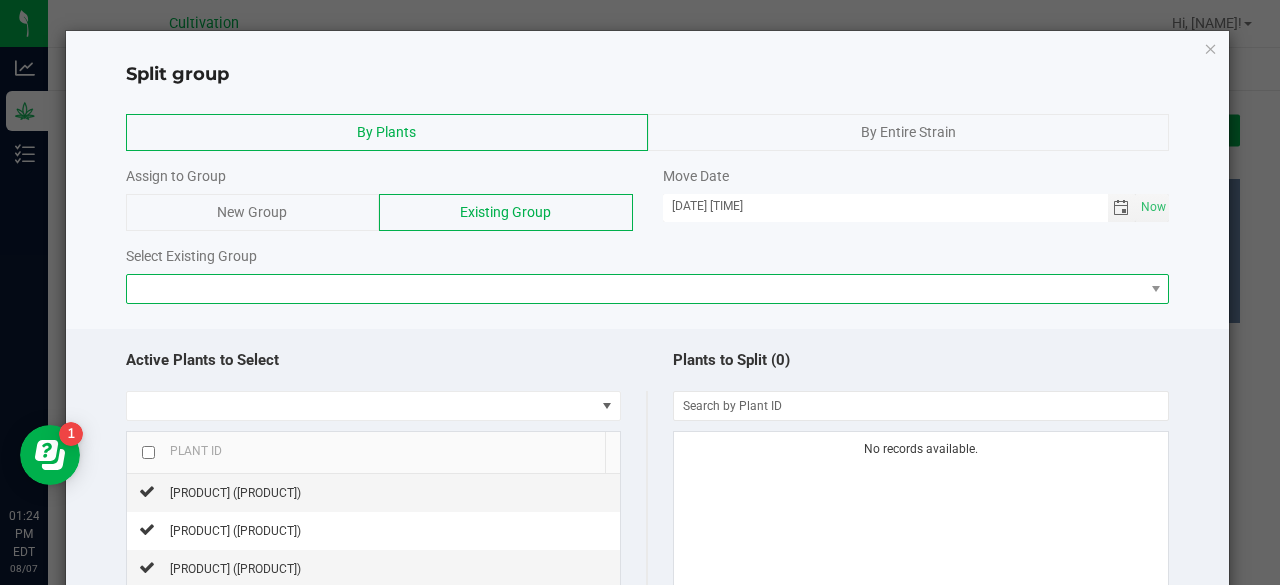 click at bounding box center (635, 289) 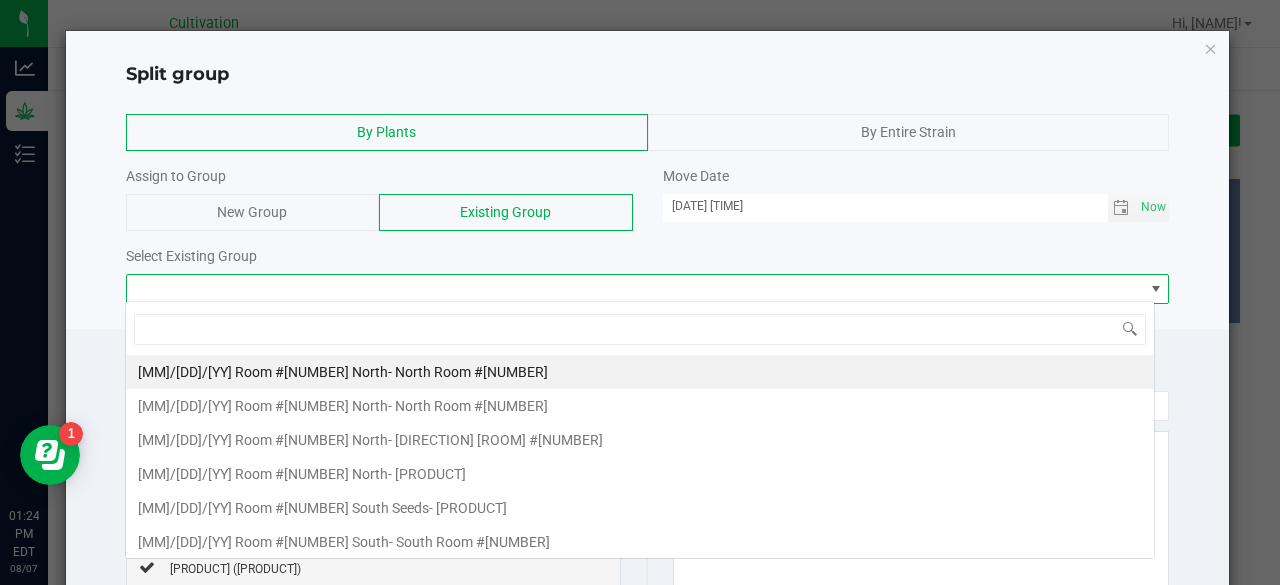 scroll, scrollTop: 99970, scrollLeft: 98969, axis: both 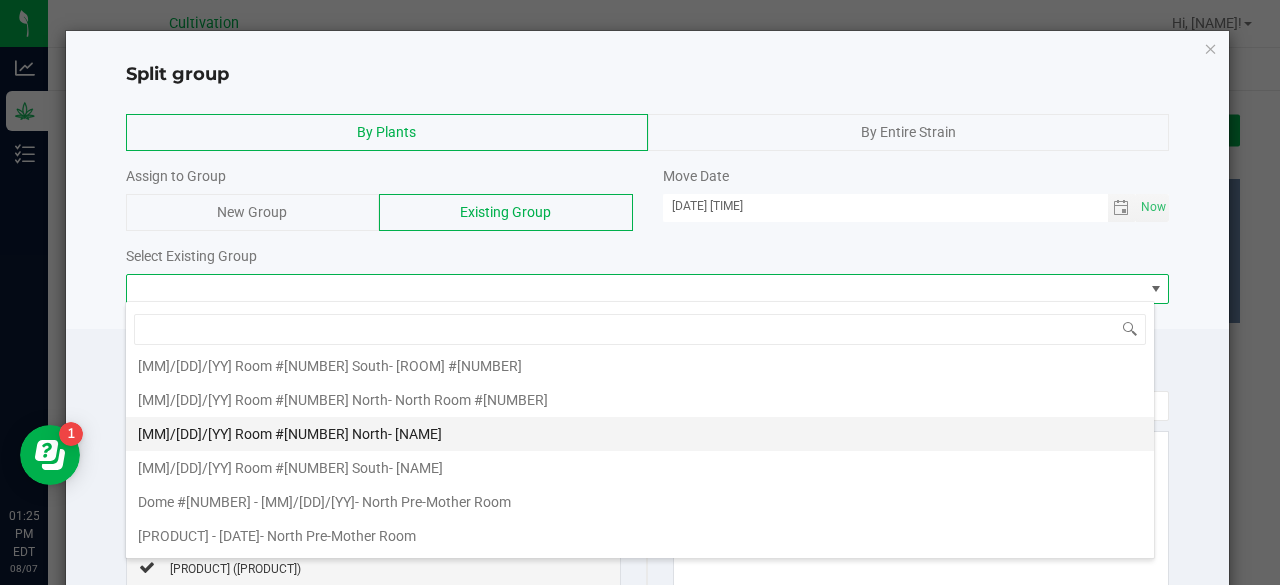click on "- [NAME]" at bounding box center [415, 434] 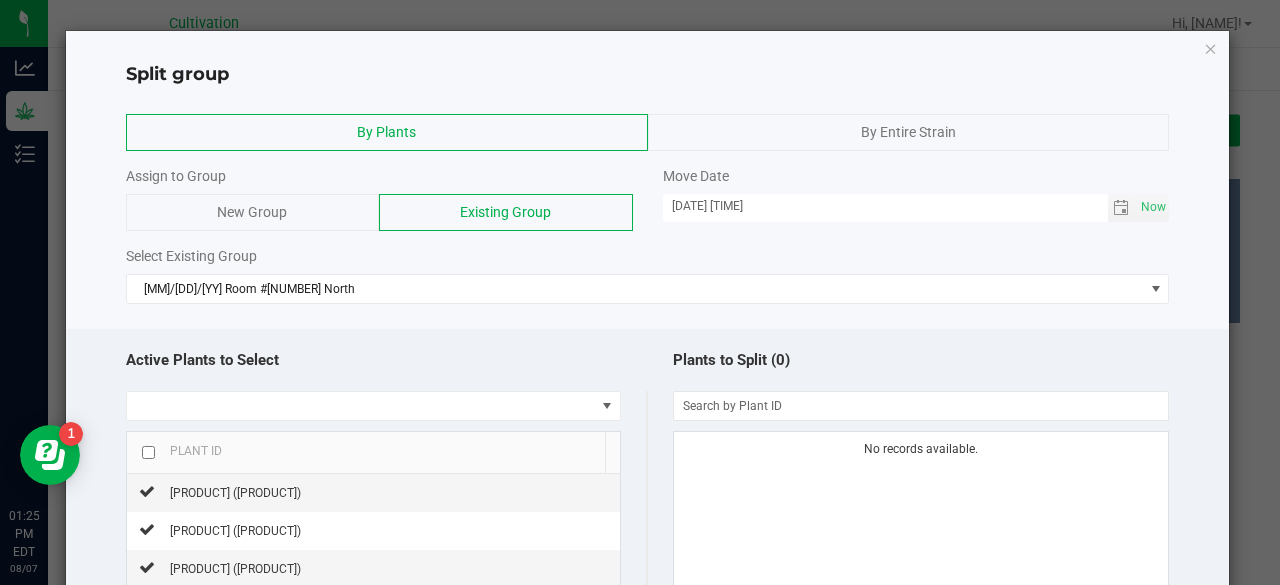 click on "Active Plants to Select" 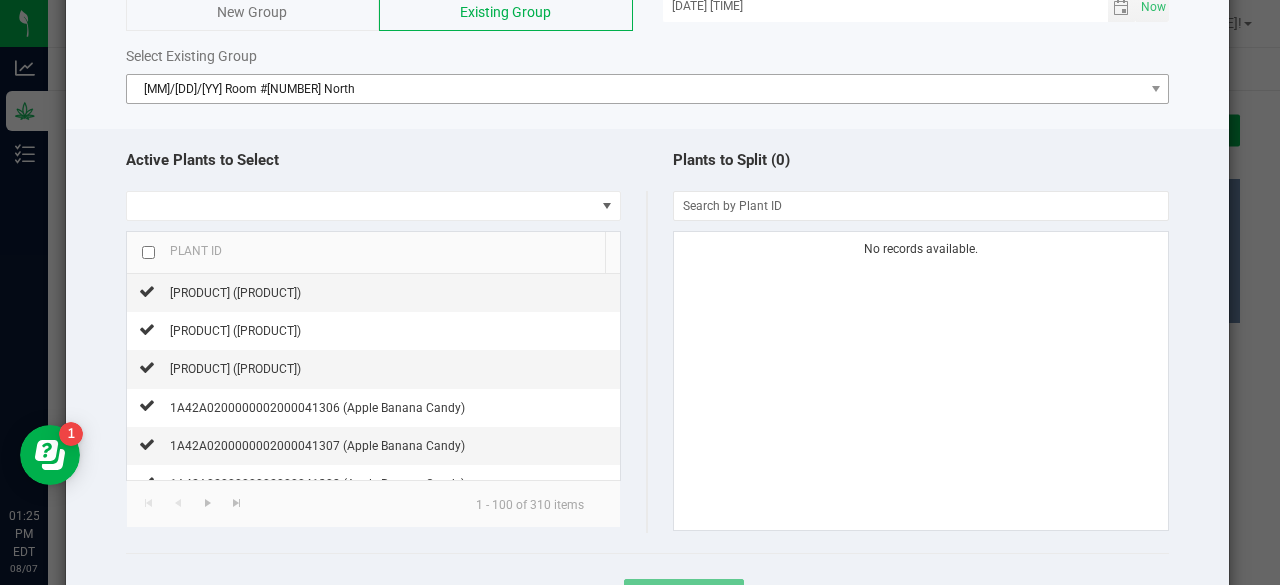 scroll, scrollTop: 200, scrollLeft: 0, axis: vertical 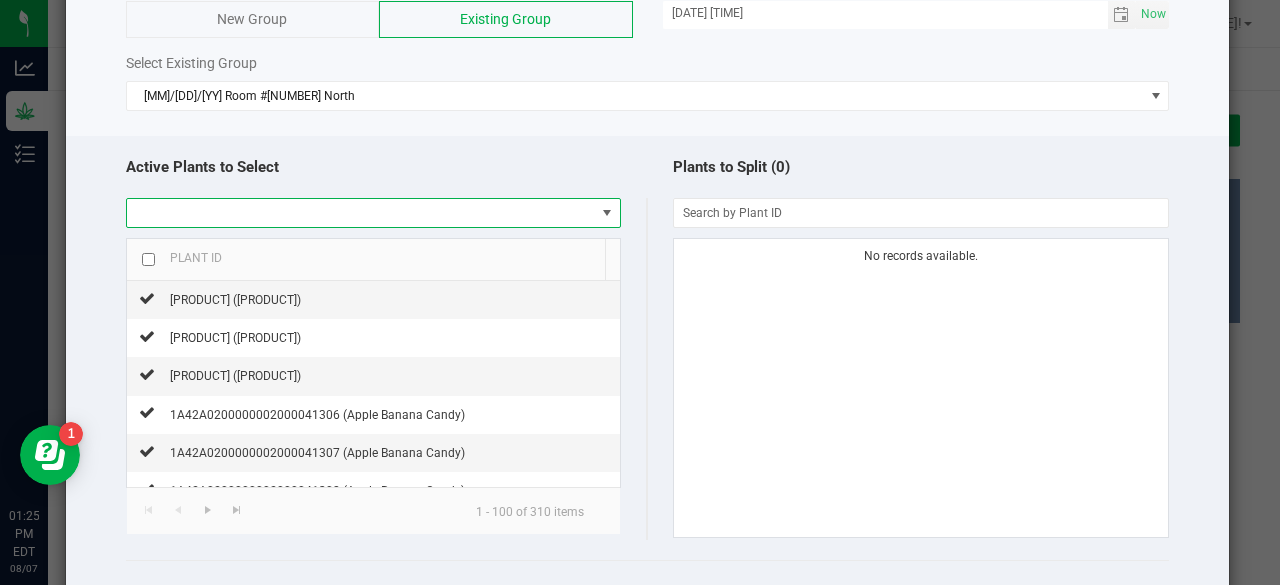 click at bounding box center [361, 213] 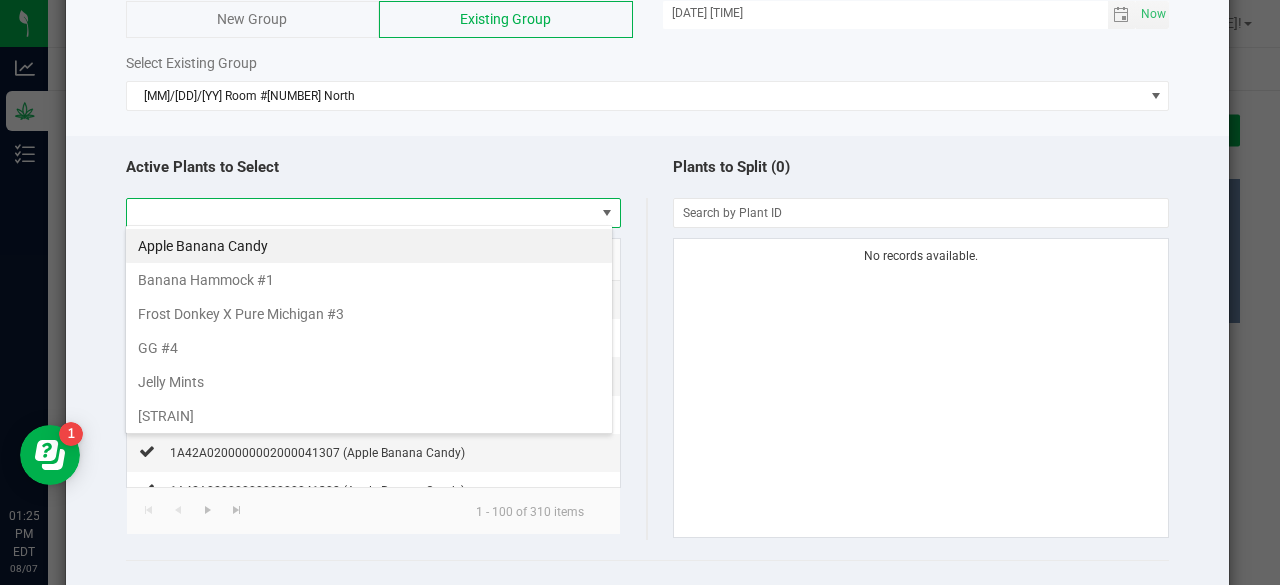 scroll, scrollTop: 99970, scrollLeft: 99512, axis: both 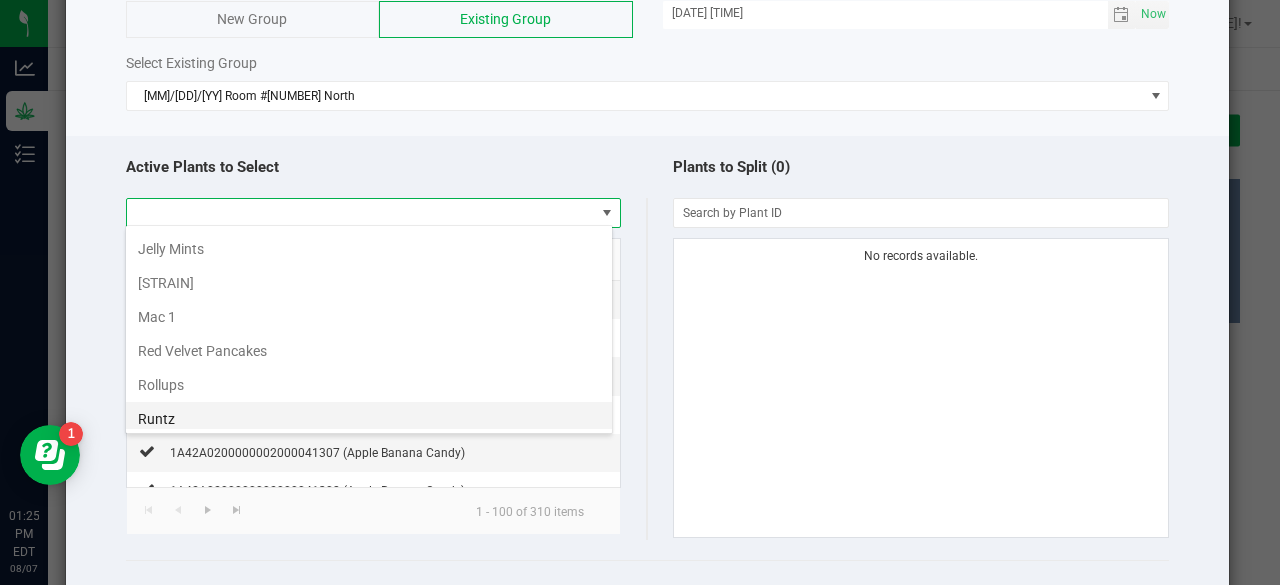 click on "Runtz" at bounding box center [369, 419] 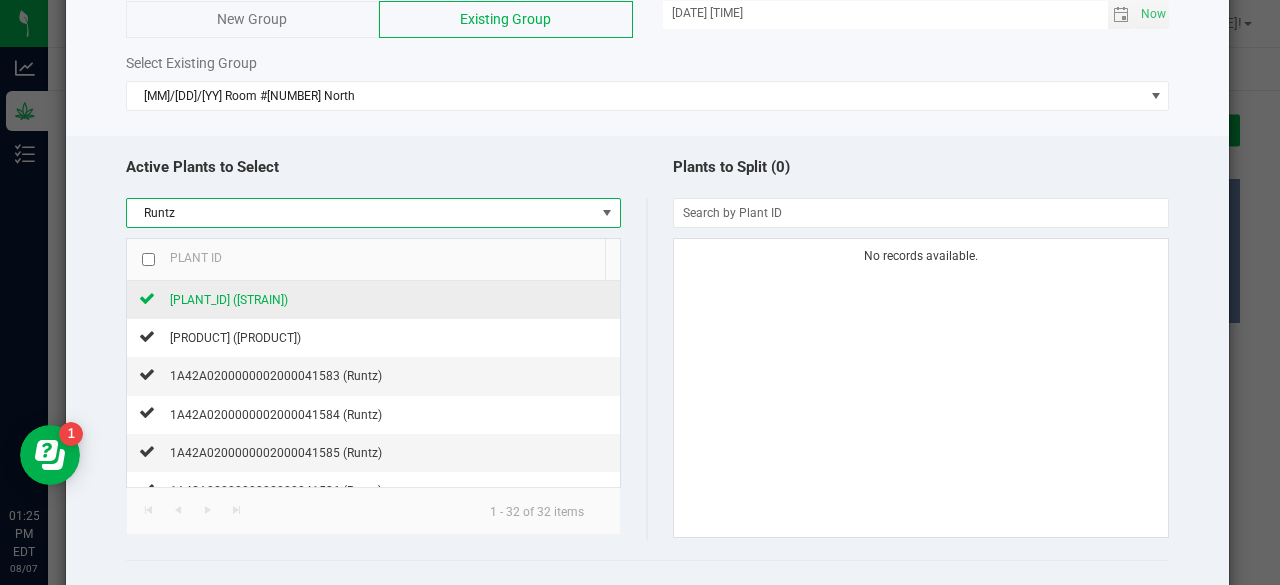 click on "[PLANT_ID] ([STRAIN])" 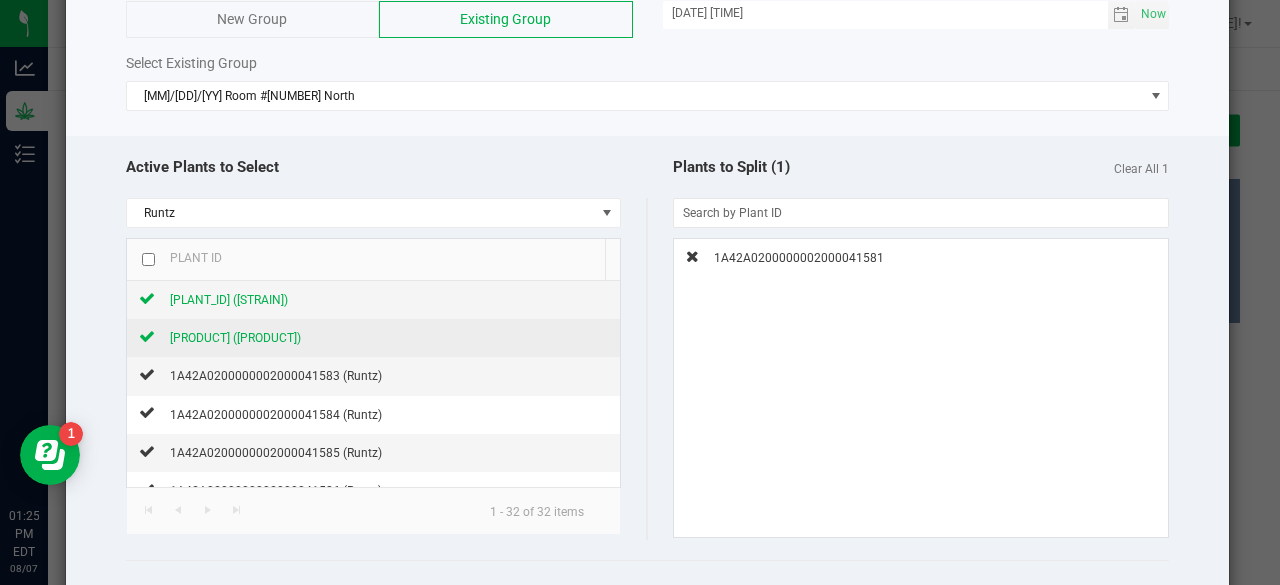 click on "[PRODUCT] ([PRODUCT])" 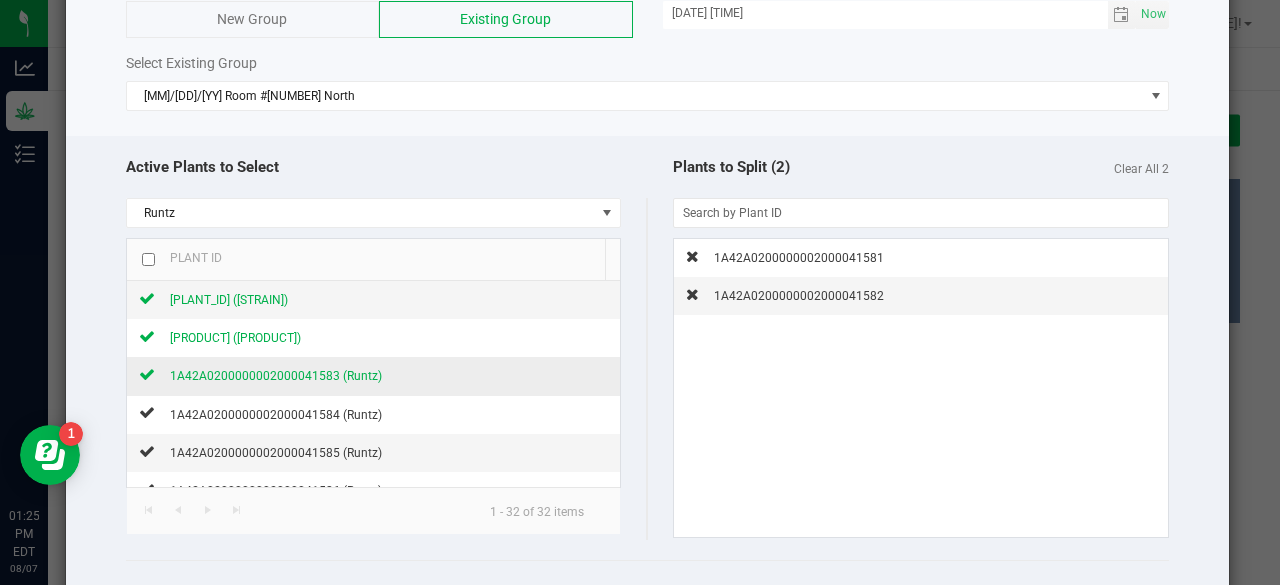 click on "1A42A0200000002000041583 (Runtz)" 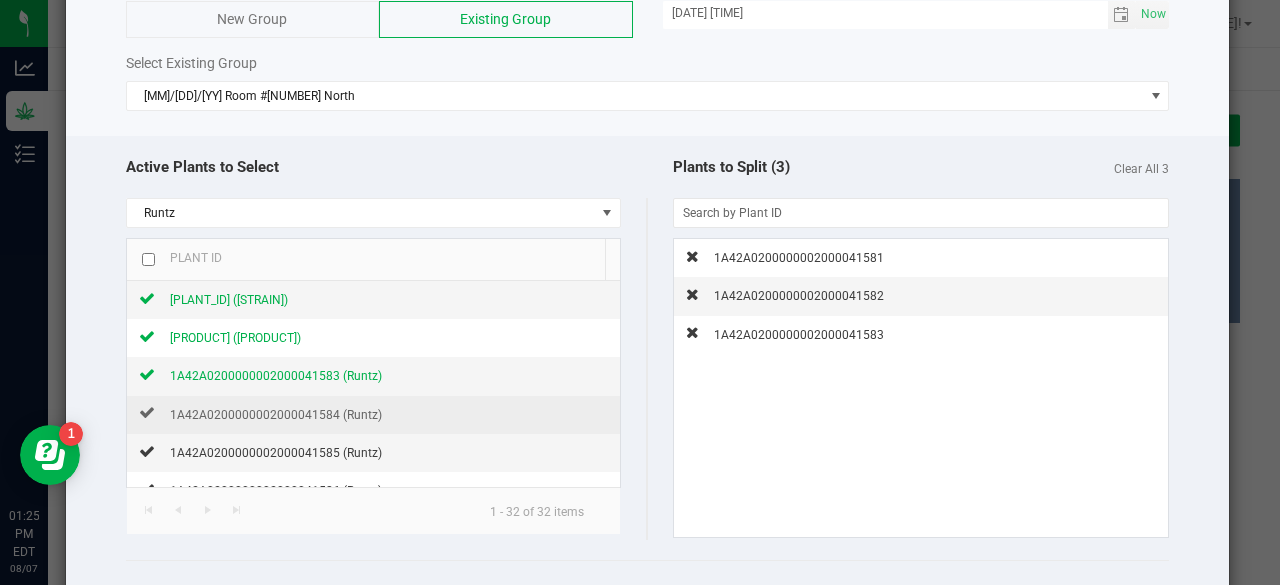 click on "1A42A0200000002000041584 (Runtz)" 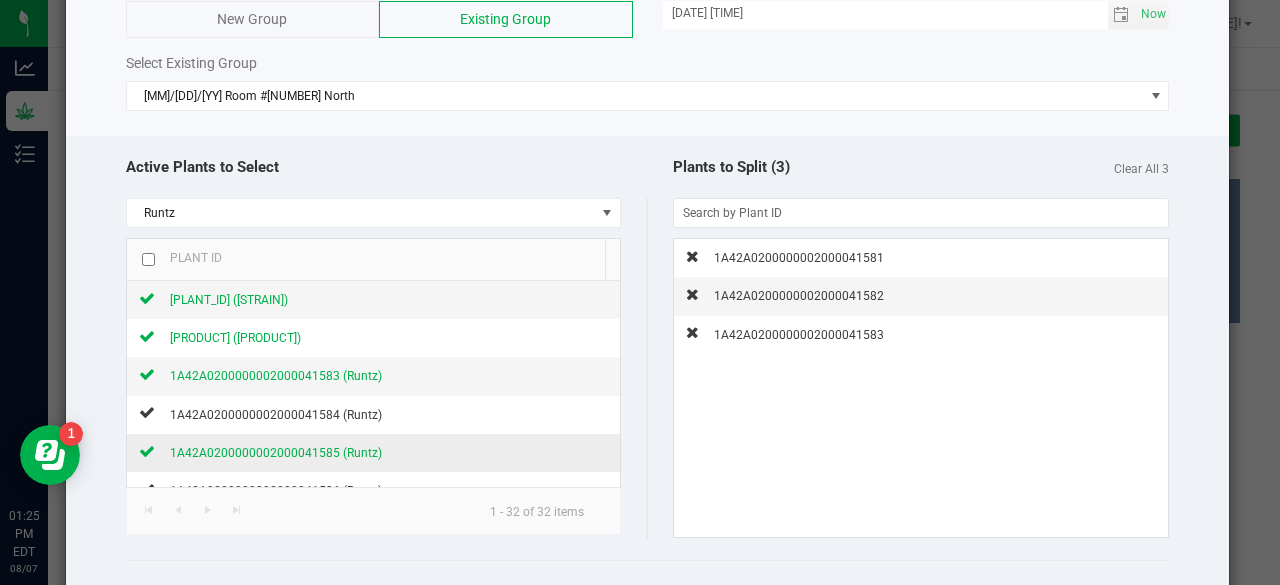 click on "1A42A0200000002000041585 (Runtz)" 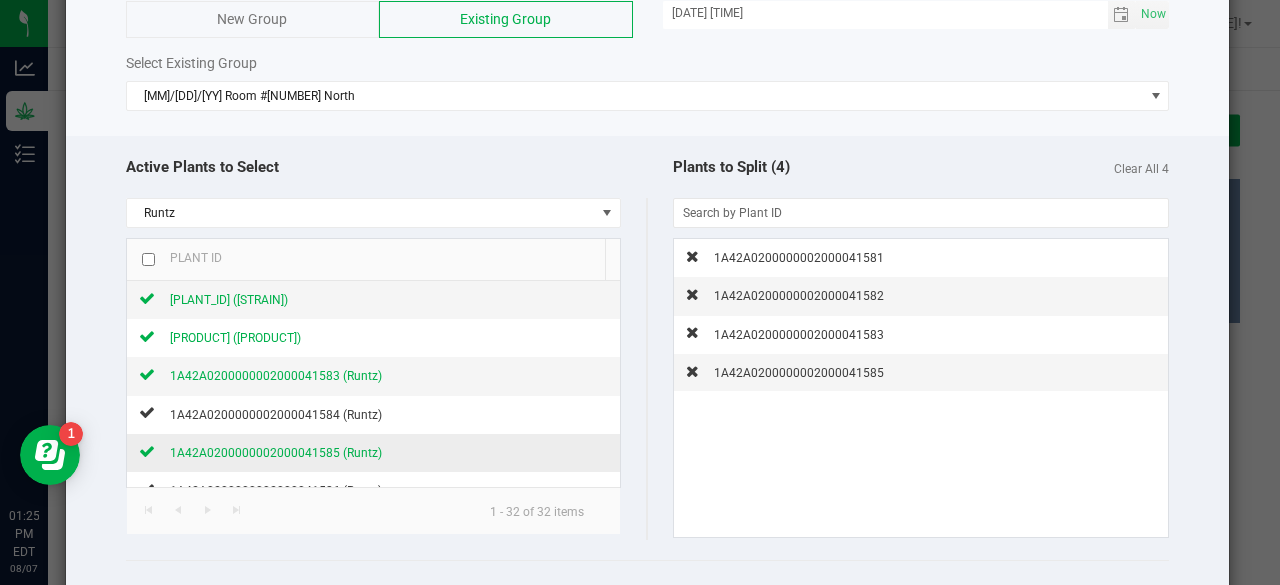 scroll, scrollTop: 98, scrollLeft: 0, axis: vertical 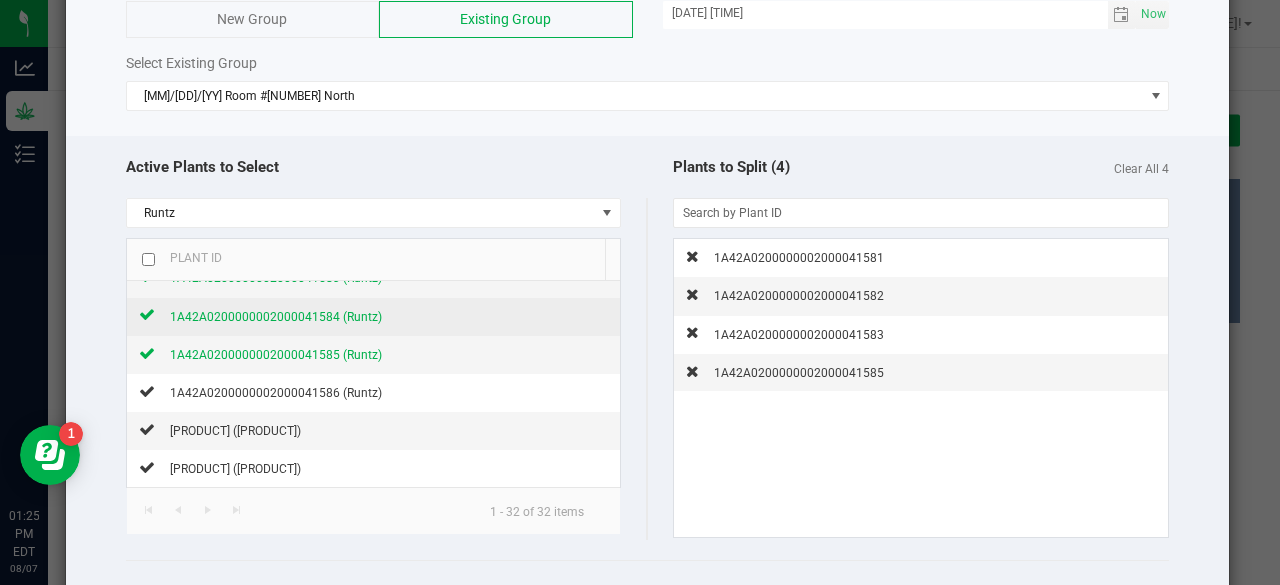 click on "1A42A0200000002000041584 (Runtz)" 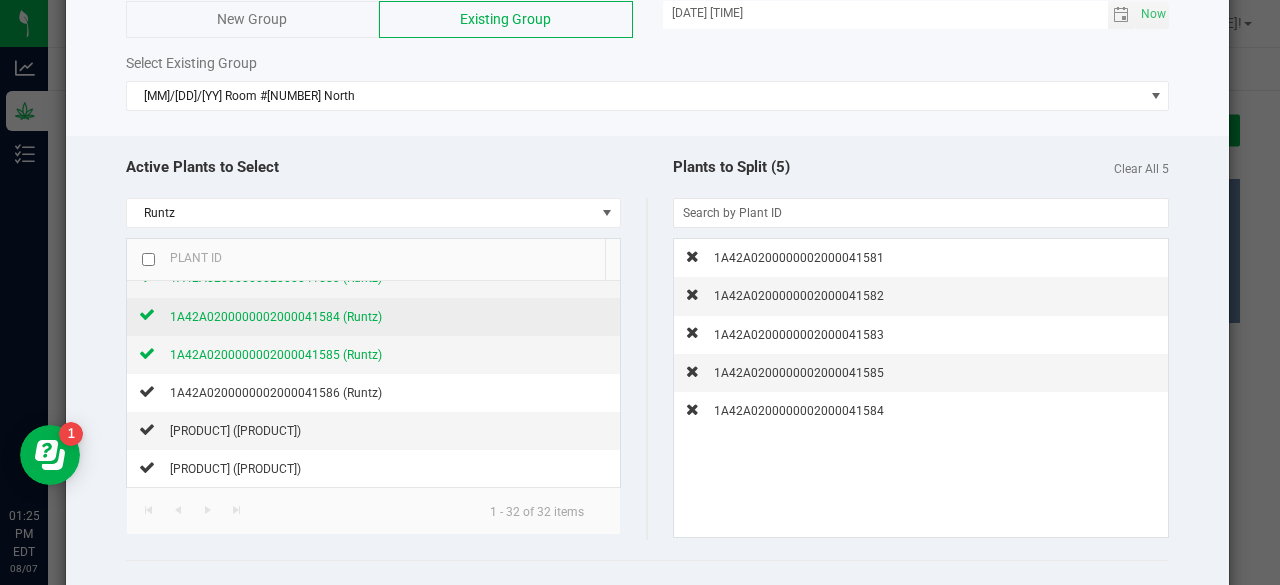click on "1A42A0200000002000041584 (Runtz)" 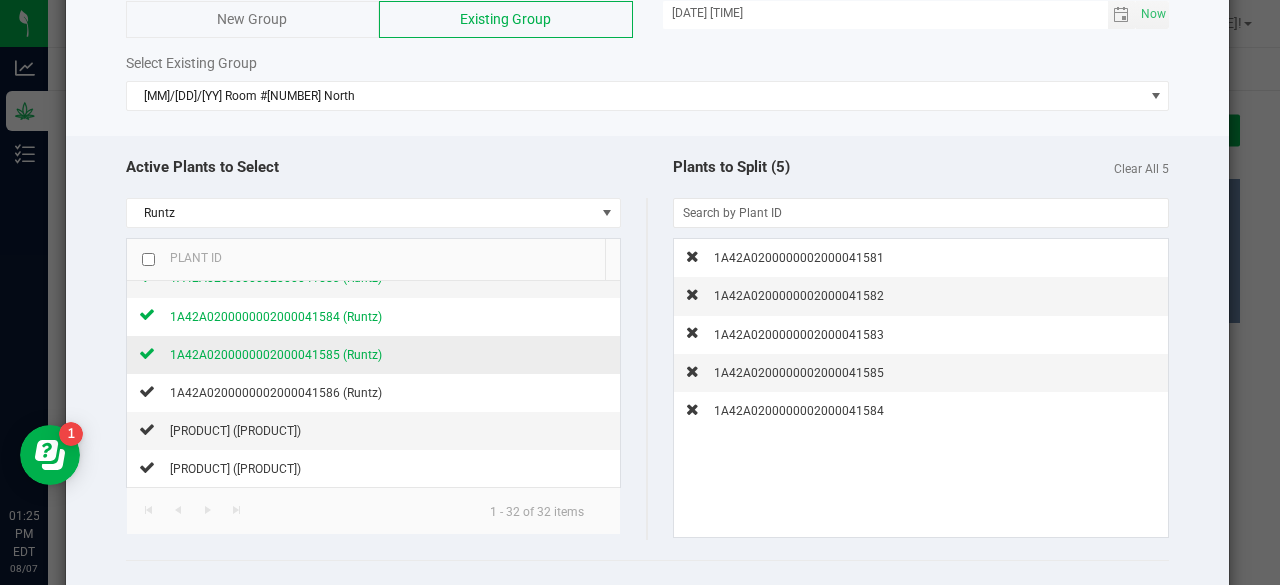 click on "1A42A0200000002000041585 (Runtz)" 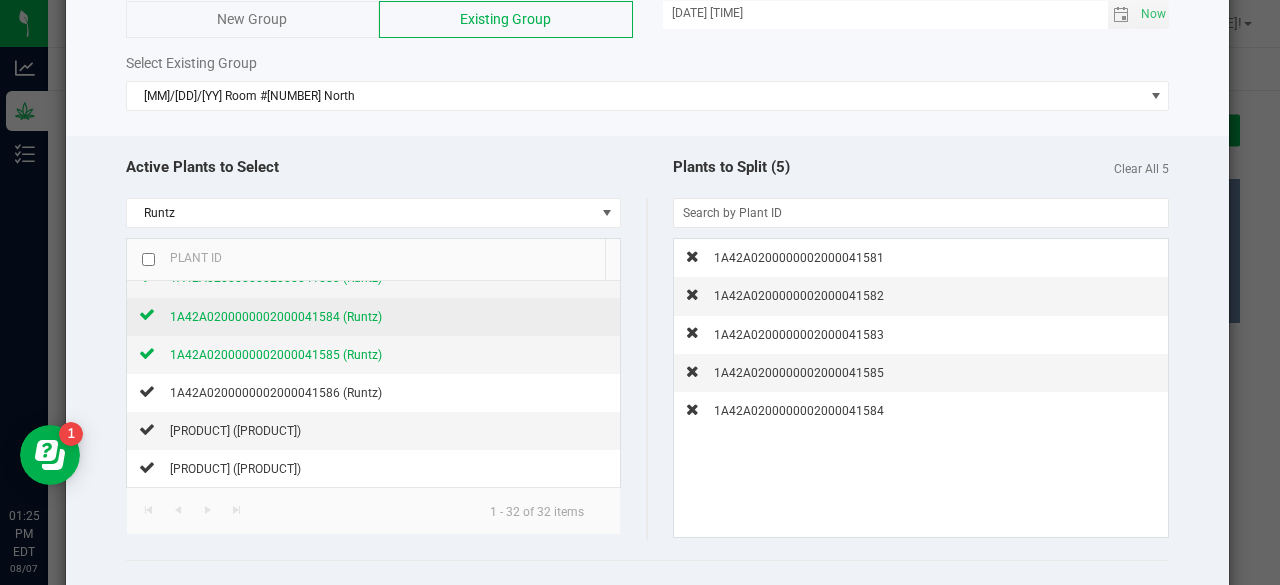 click on "1A42A0200000002000041584 (Runtz)" 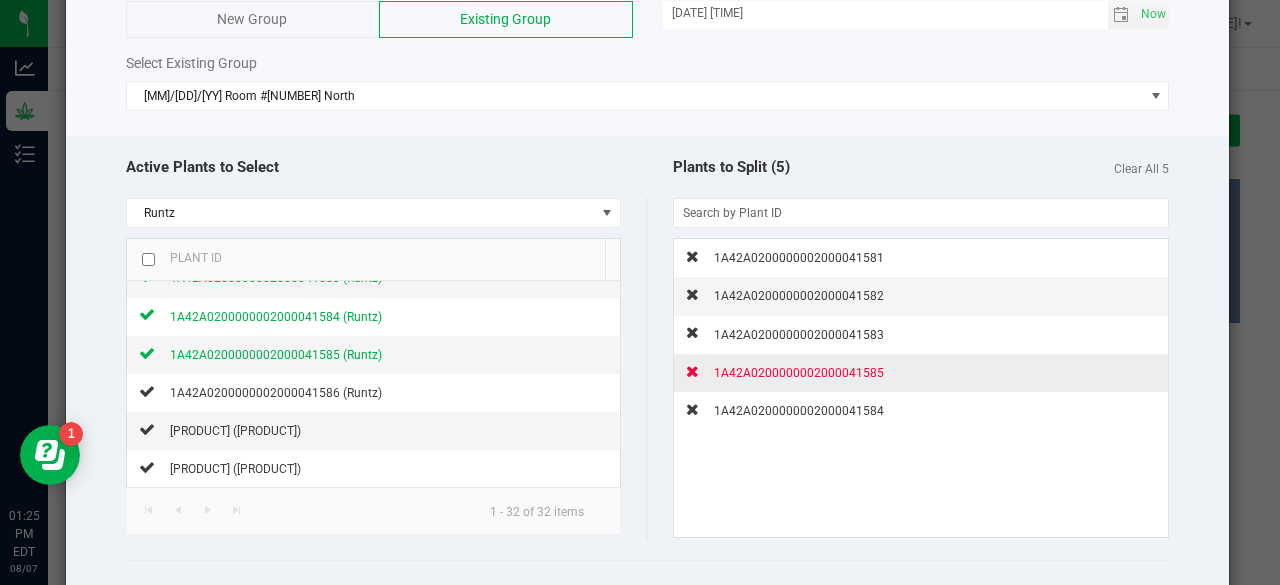 click 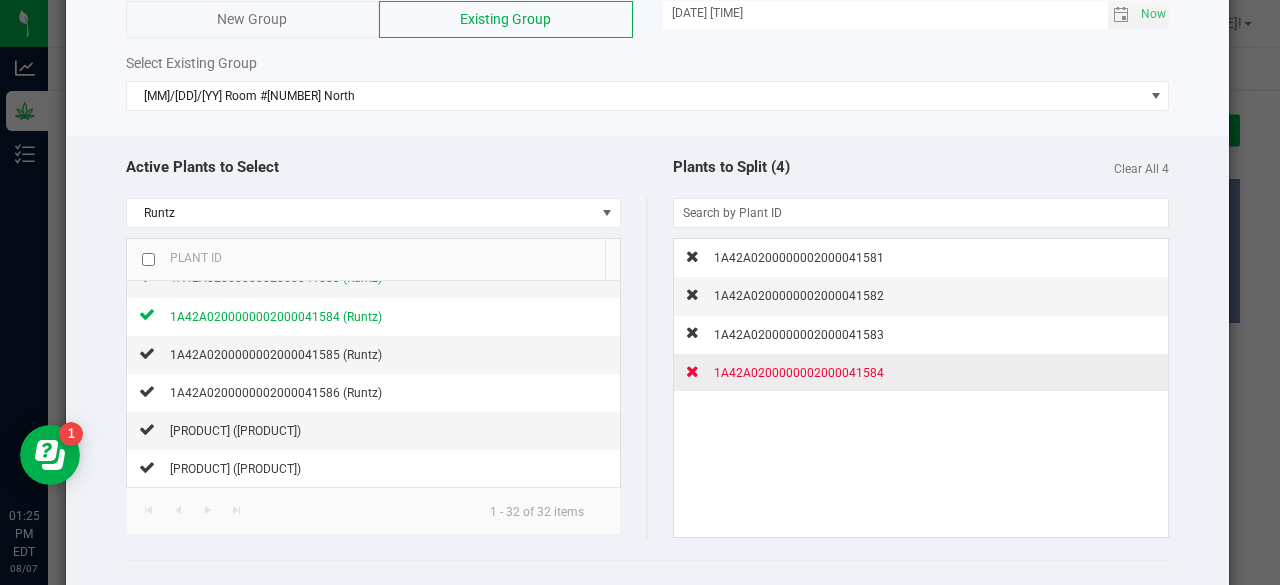 click 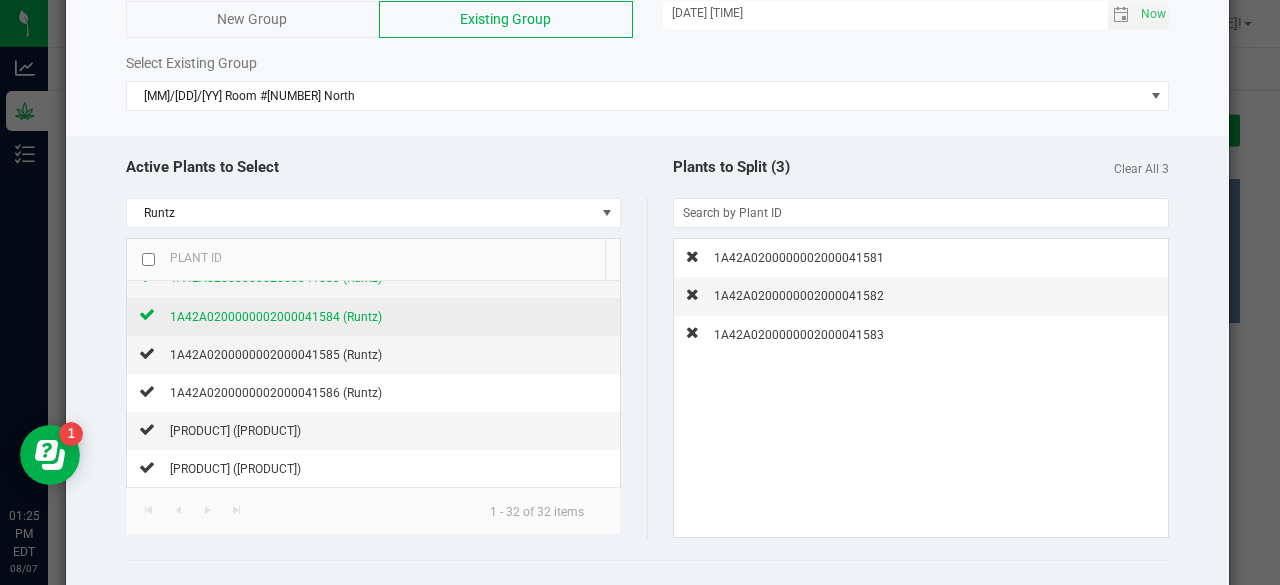 click on "1A42A0200000002000041584 (Runtz)" 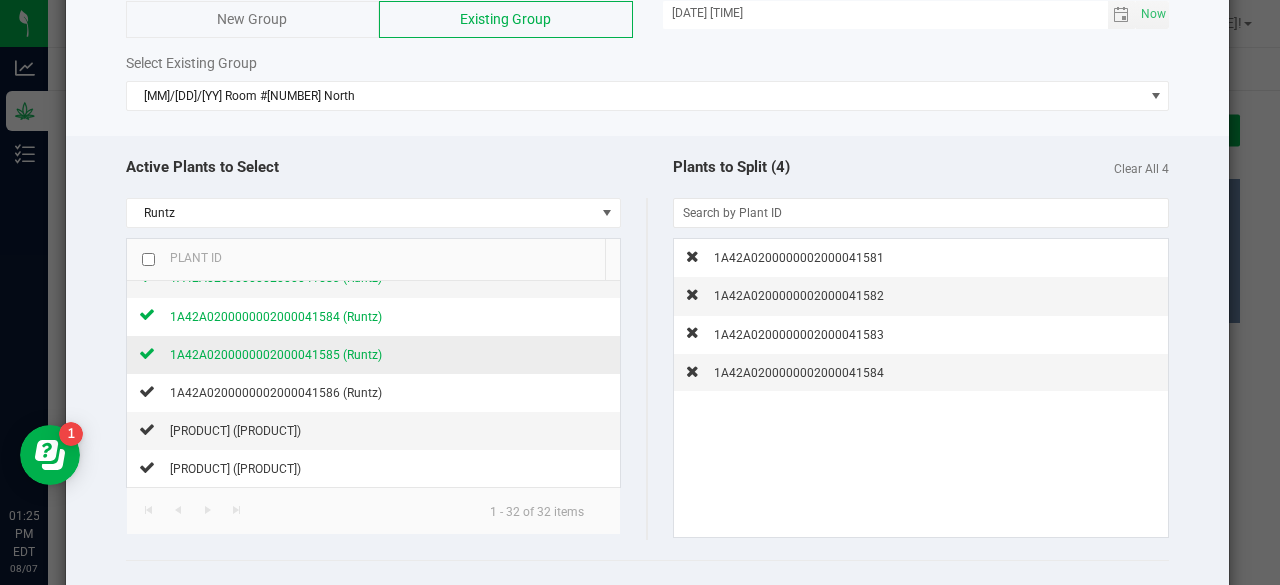 click on "1A42A0200000002000041585 (Runtz)" 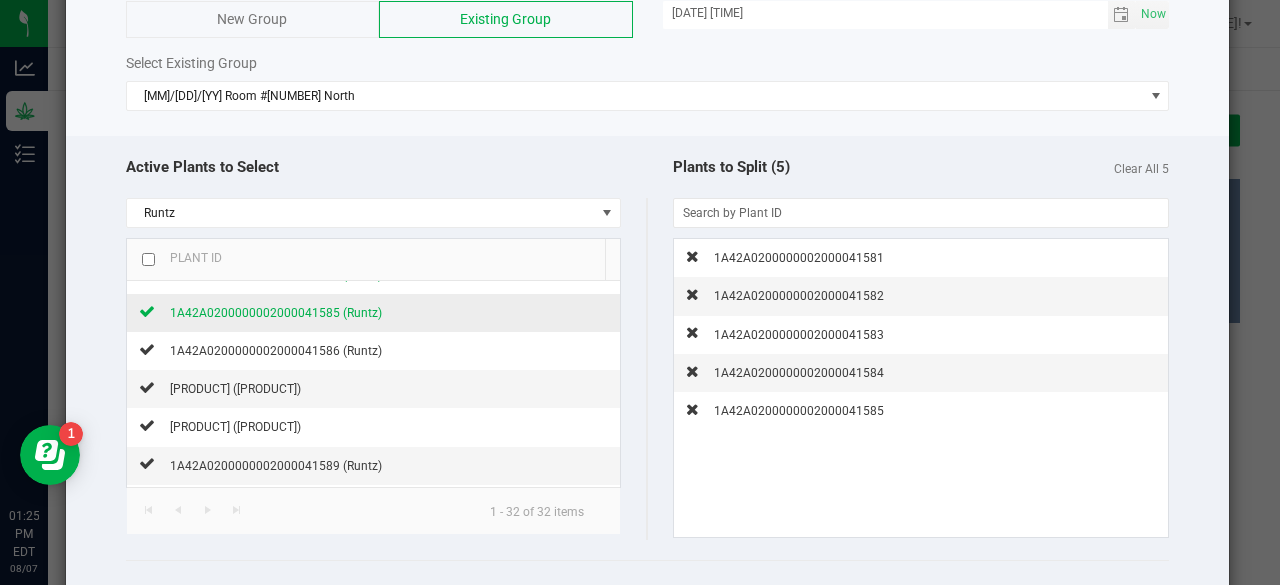scroll, scrollTop: 144, scrollLeft: 0, axis: vertical 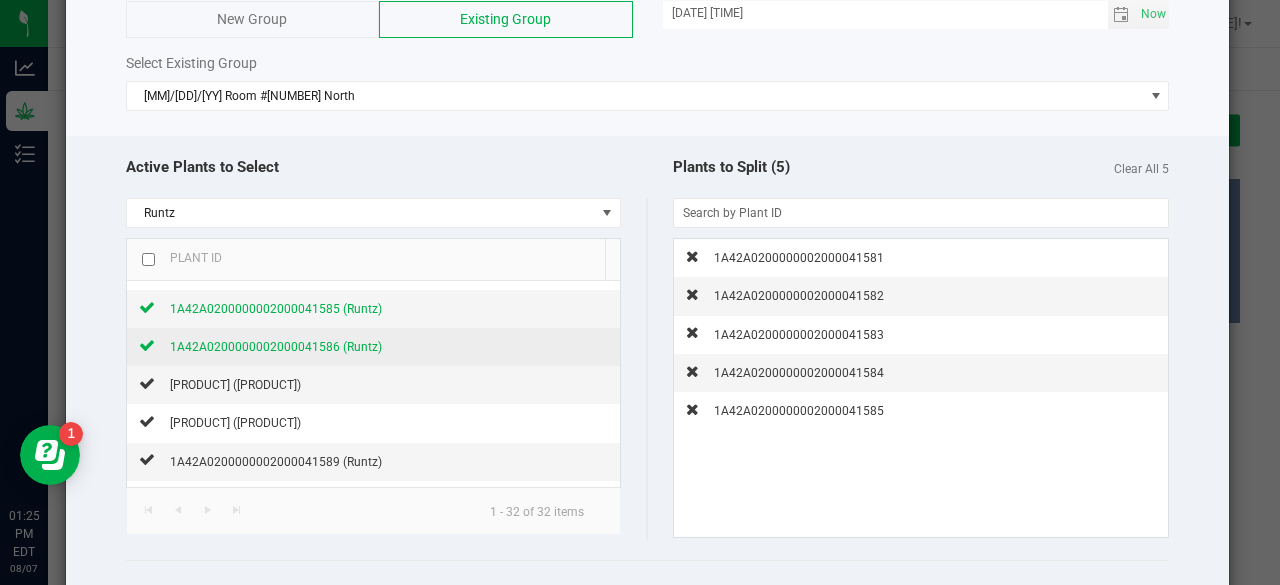 click on "1A42A0200000002000041586 (Runtz)" 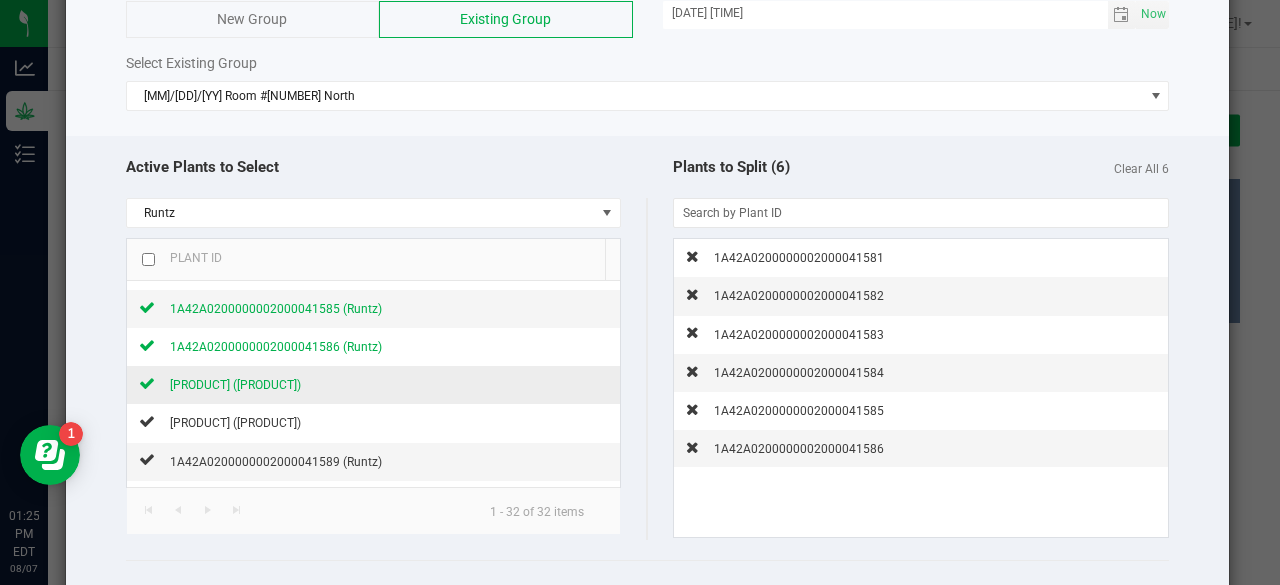 click on "[PRODUCT] ([PRODUCT])" 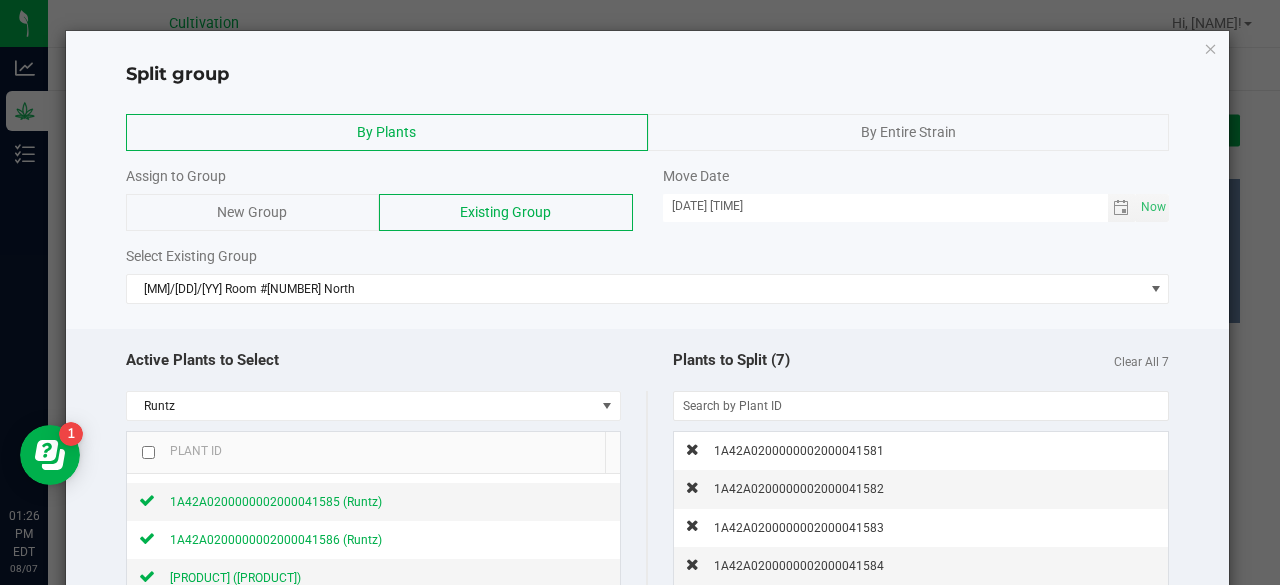 scroll, scrollTop: 292, scrollLeft: 0, axis: vertical 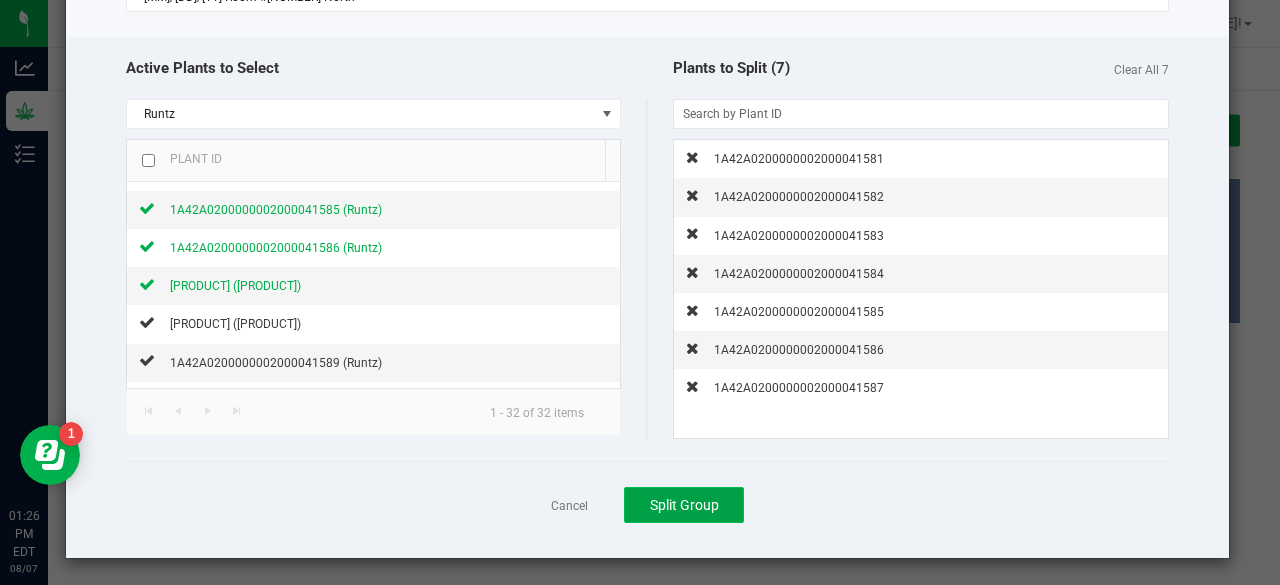 click on "Split Group" 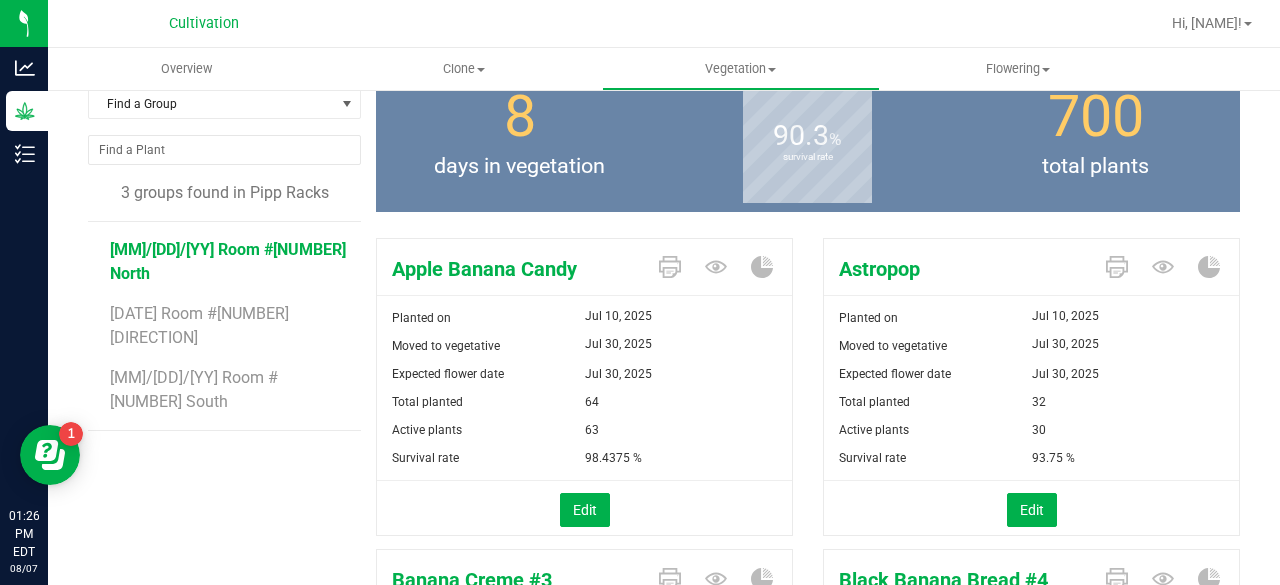 scroll, scrollTop: 0, scrollLeft: 0, axis: both 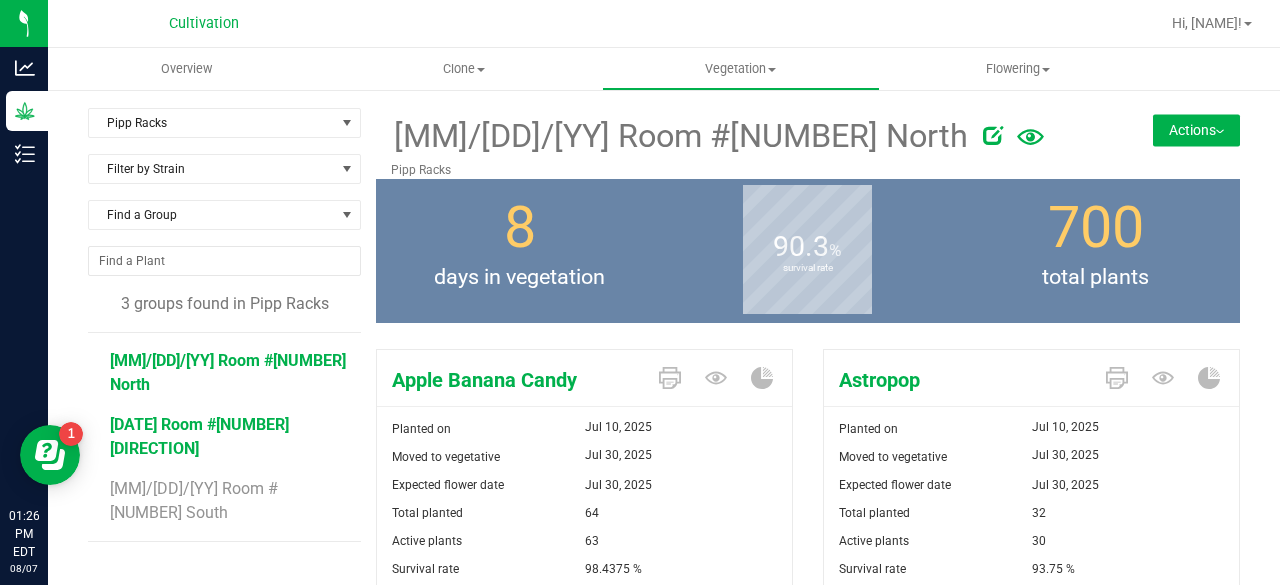 click on "[DATE] Room #[NUMBER] [DIRECTION]" at bounding box center [199, 436] 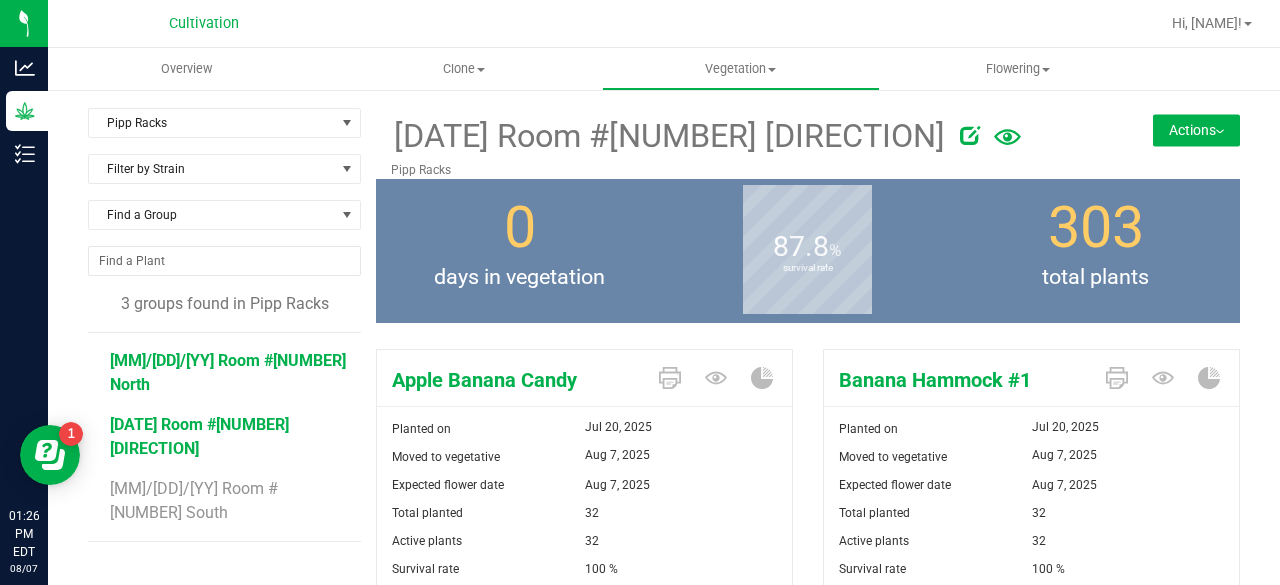 click on "[MM]/[DD]/[YY] Room #[NUMBER] North" at bounding box center [228, 372] 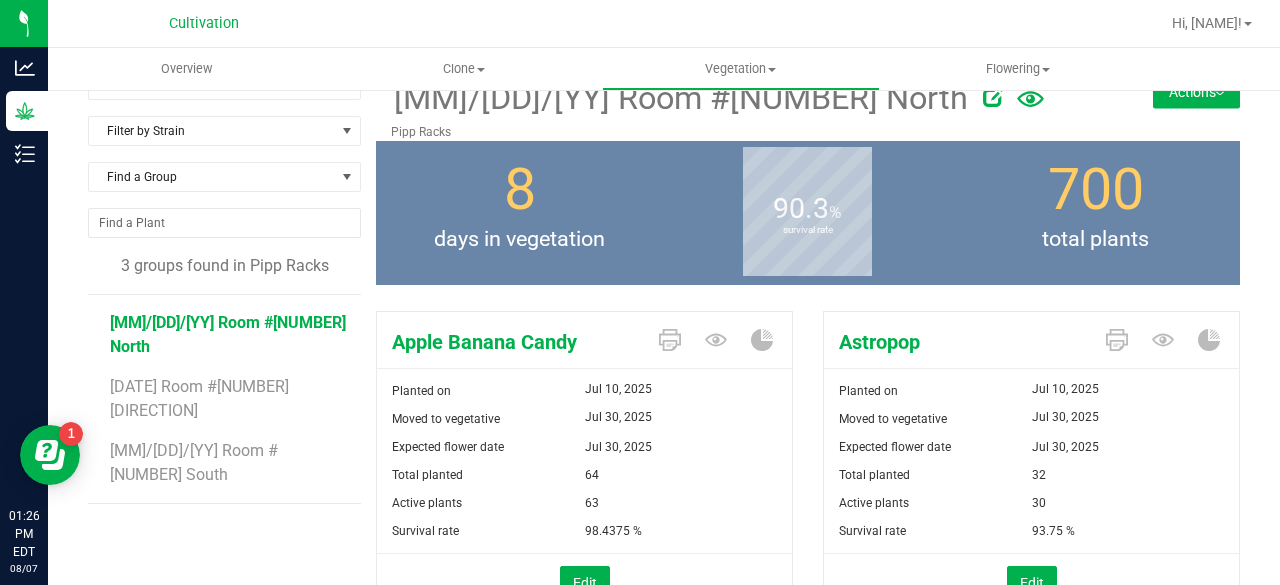 scroll, scrollTop: 0, scrollLeft: 0, axis: both 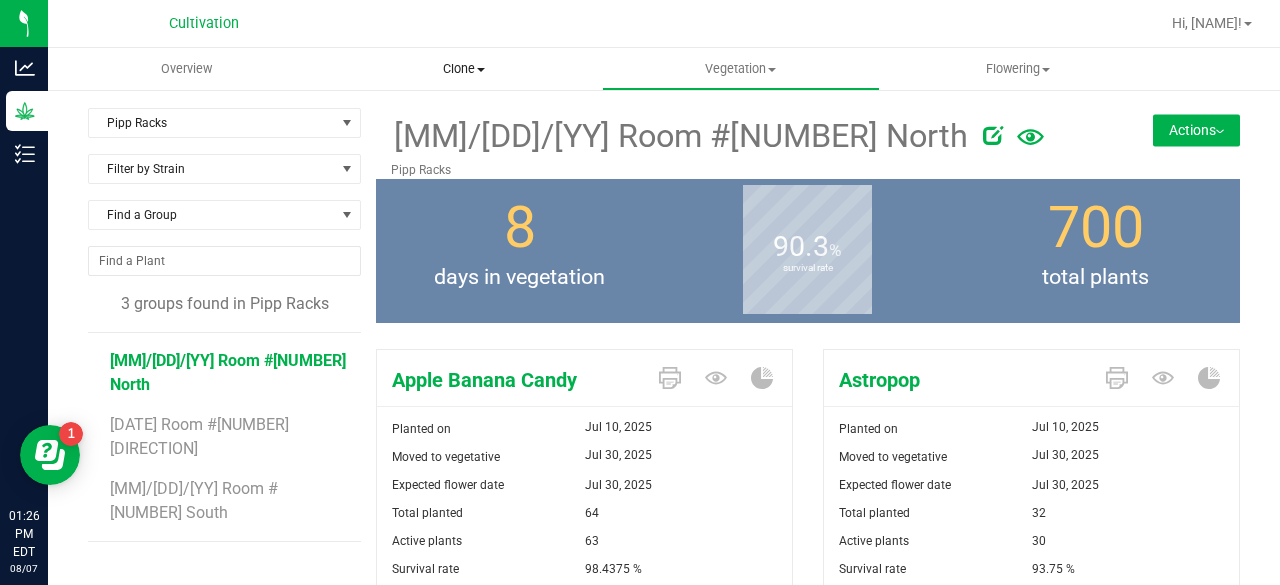 click on "Clone" at bounding box center [463, 69] 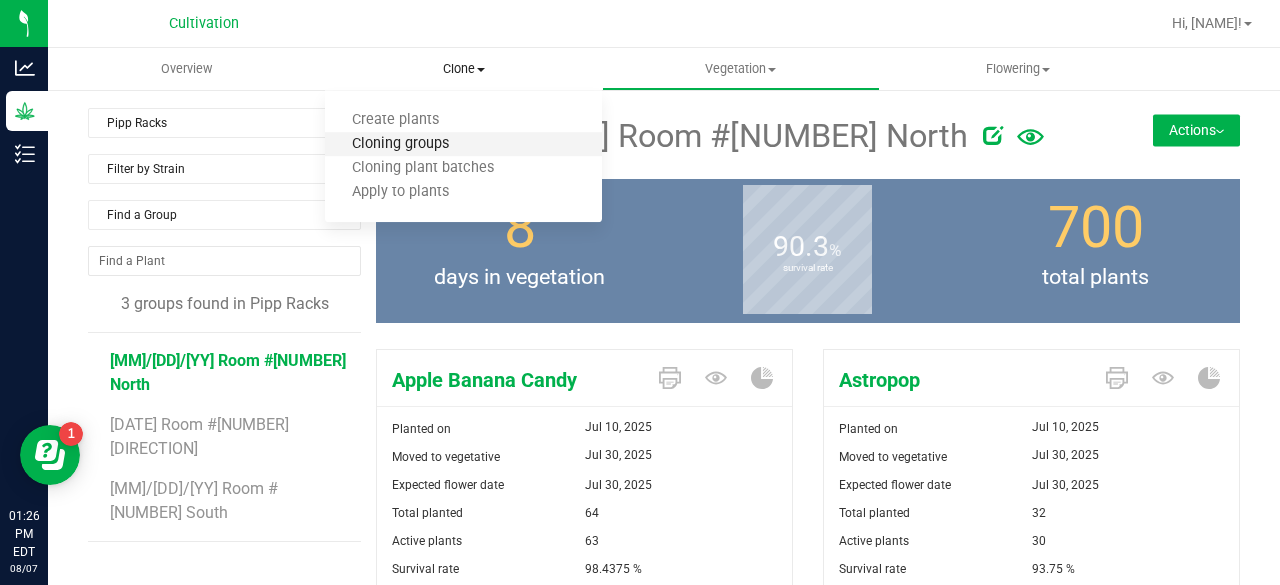click on "Cloning groups" at bounding box center [400, 144] 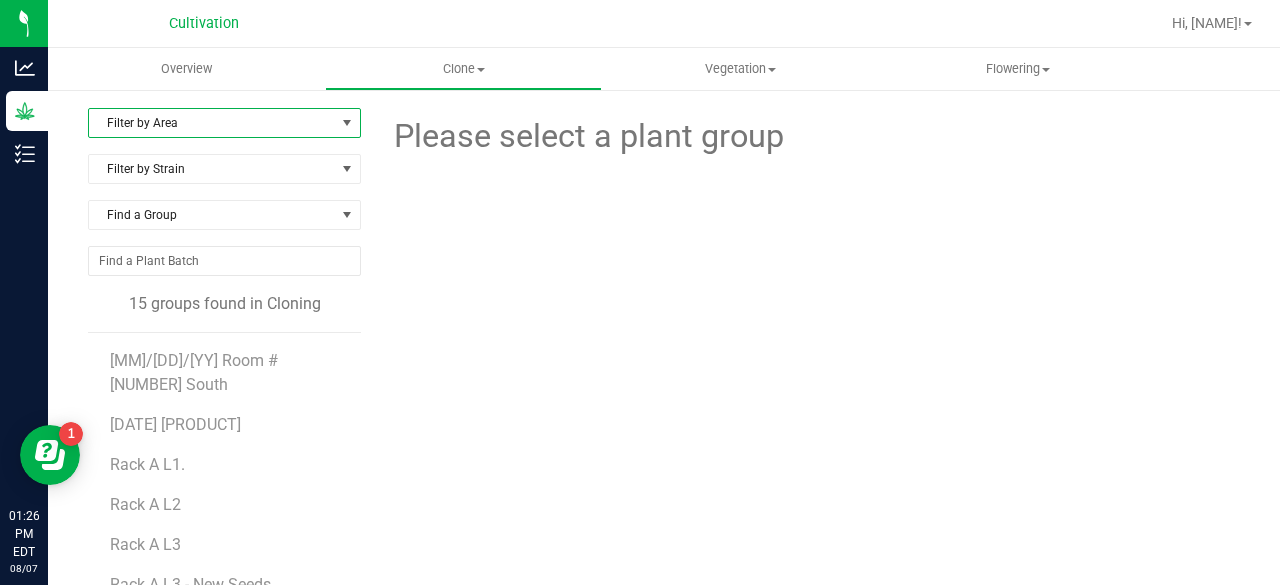 click on "Filter by Area" at bounding box center (212, 123) 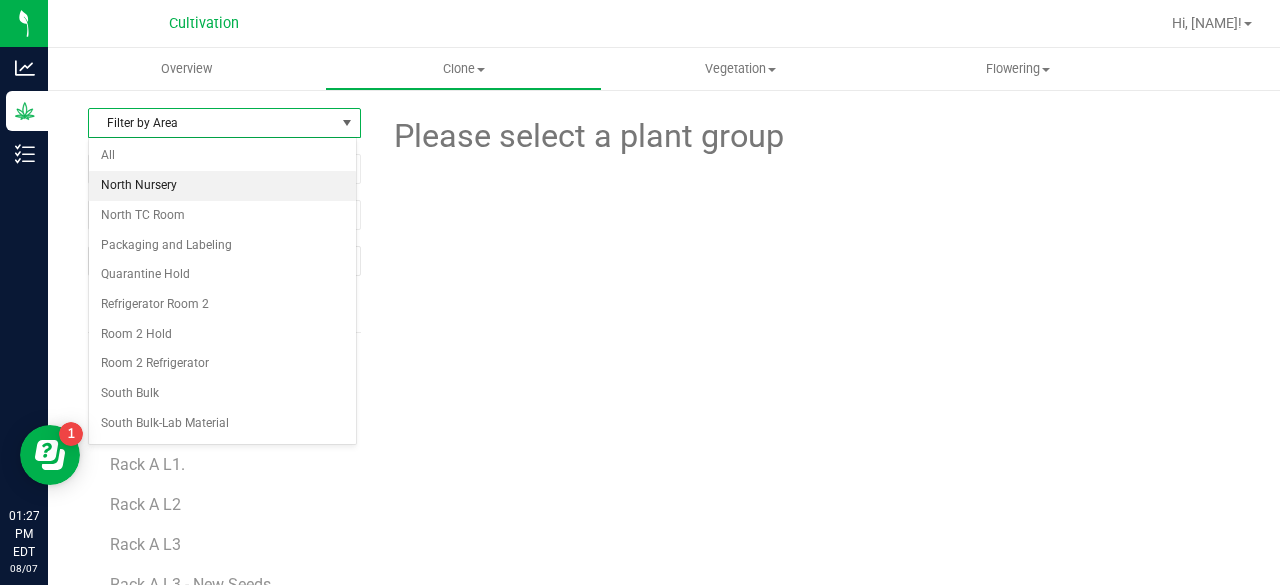 click on "North Nursery" at bounding box center (222, 186) 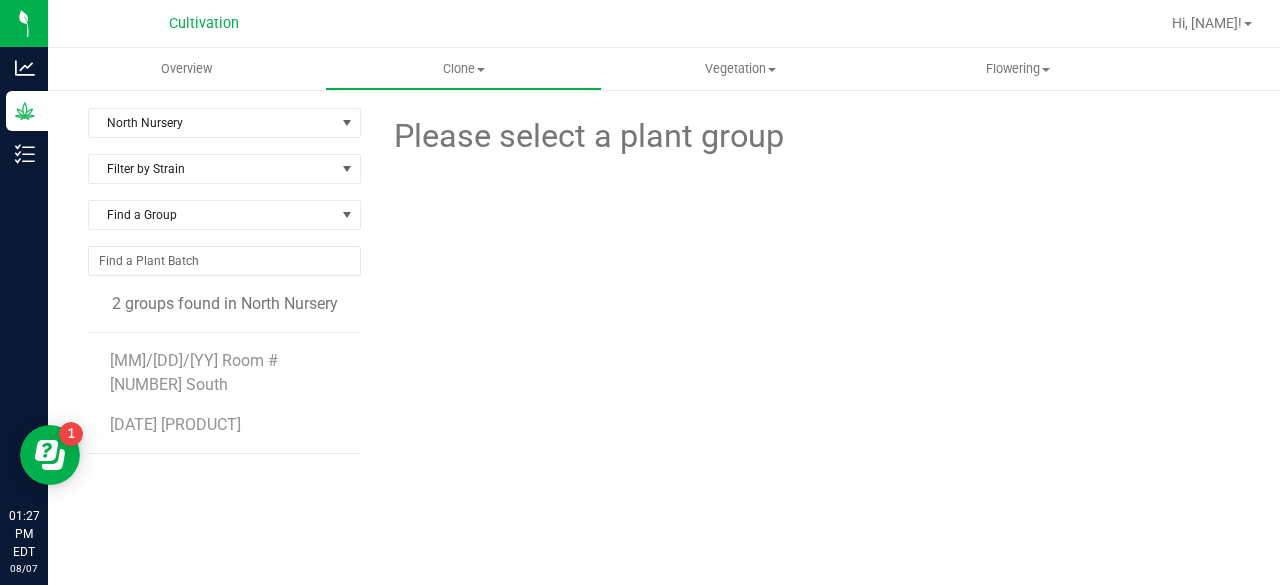 click on "Please select a plant group" at bounding box center [808, 408] 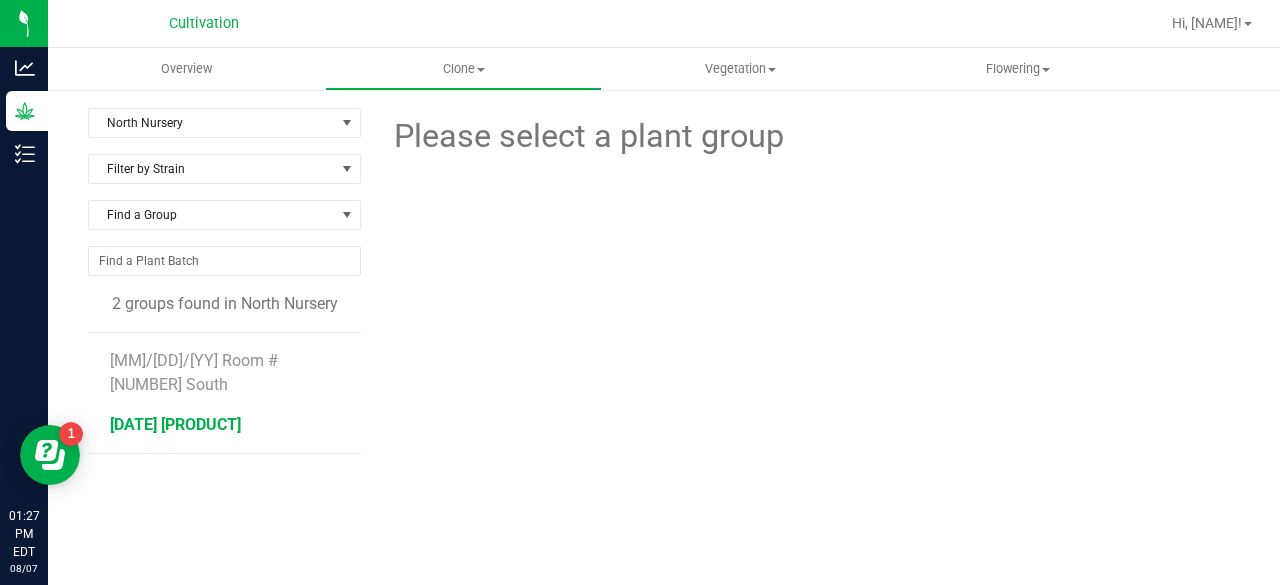 click on "[DATE] [PRODUCT]" at bounding box center (175, 424) 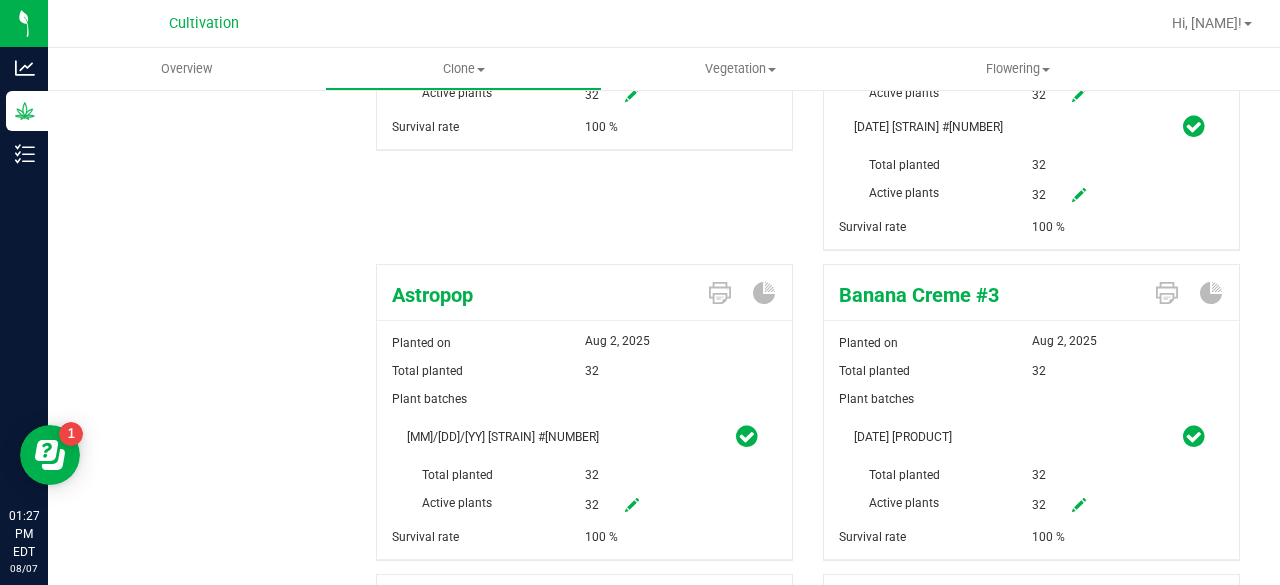 scroll, scrollTop: 0, scrollLeft: 0, axis: both 